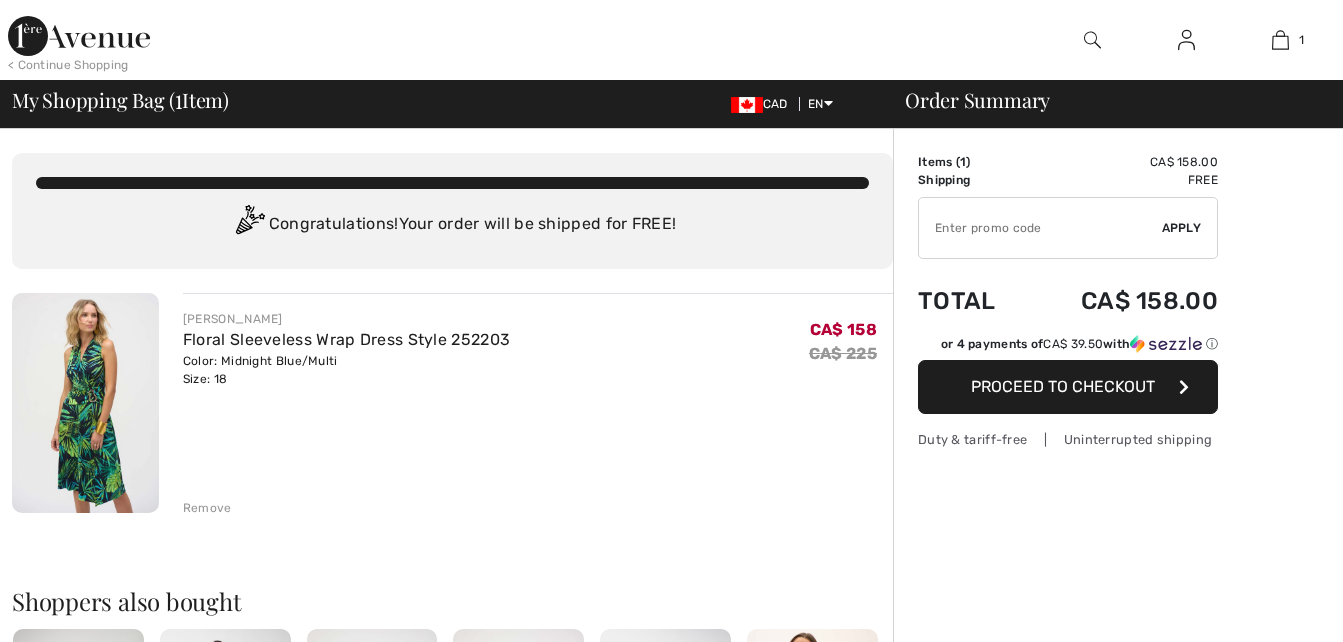 scroll, scrollTop: 0, scrollLeft: 0, axis: both 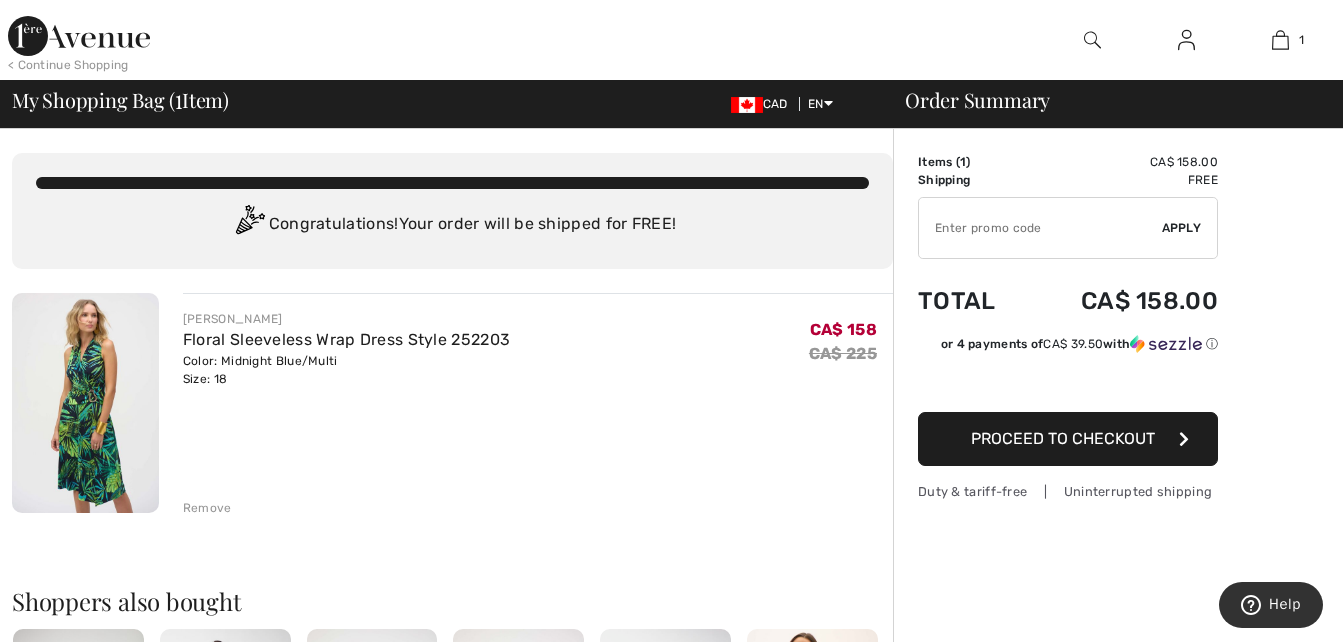 click on "Proceed to Checkout" at bounding box center (1063, 438) 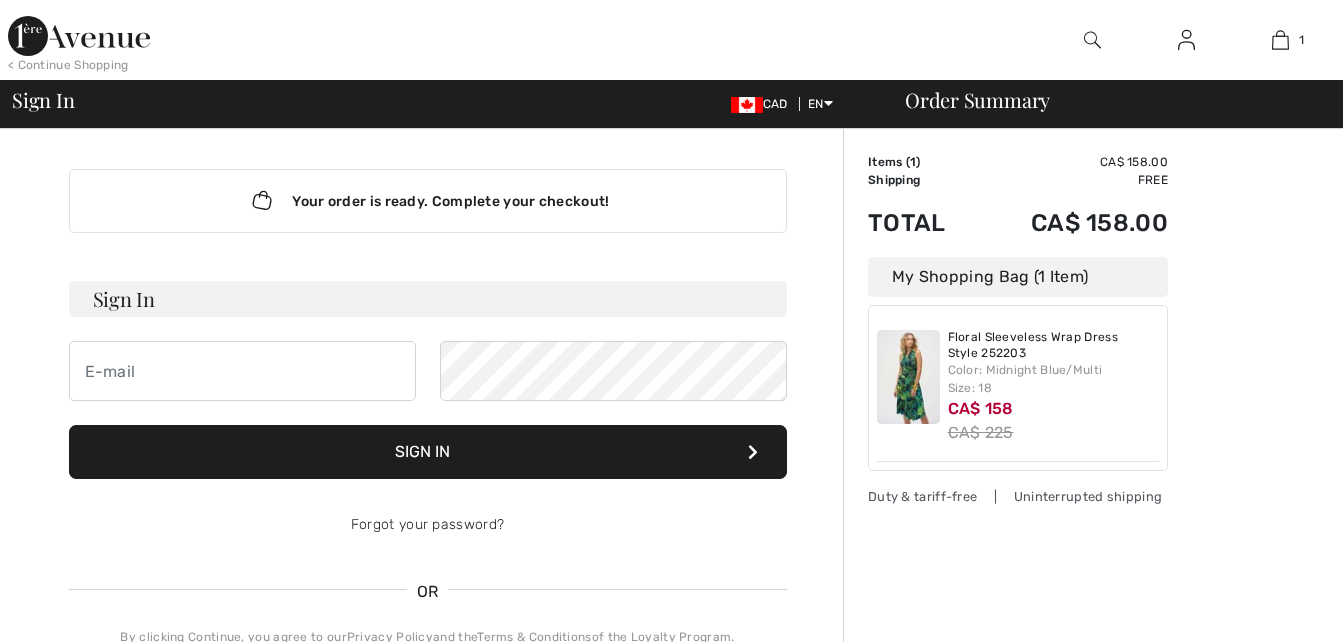 scroll, scrollTop: 0, scrollLeft: 0, axis: both 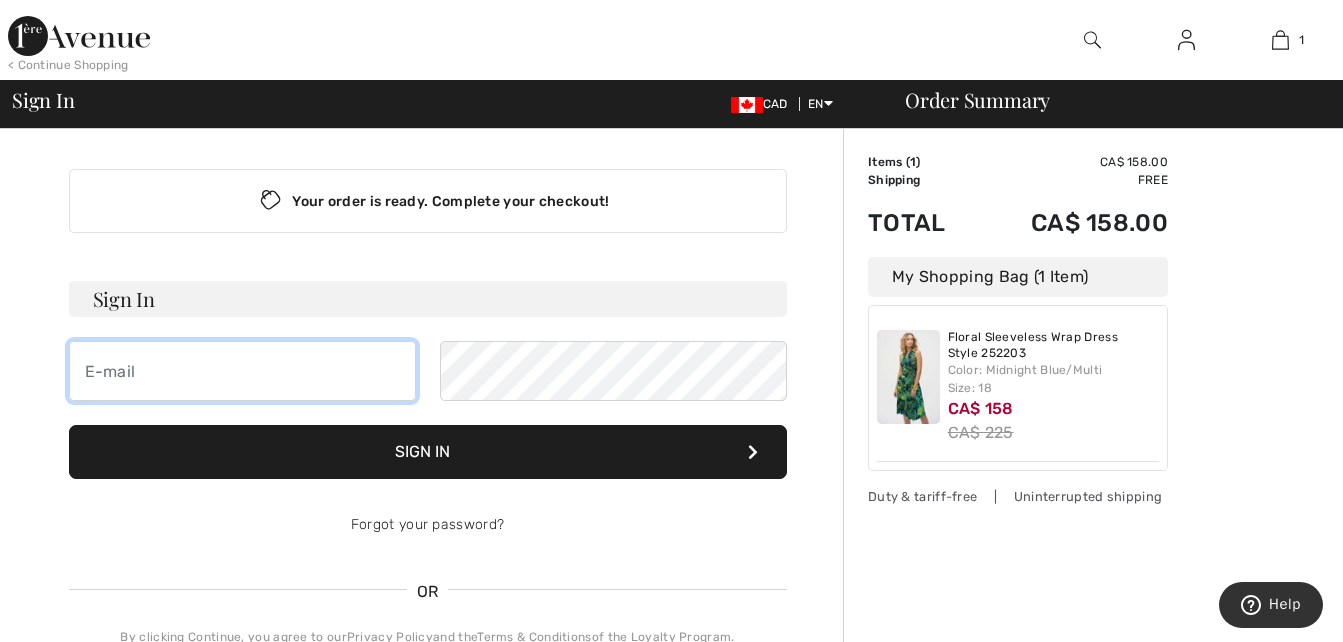 click at bounding box center (242, 371) 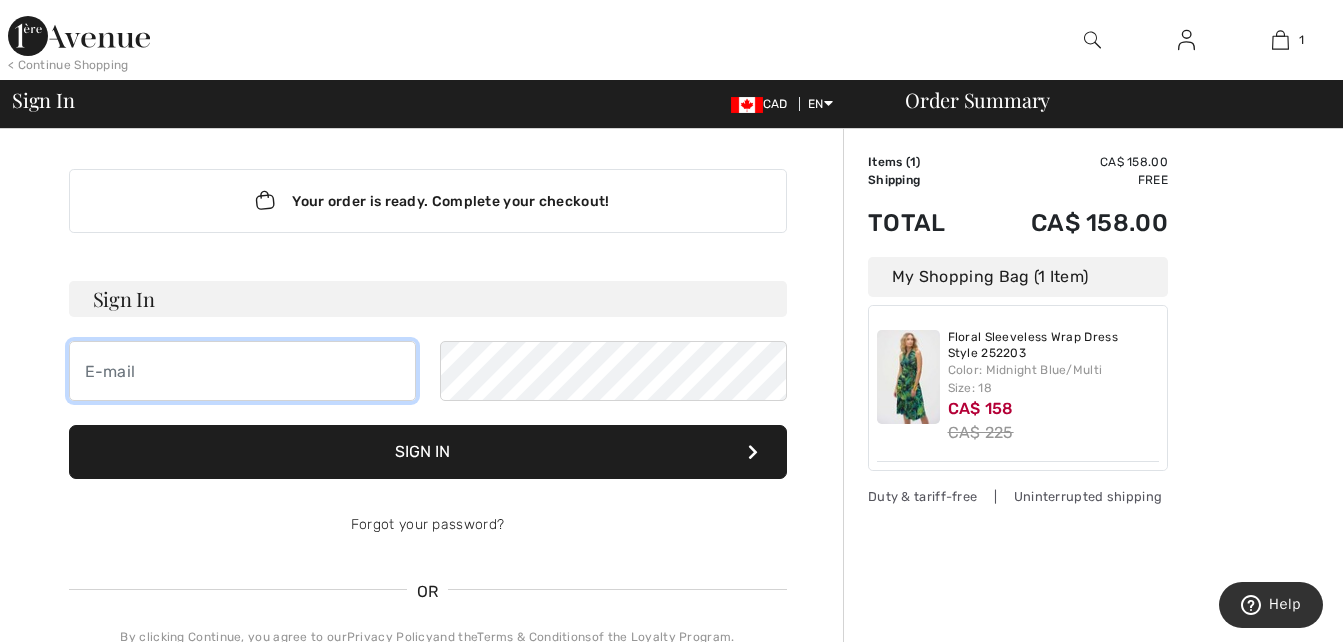 type on "donna.lochhead@hotmail.com" 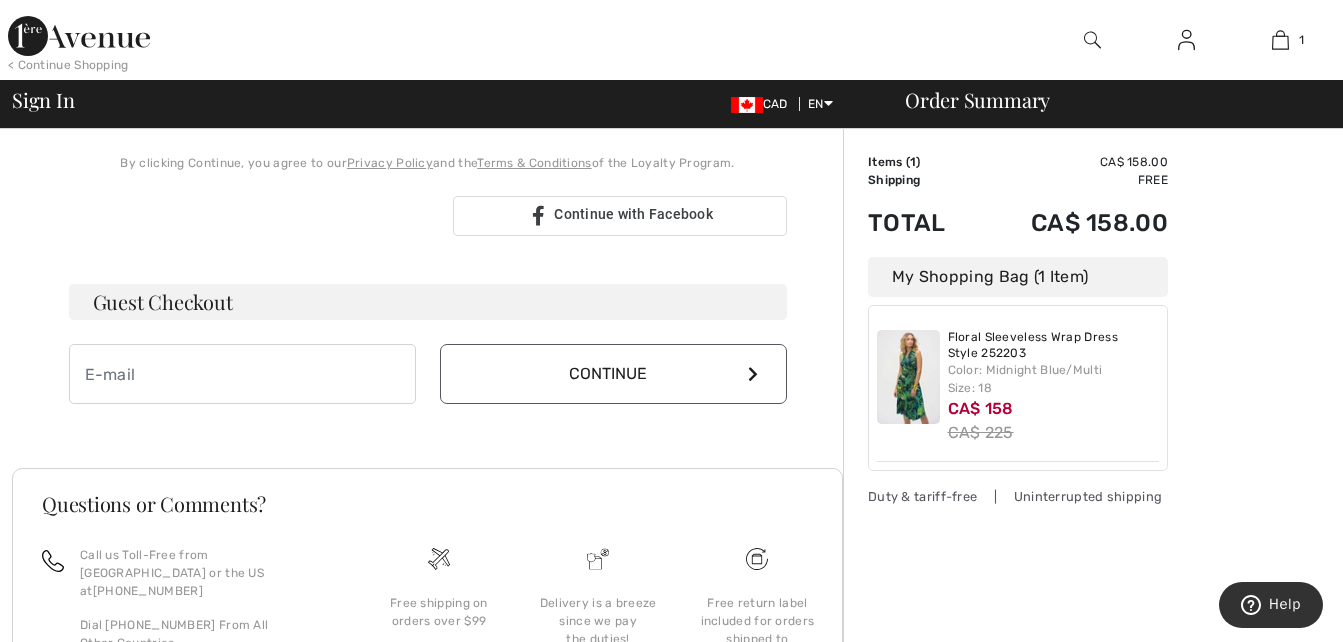 scroll, scrollTop: 500, scrollLeft: 0, axis: vertical 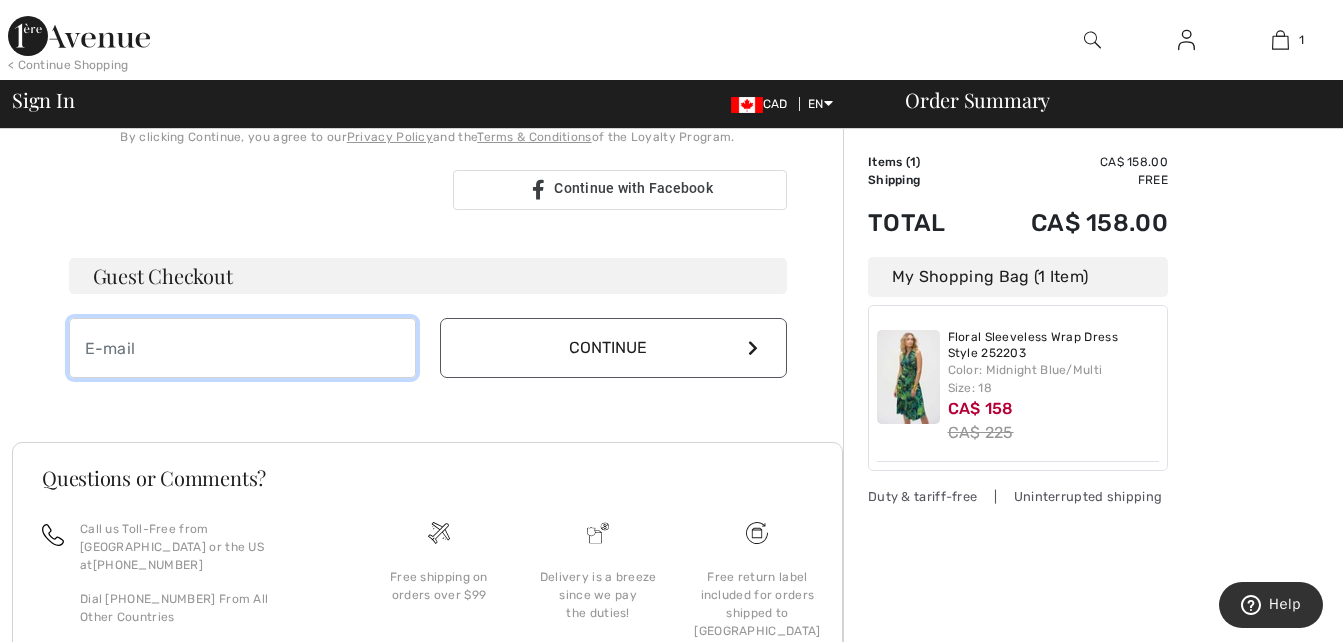 click at bounding box center (242, 348) 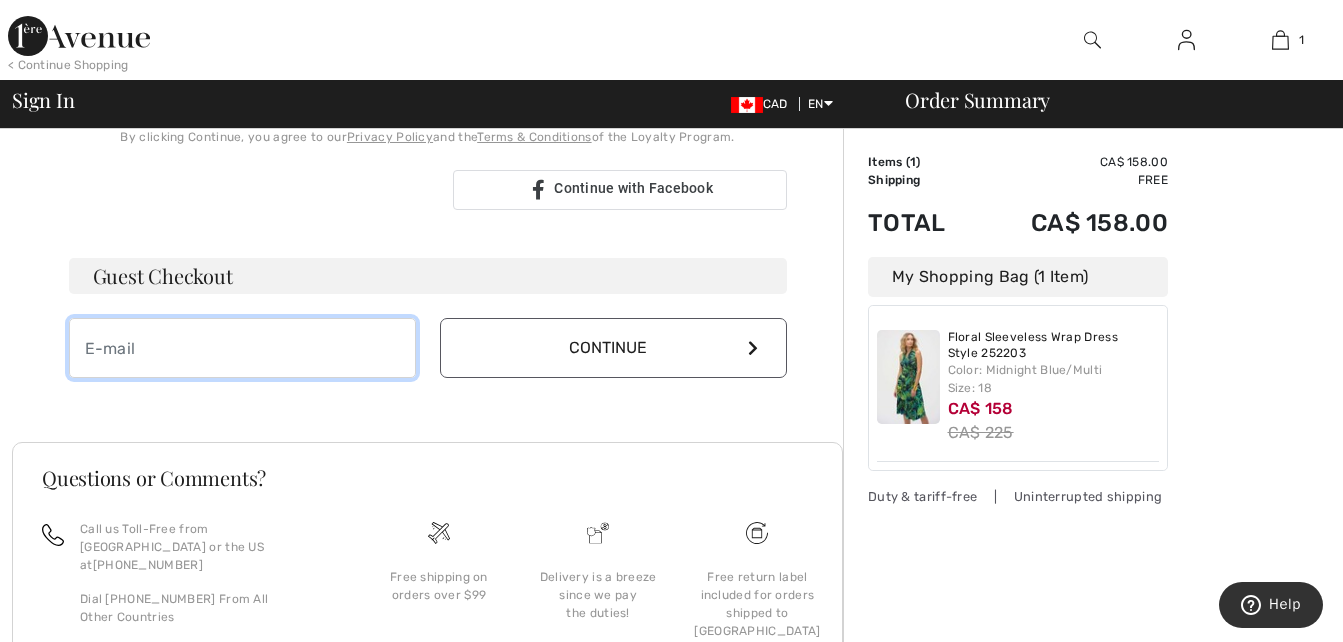 type on "[PERSON_NAME][EMAIL_ADDRESS][PERSON_NAME][DOMAIN_NAME]" 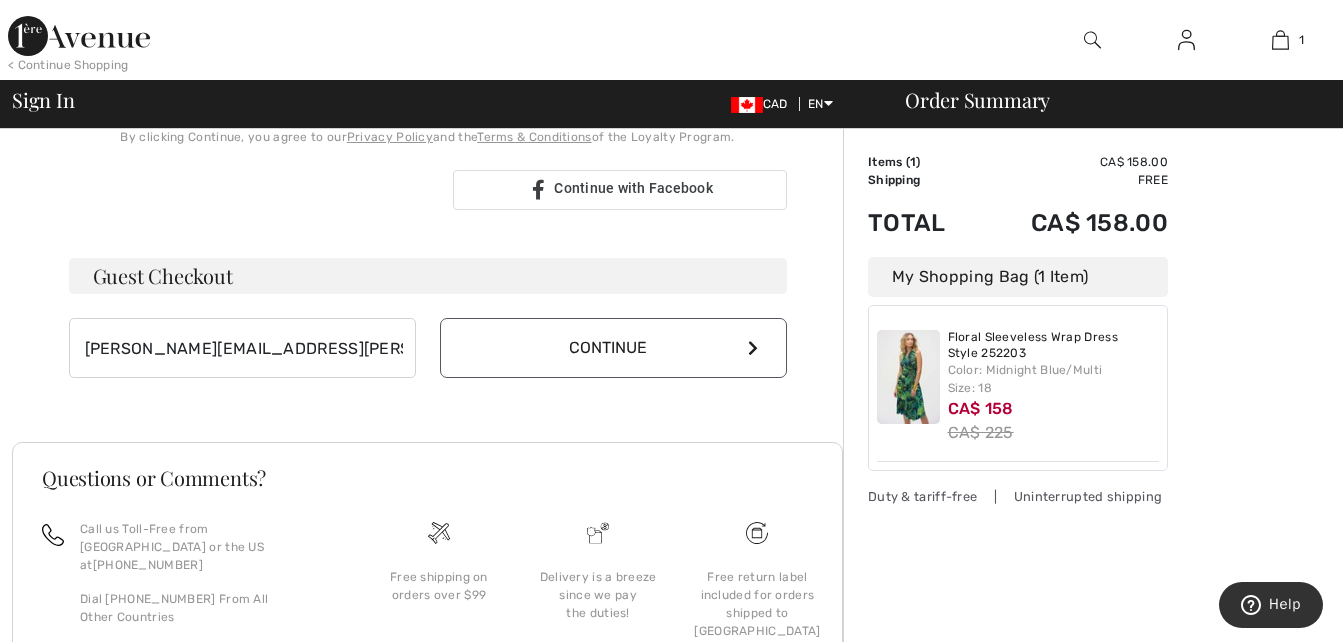 click at bounding box center (753, 348) 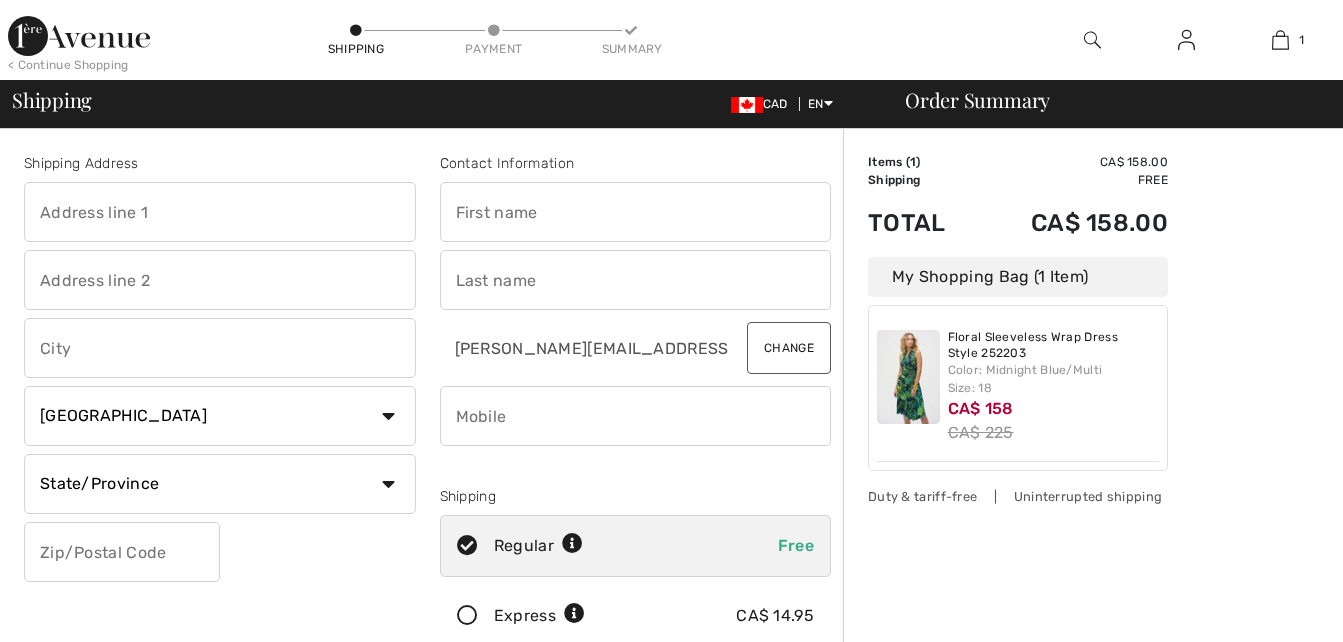 scroll, scrollTop: 0, scrollLeft: 0, axis: both 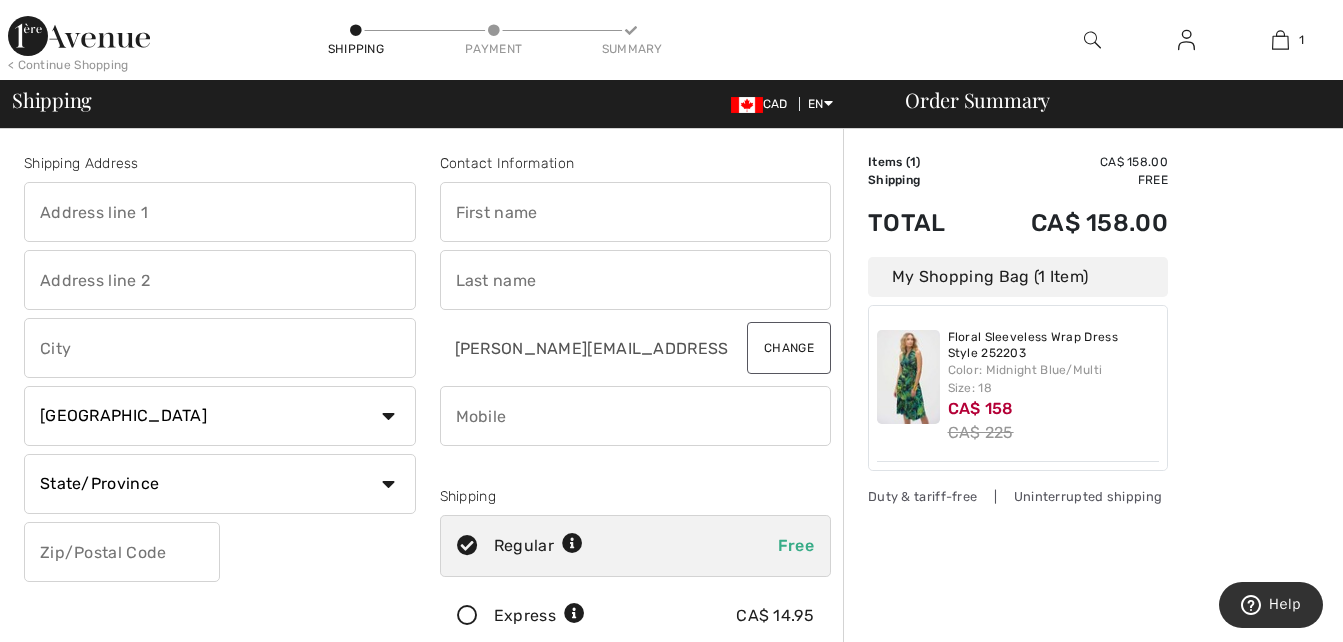 click at bounding box center [220, 212] 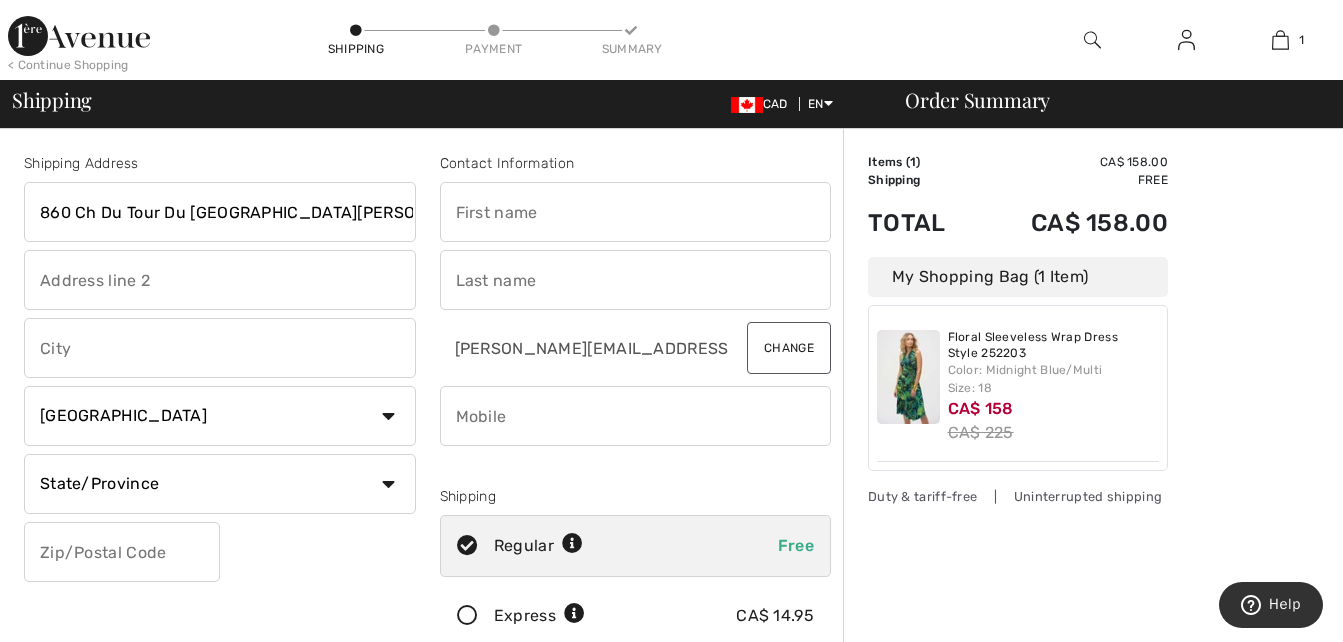 type on "Chute Saint Philippe" 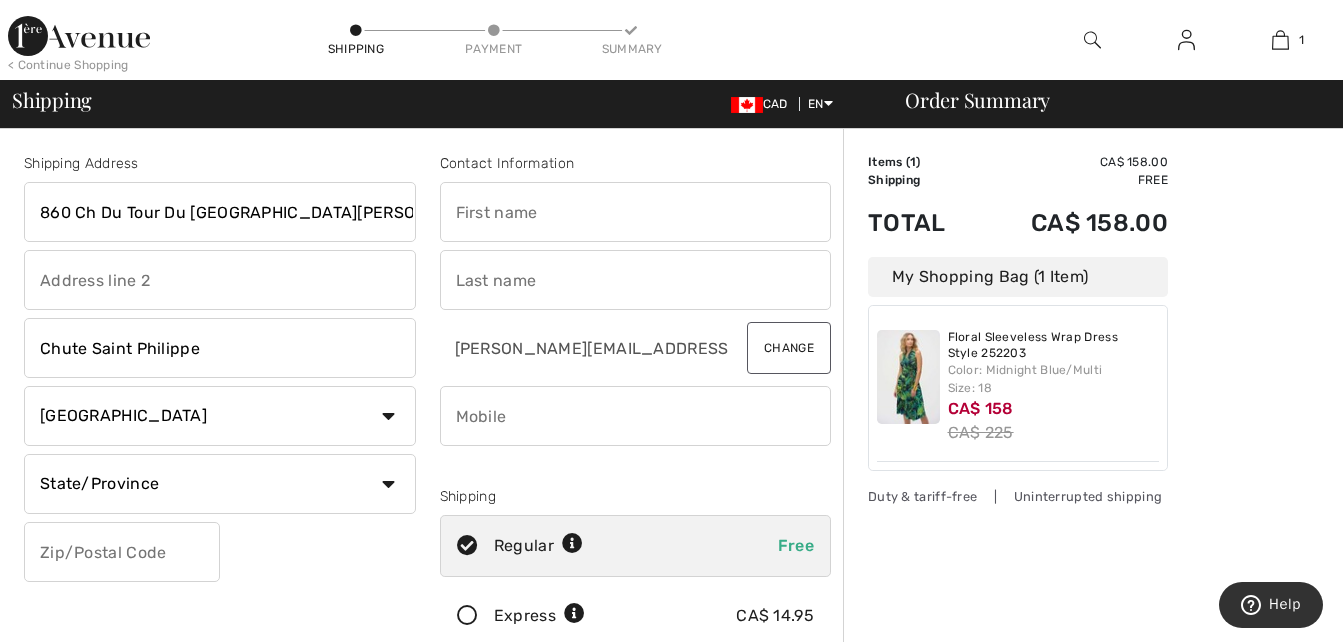 select on "QC" 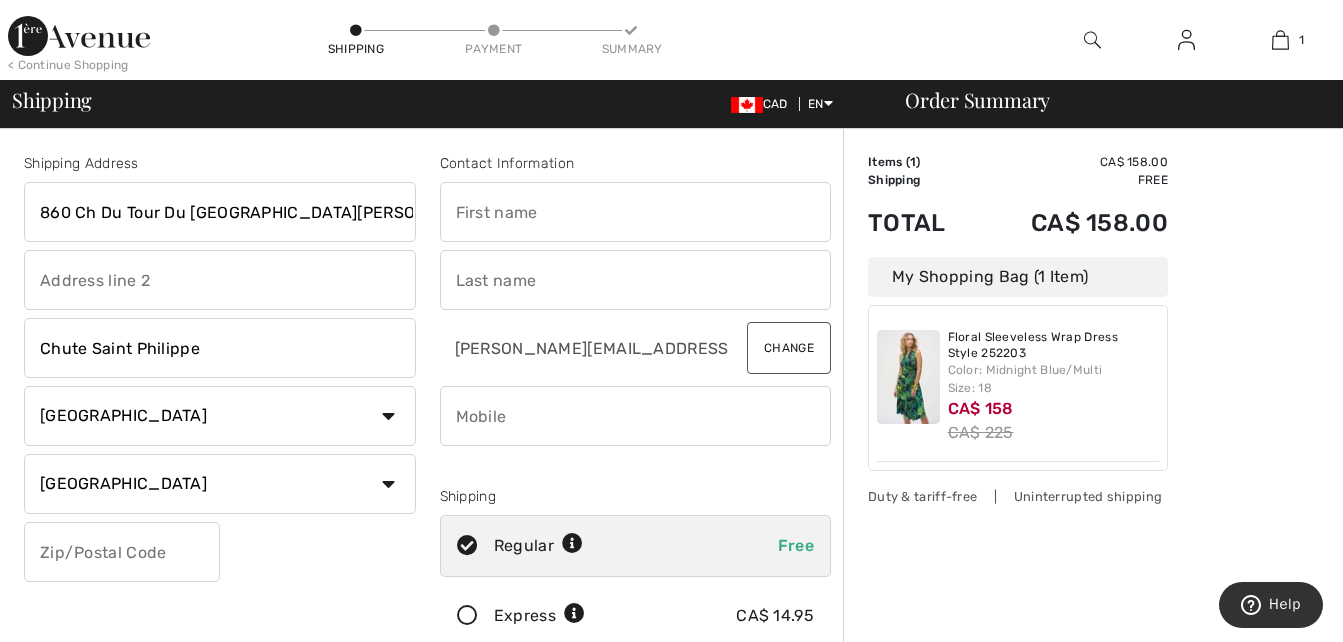 type on "J0W1A0" 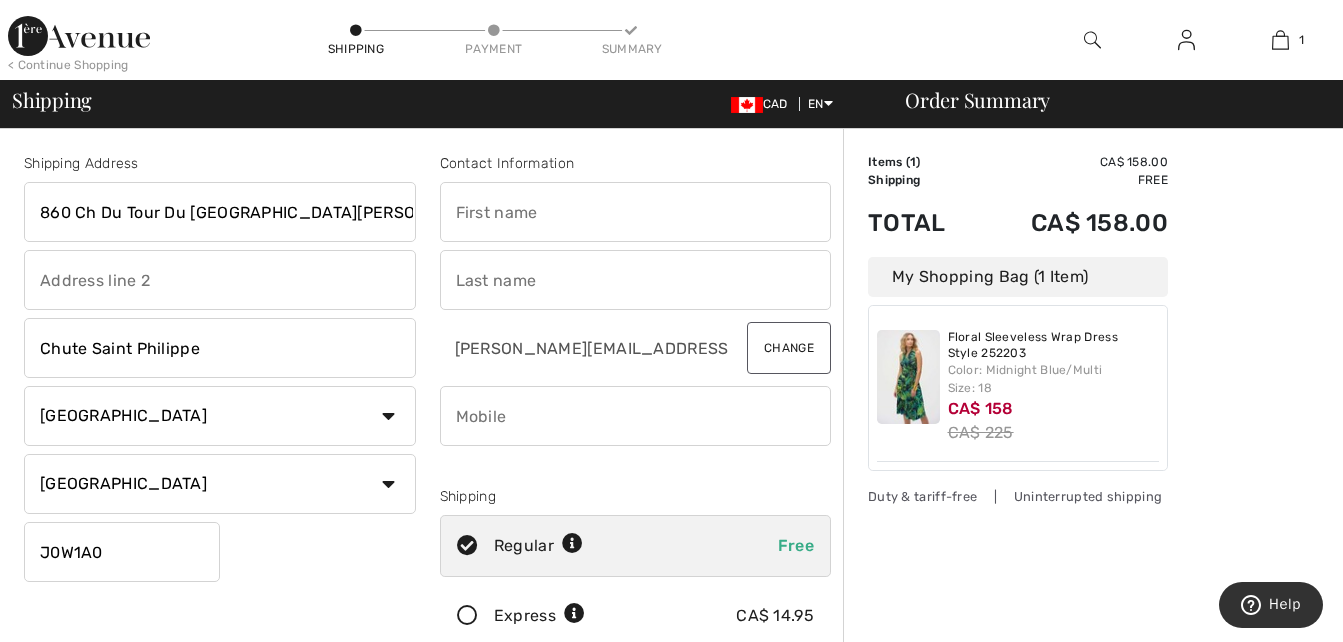 type on "donna" 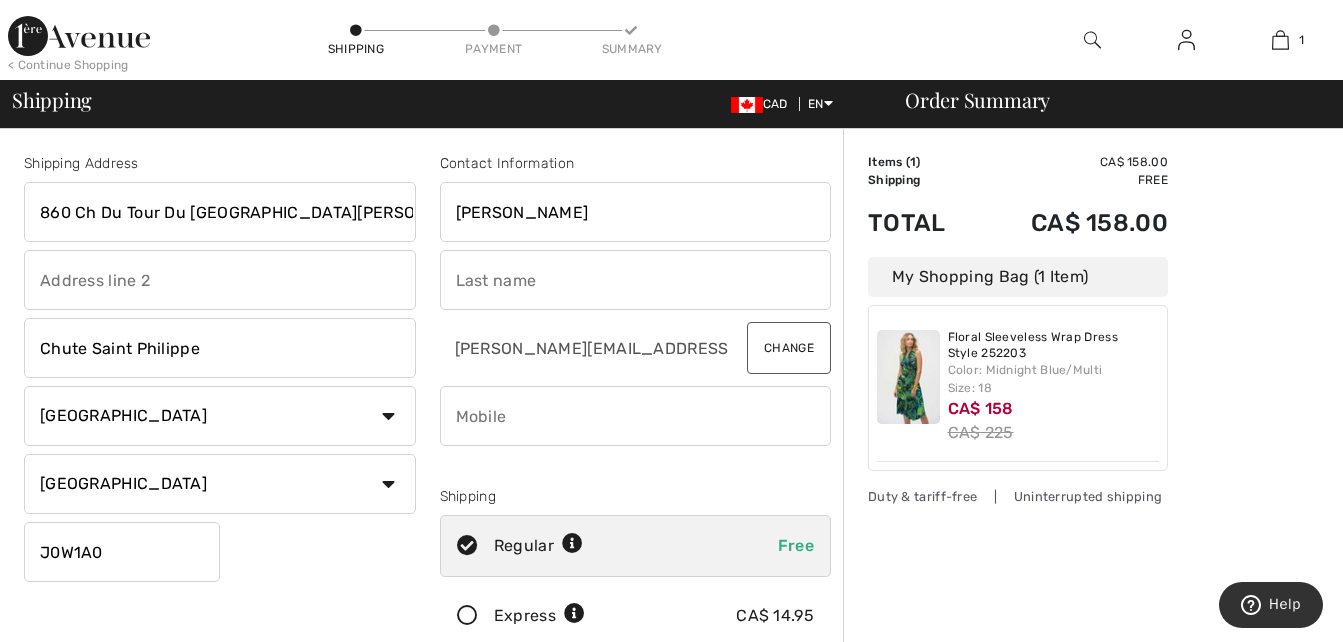 type on "lochhead" 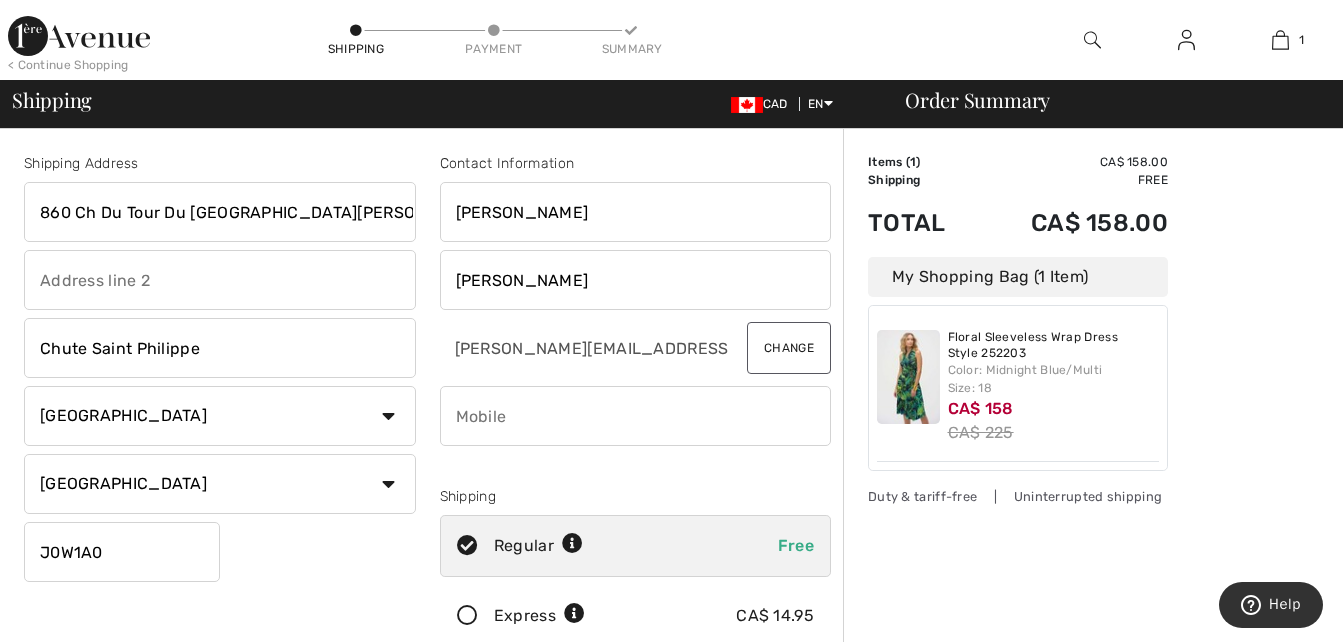 type on "15144639791" 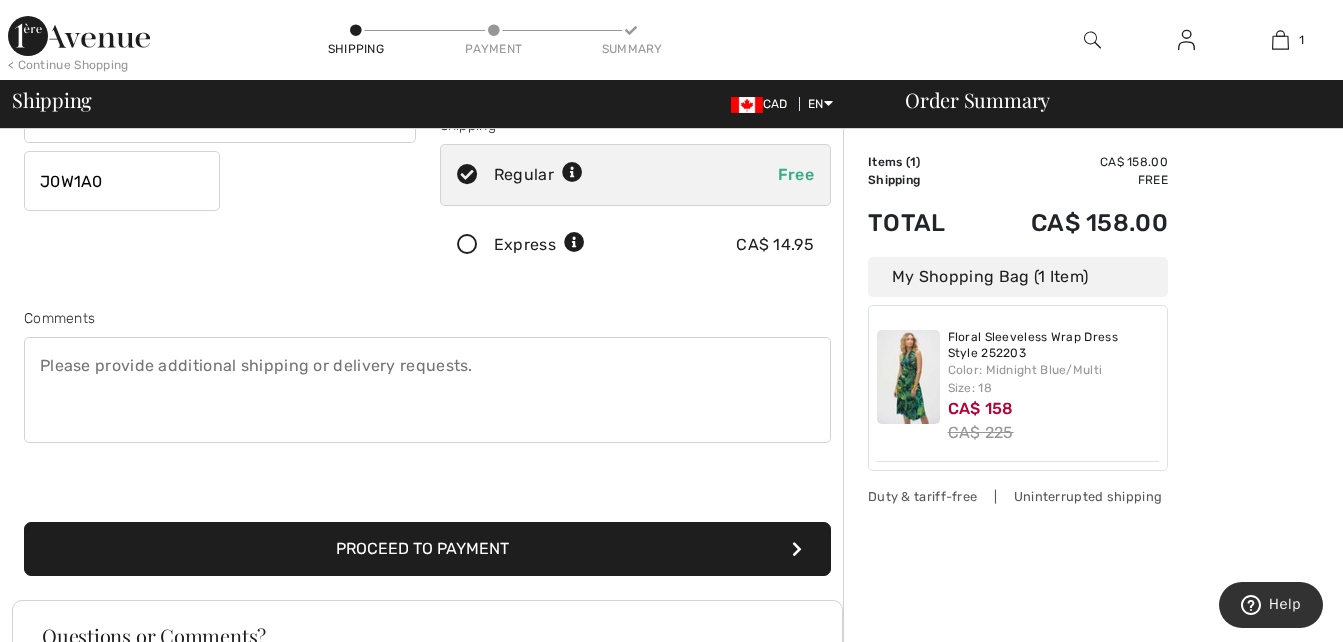 scroll, scrollTop: 500, scrollLeft: 0, axis: vertical 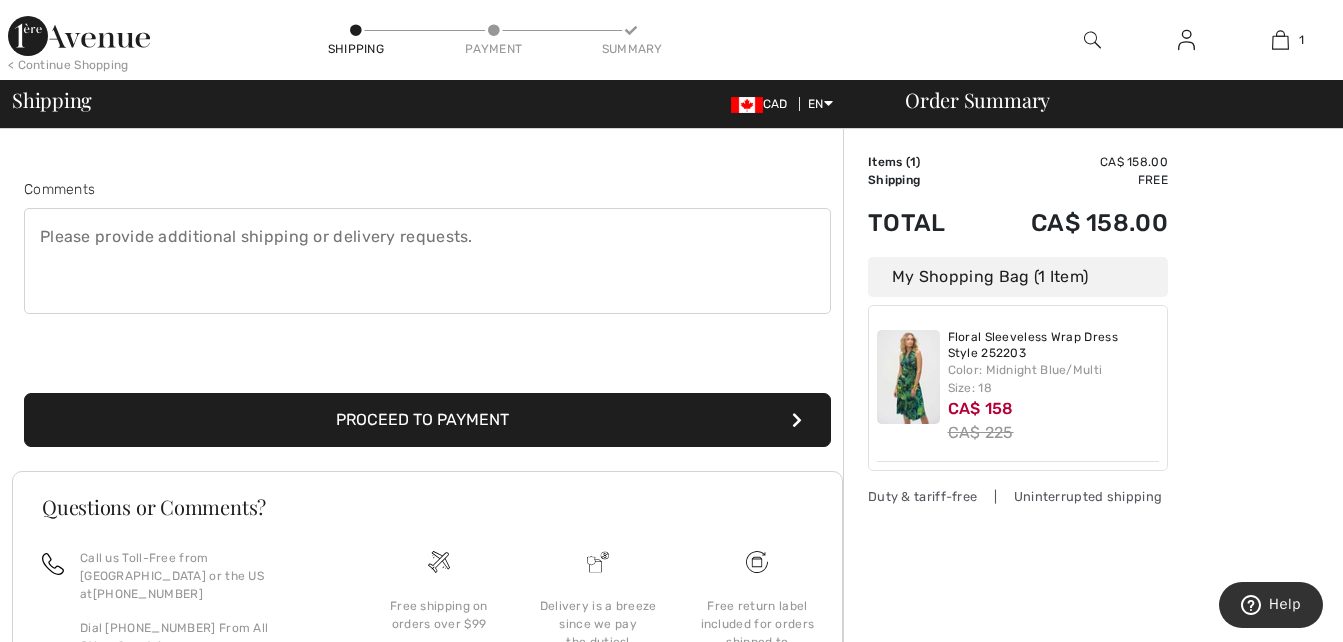 click on "Proceed to Payment" at bounding box center [427, 420] 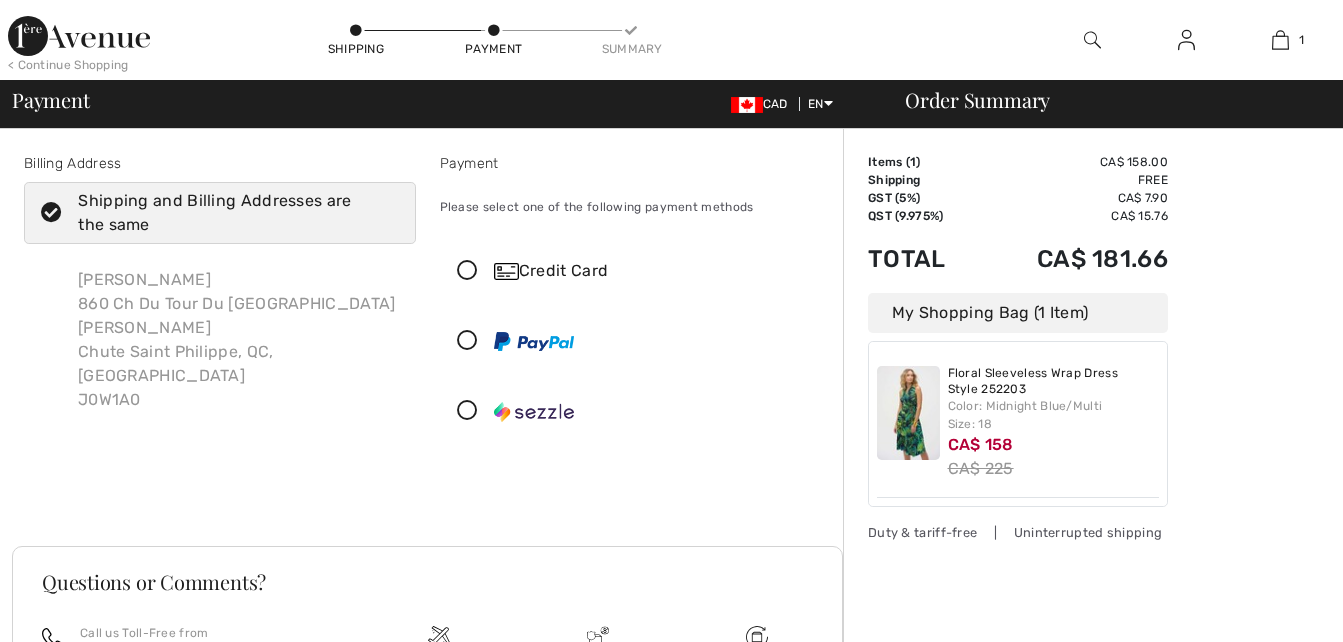 scroll, scrollTop: 0, scrollLeft: 0, axis: both 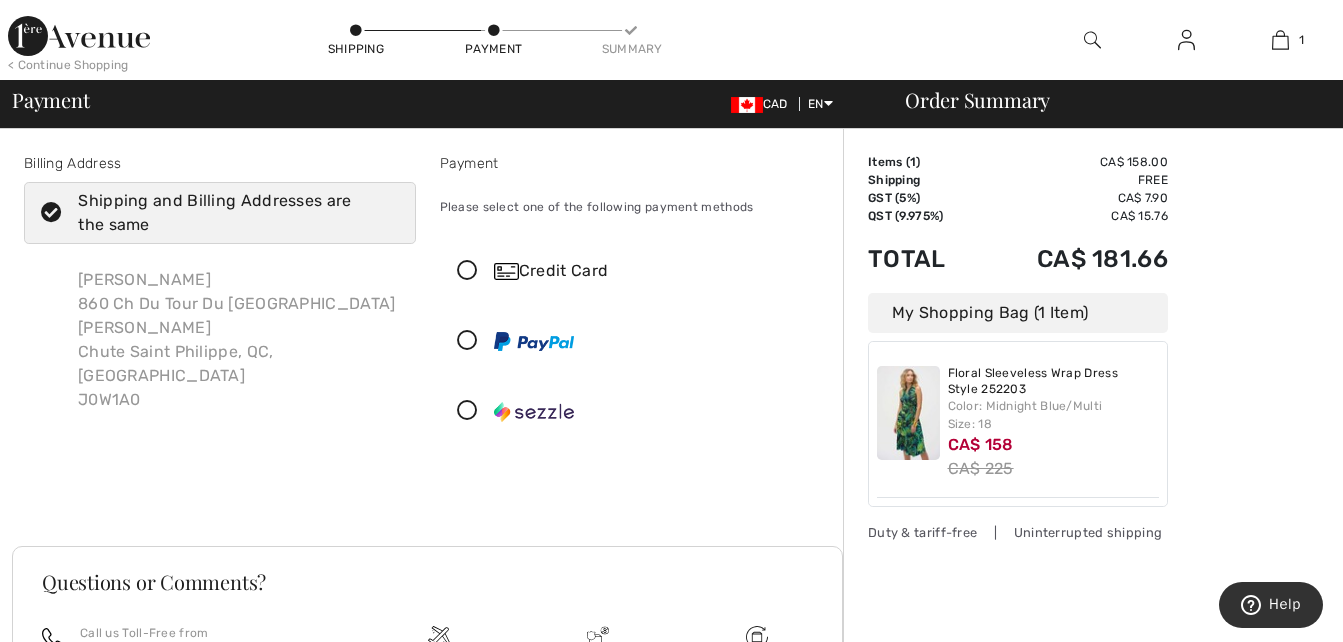 click at bounding box center [467, 271] 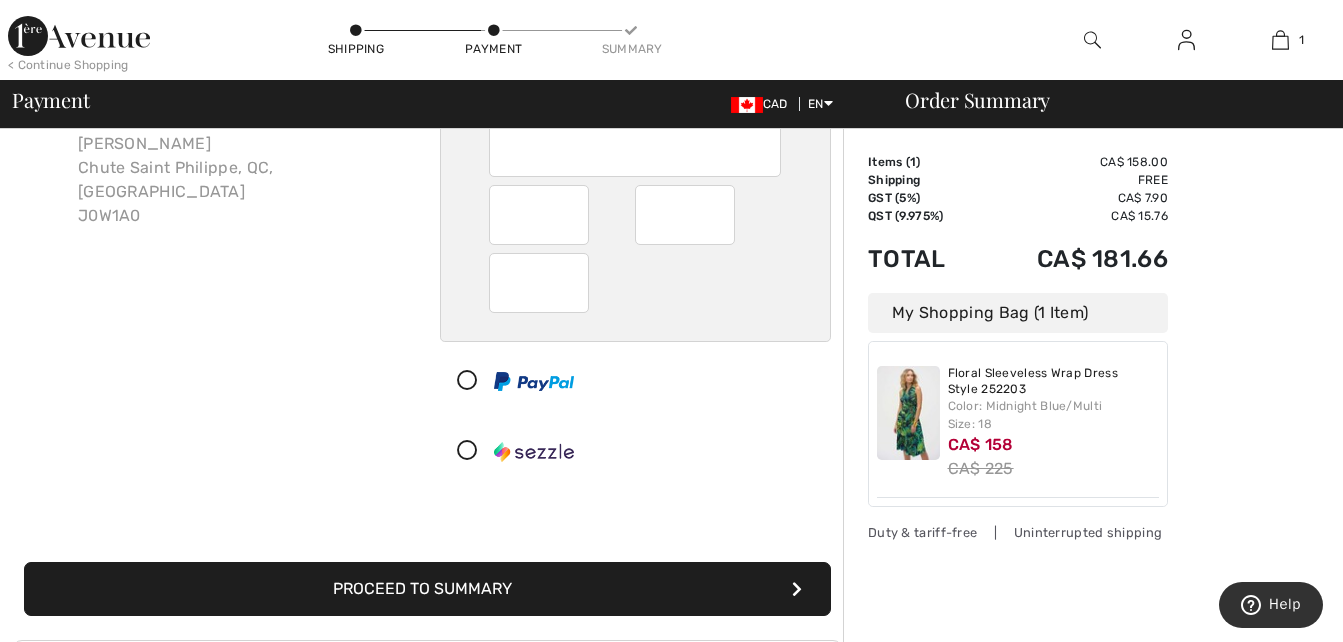 scroll, scrollTop: 200, scrollLeft: 0, axis: vertical 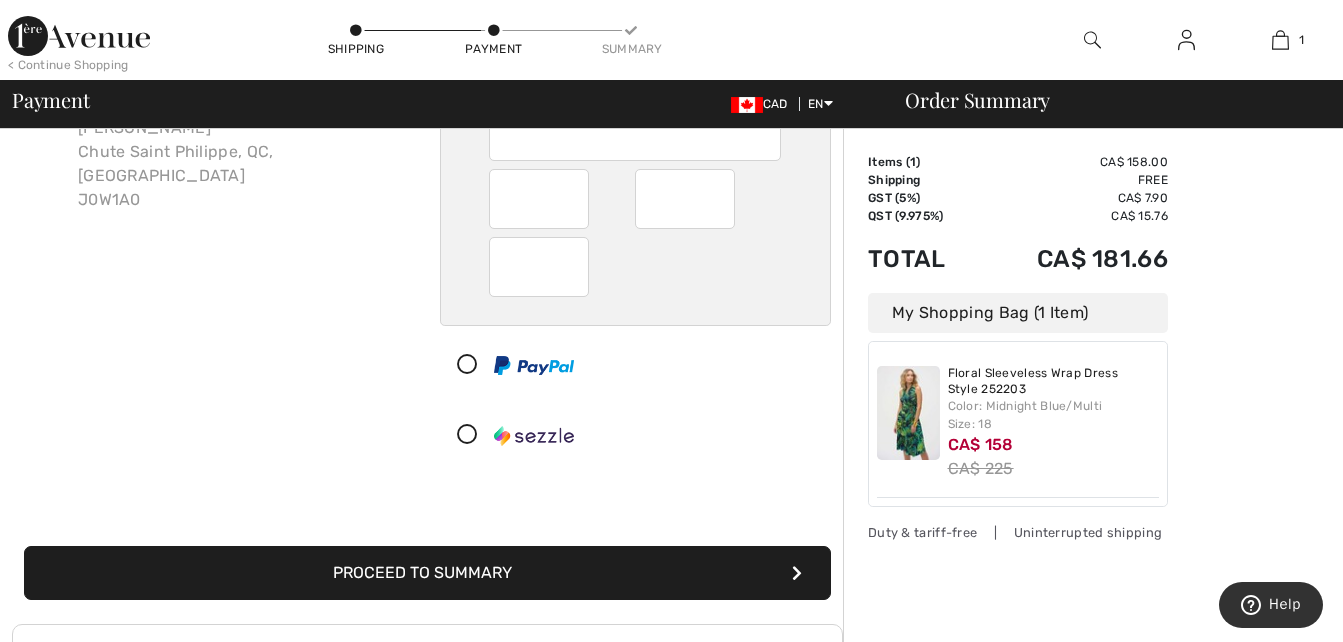 click on "Proceed to Summary" at bounding box center [427, 573] 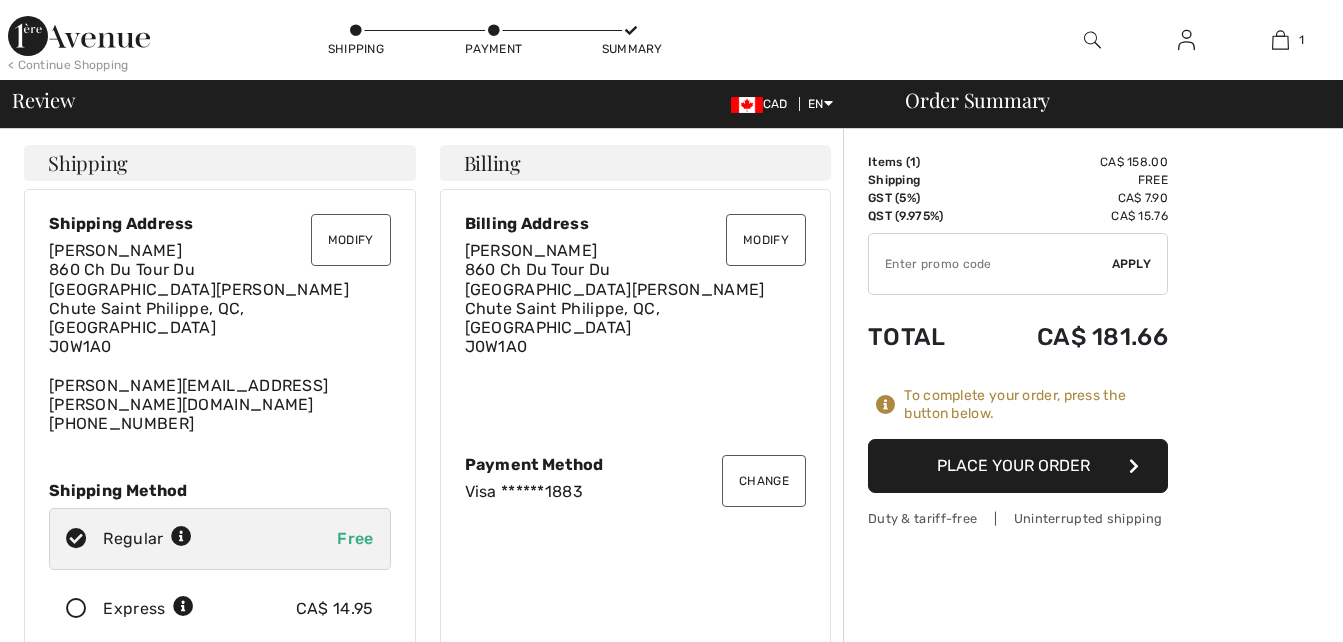 scroll, scrollTop: 0, scrollLeft: 0, axis: both 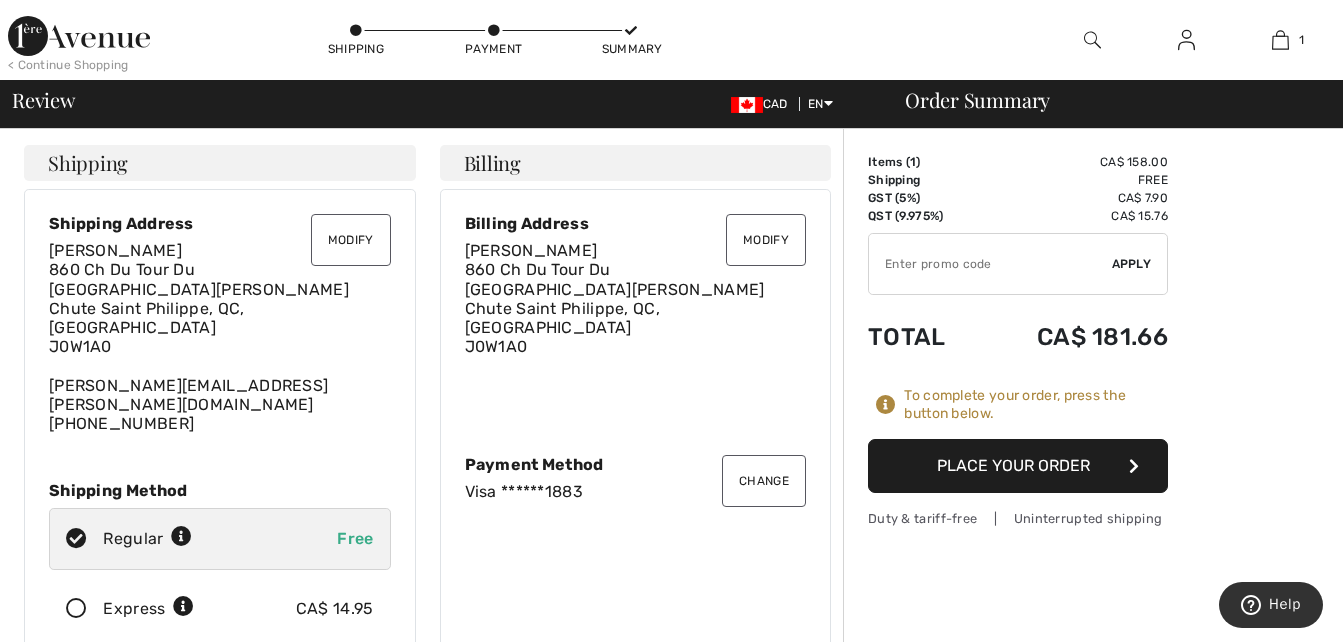 click on "Place Your Order" at bounding box center [1018, 466] 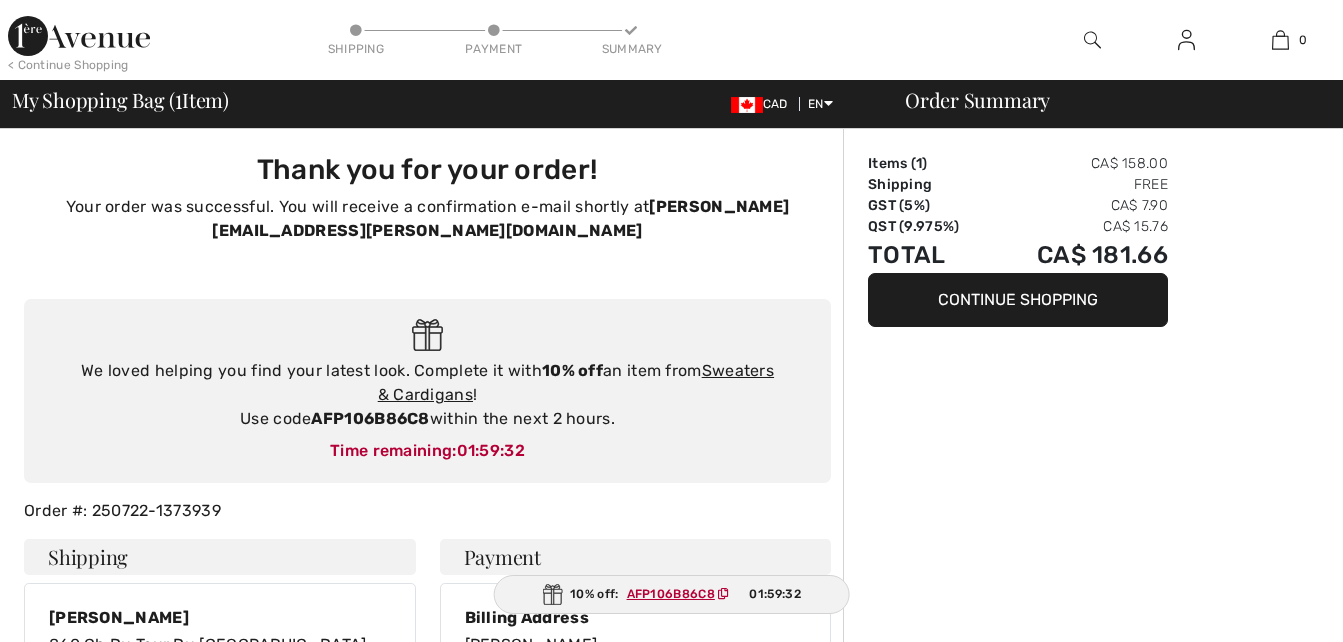 scroll, scrollTop: 0, scrollLeft: 0, axis: both 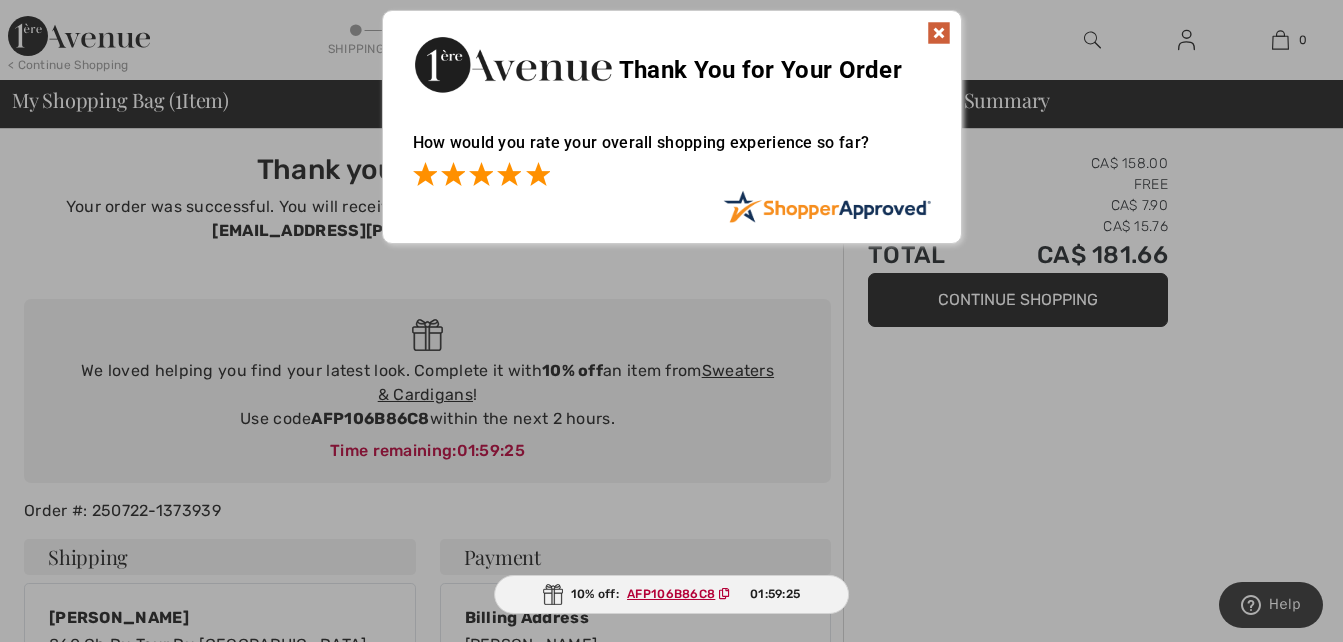 click at bounding box center (538, 174) 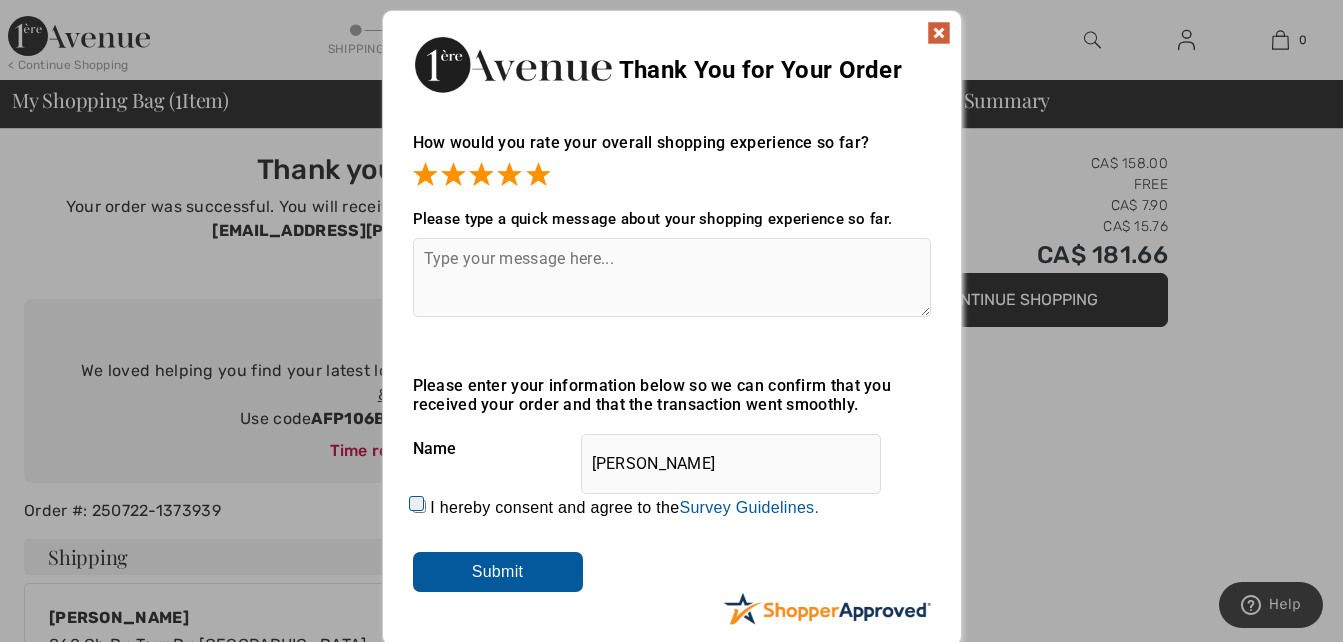 click at bounding box center (672, 277) 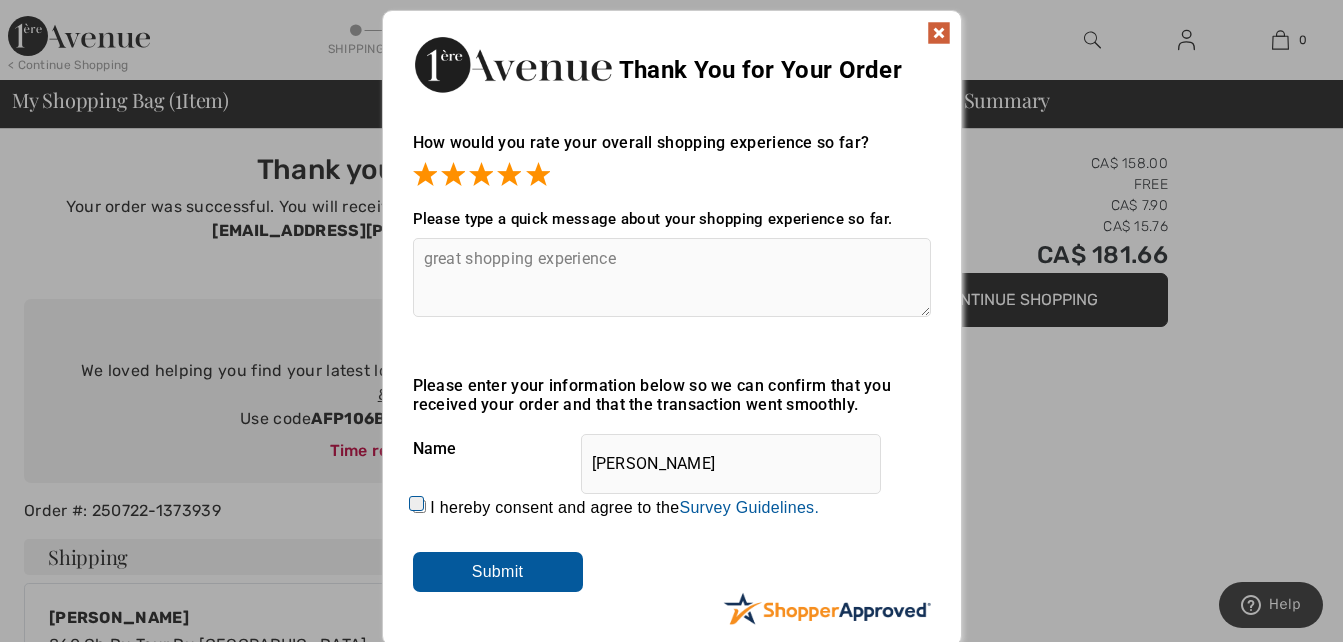 type on "great shopping experience" 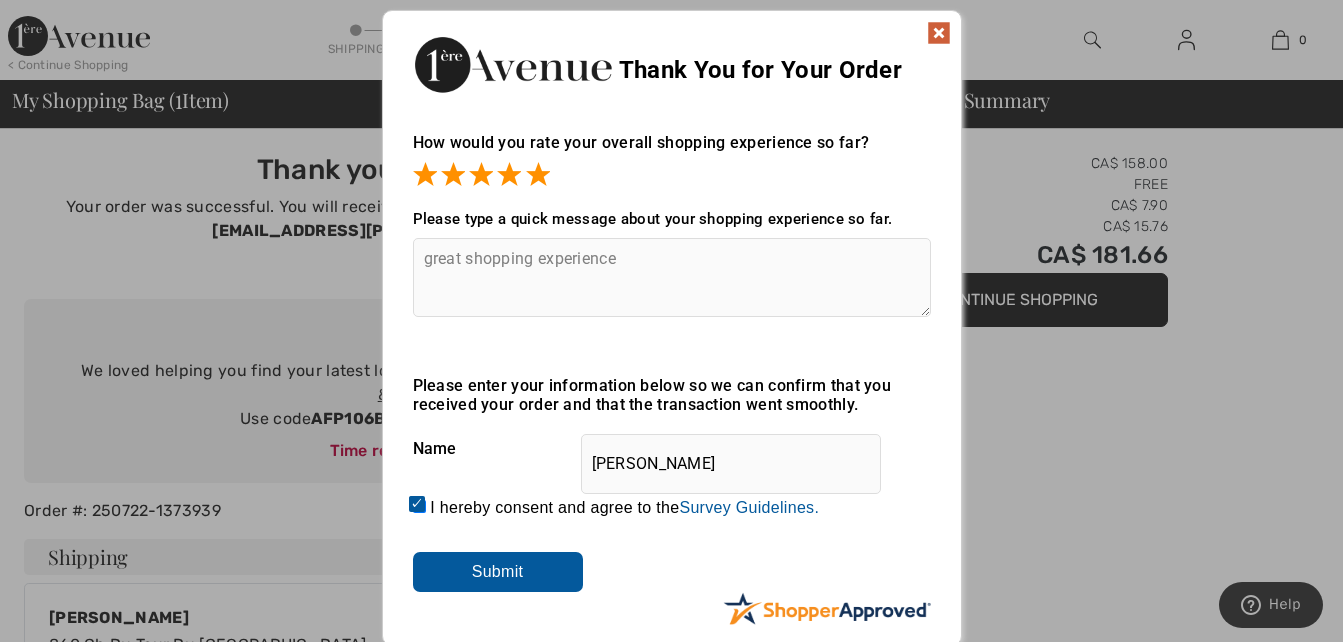 click on "Submit" at bounding box center [498, 572] 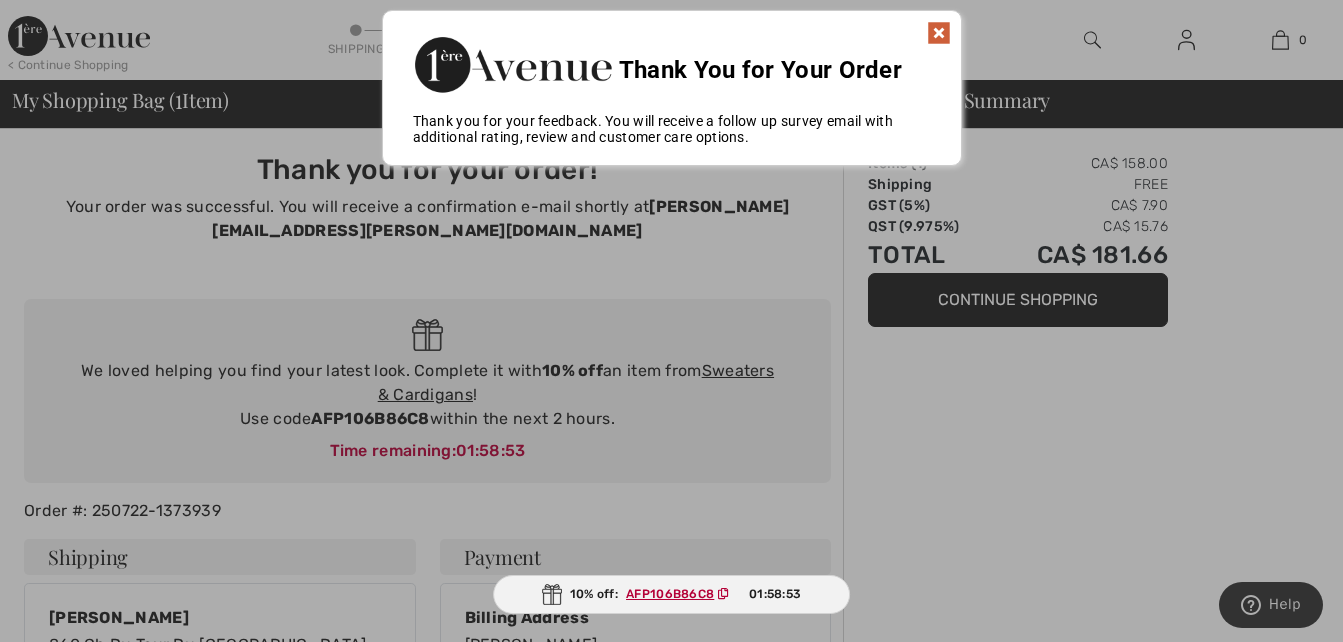 click at bounding box center [939, 33] 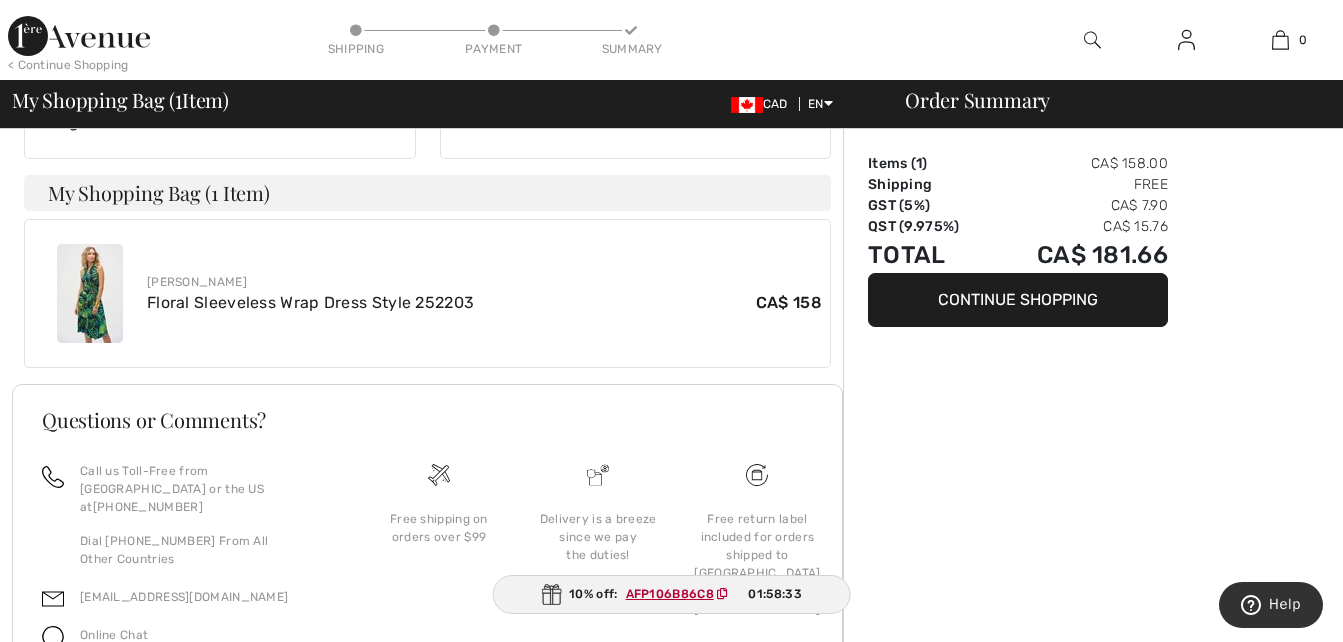 scroll, scrollTop: 776, scrollLeft: 0, axis: vertical 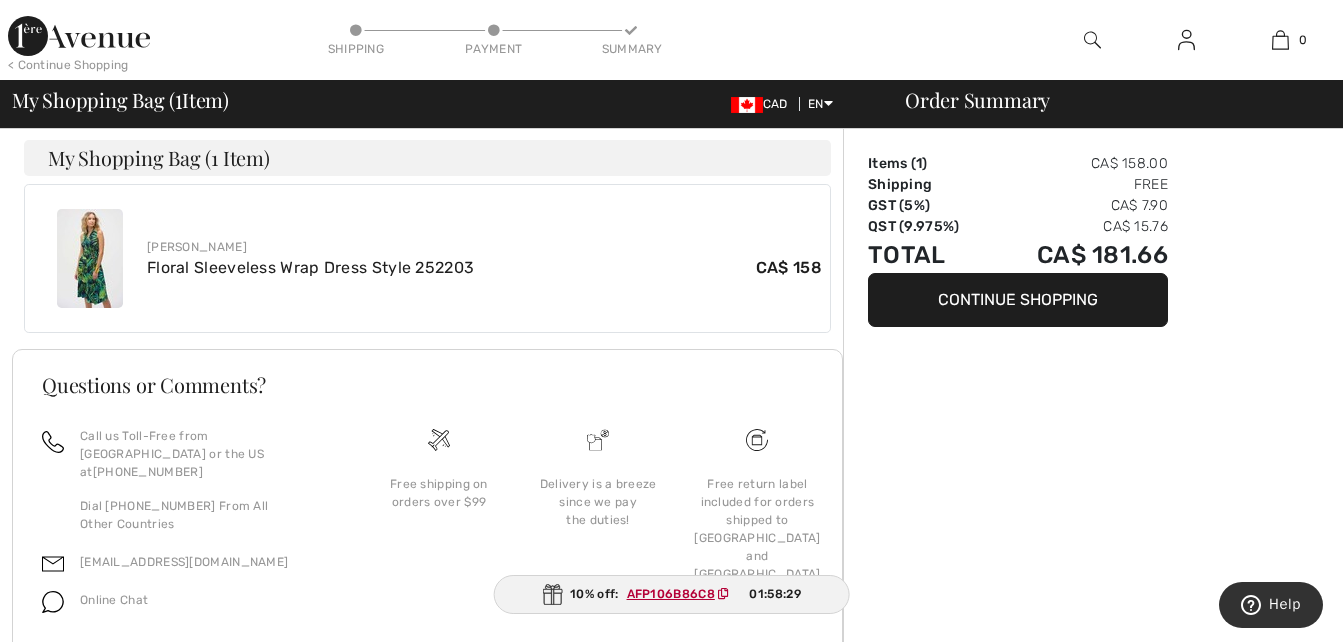 click on "AFP106B86C8" at bounding box center (671, 594) 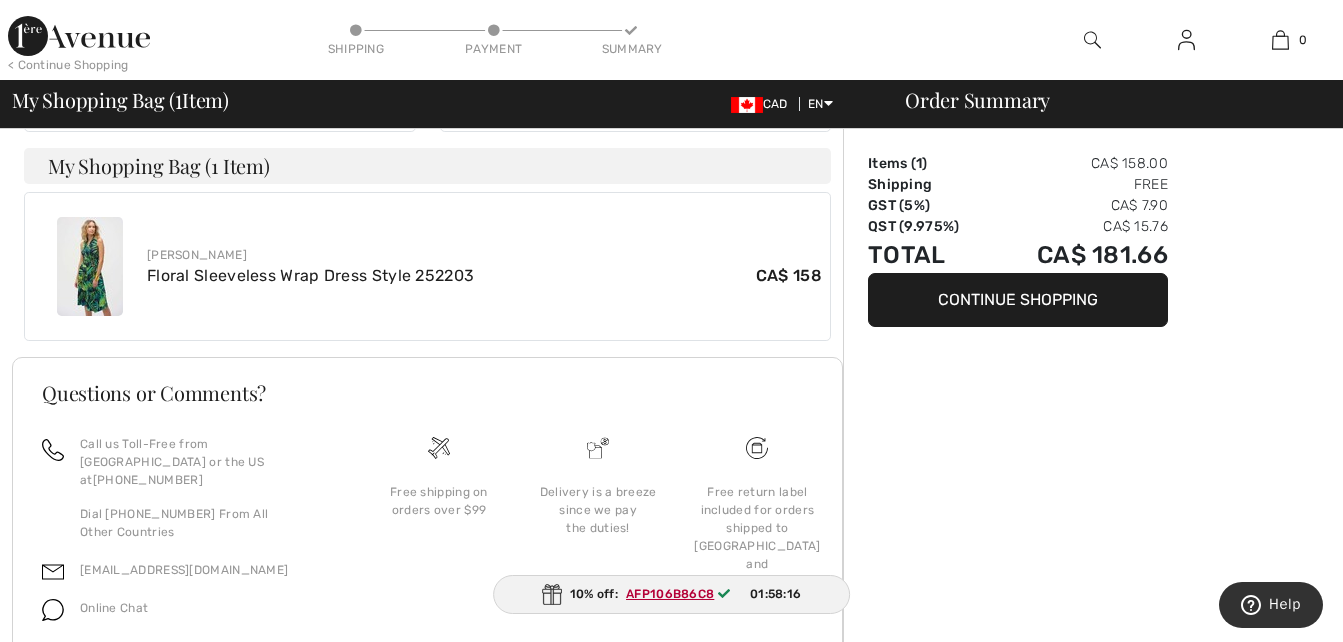 scroll, scrollTop: 776, scrollLeft: 0, axis: vertical 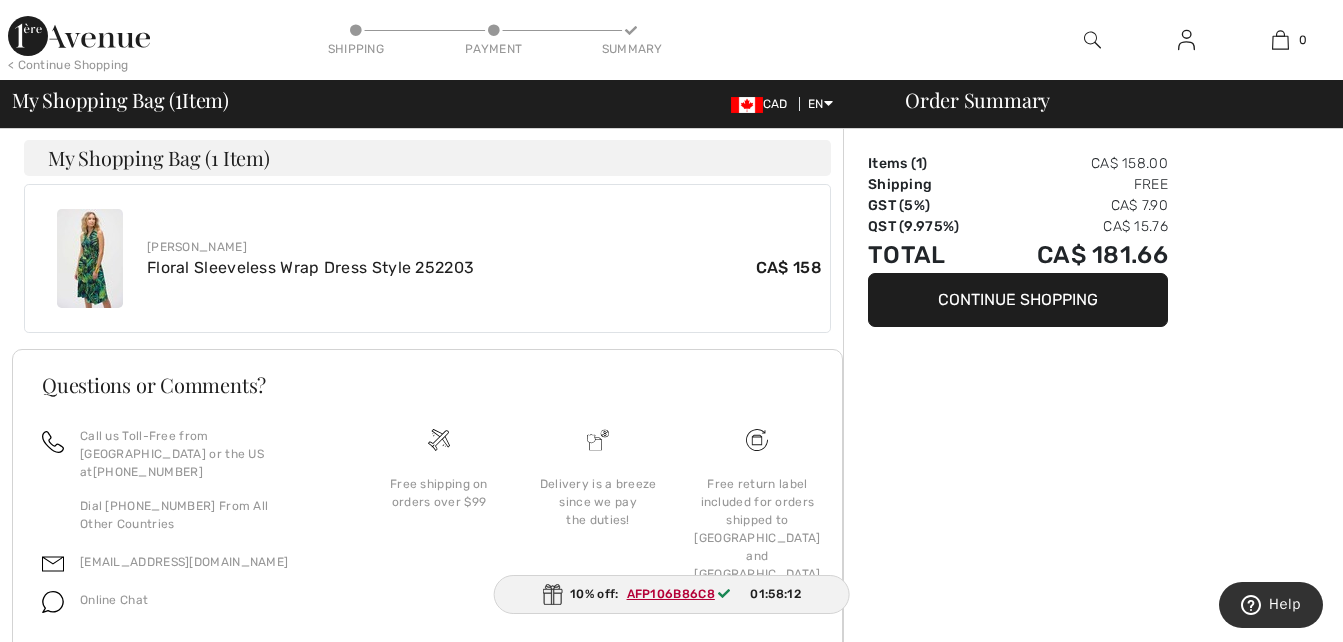 click on "AFP106B86C8" at bounding box center (671, 594) 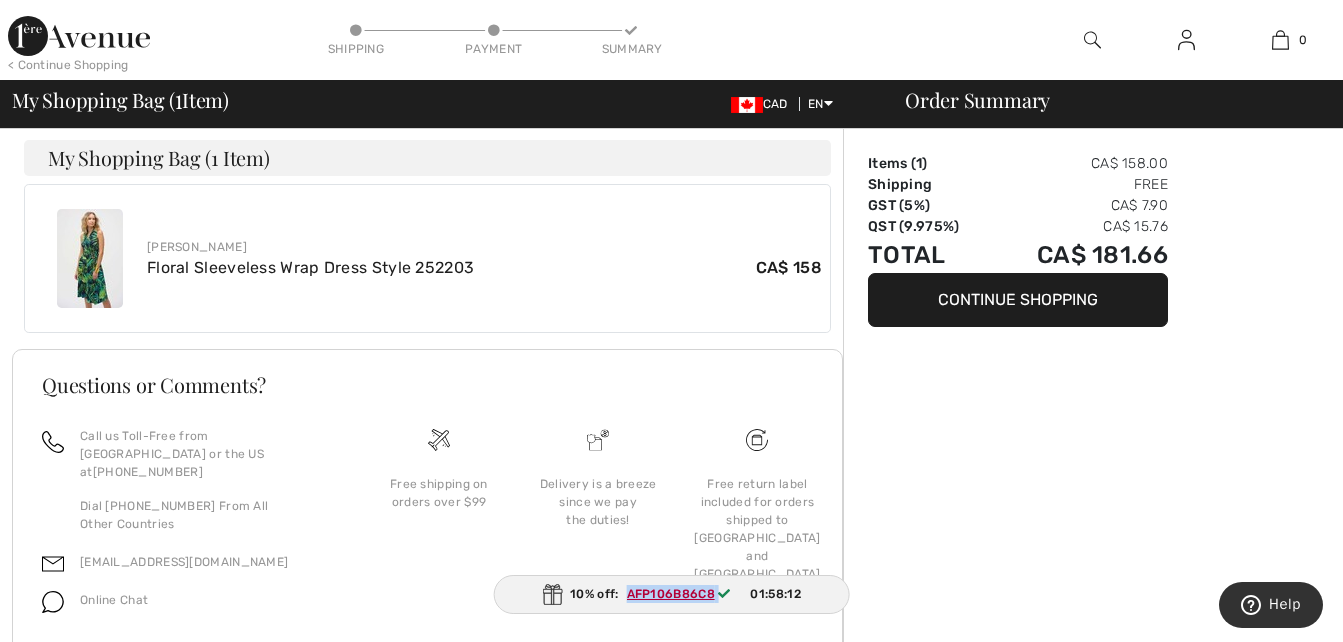 click on "AFP106B86C8" at bounding box center [671, 594] 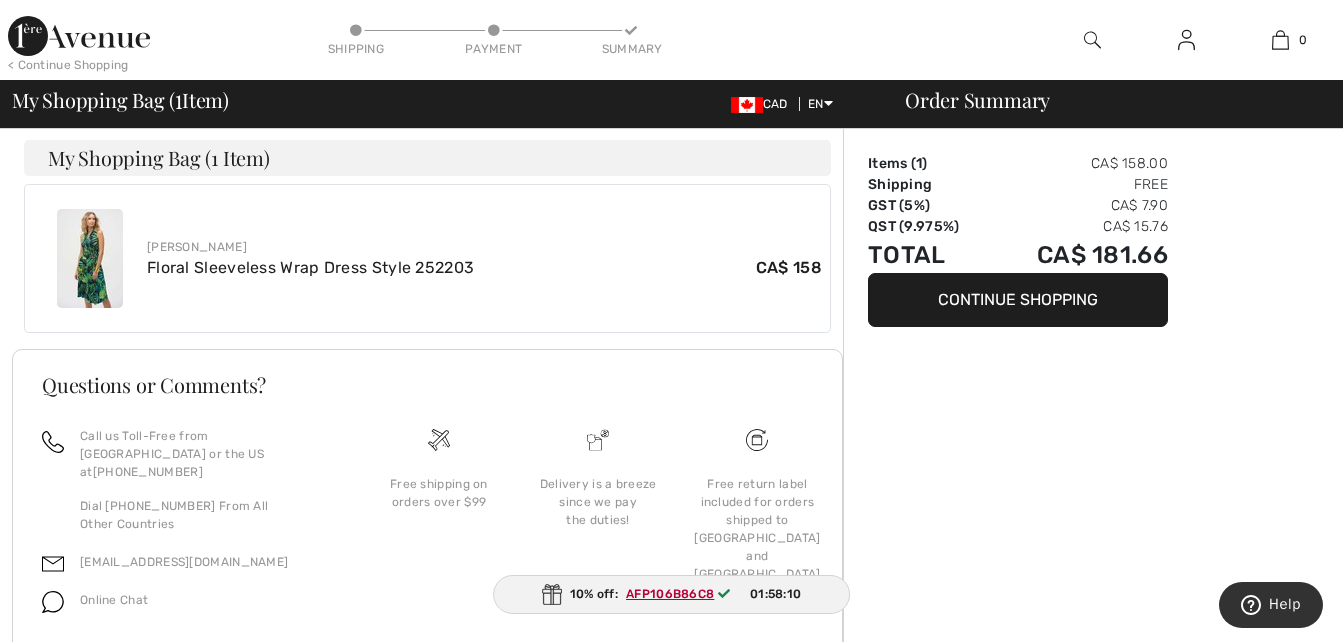 click on "Order Summary
Items ( 1 )
CA$ 158.00
Shipping
Free
GST (5%) CA$ 7.90
QST (9.975%) CA$ 15.76
Total
CA$ 181.66
Continue Shopping" at bounding box center [1093, 35] 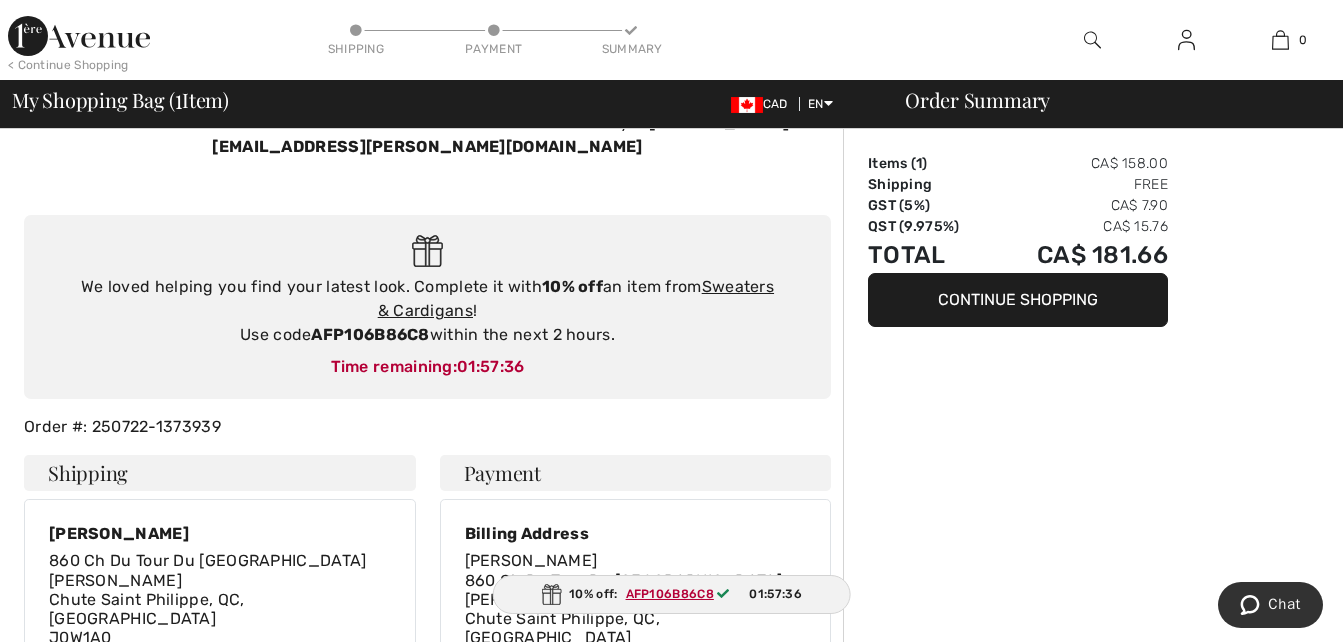 scroll, scrollTop: 0, scrollLeft: 0, axis: both 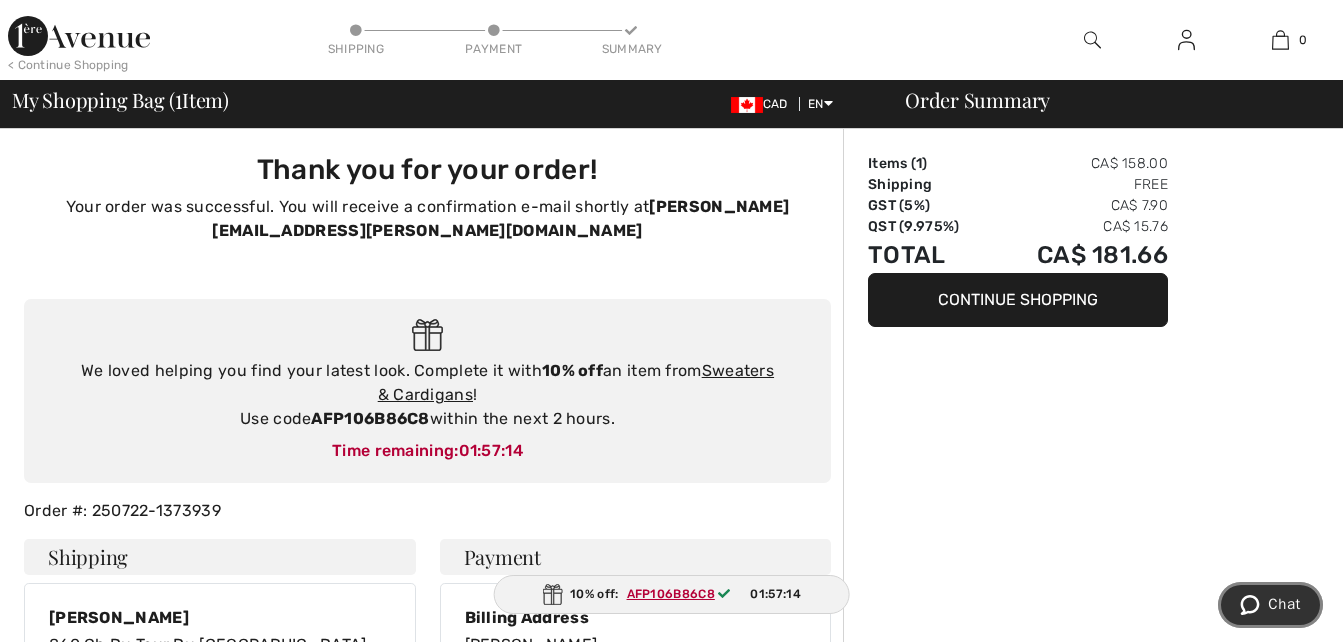 click at bounding box center [1254, 605] 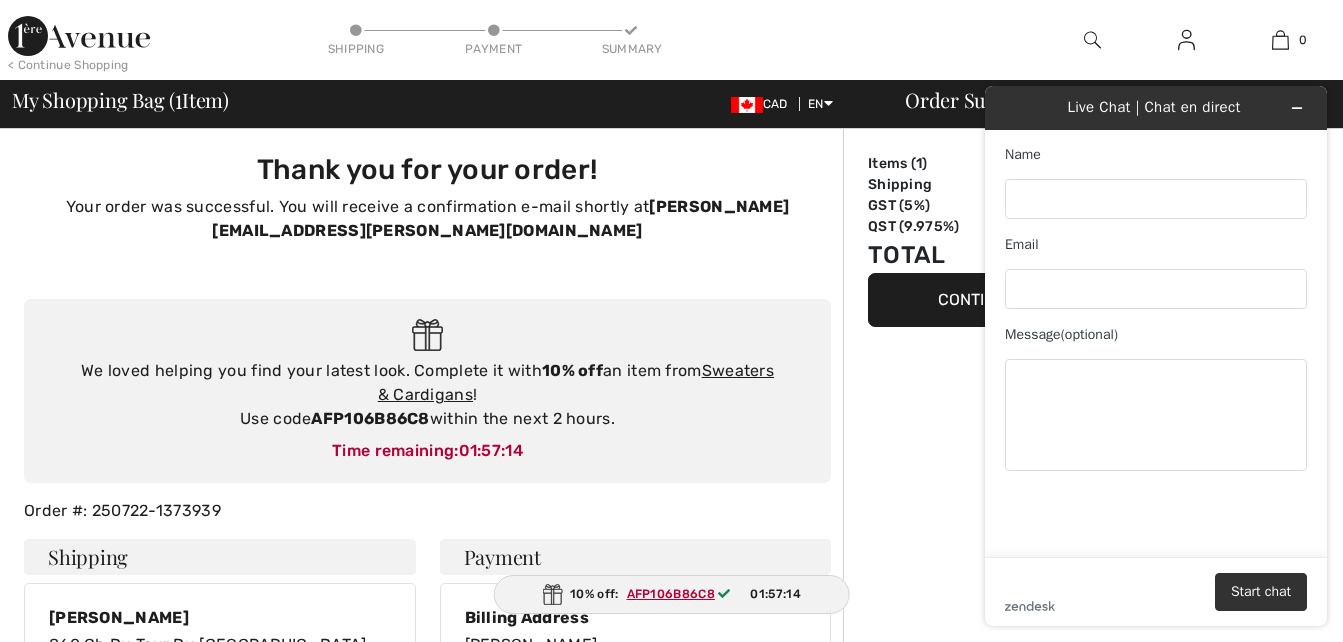 scroll, scrollTop: 0, scrollLeft: 0, axis: both 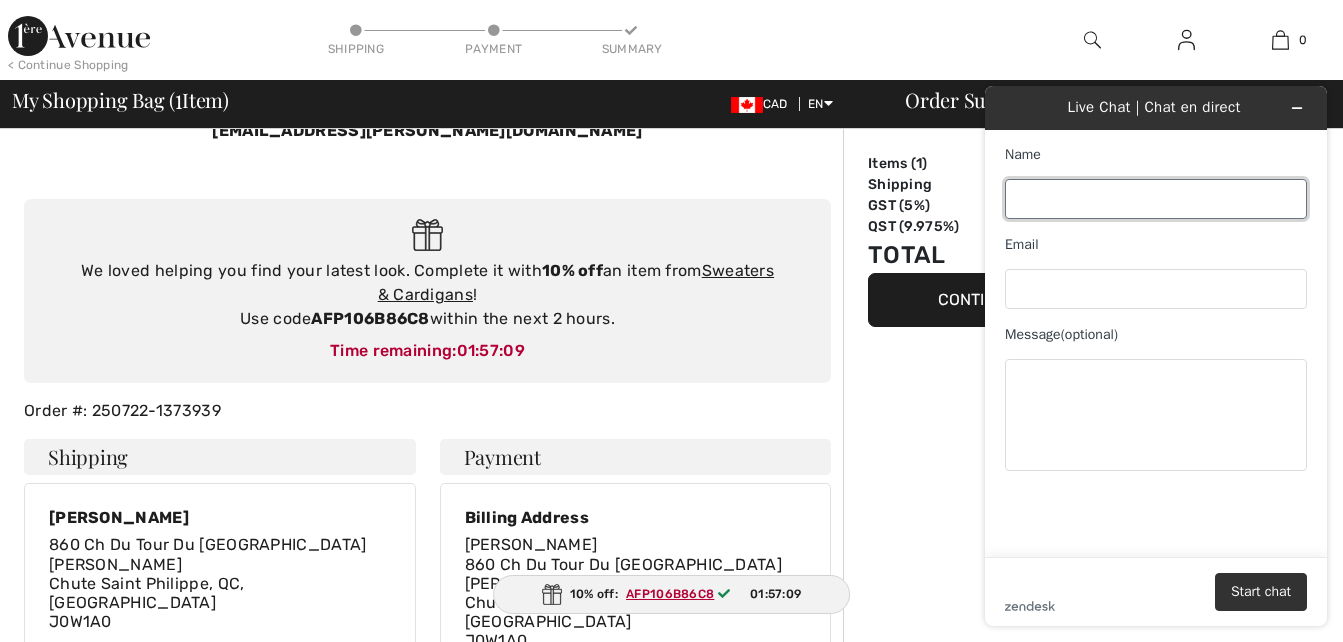 click on "Name" at bounding box center (1156, 199) 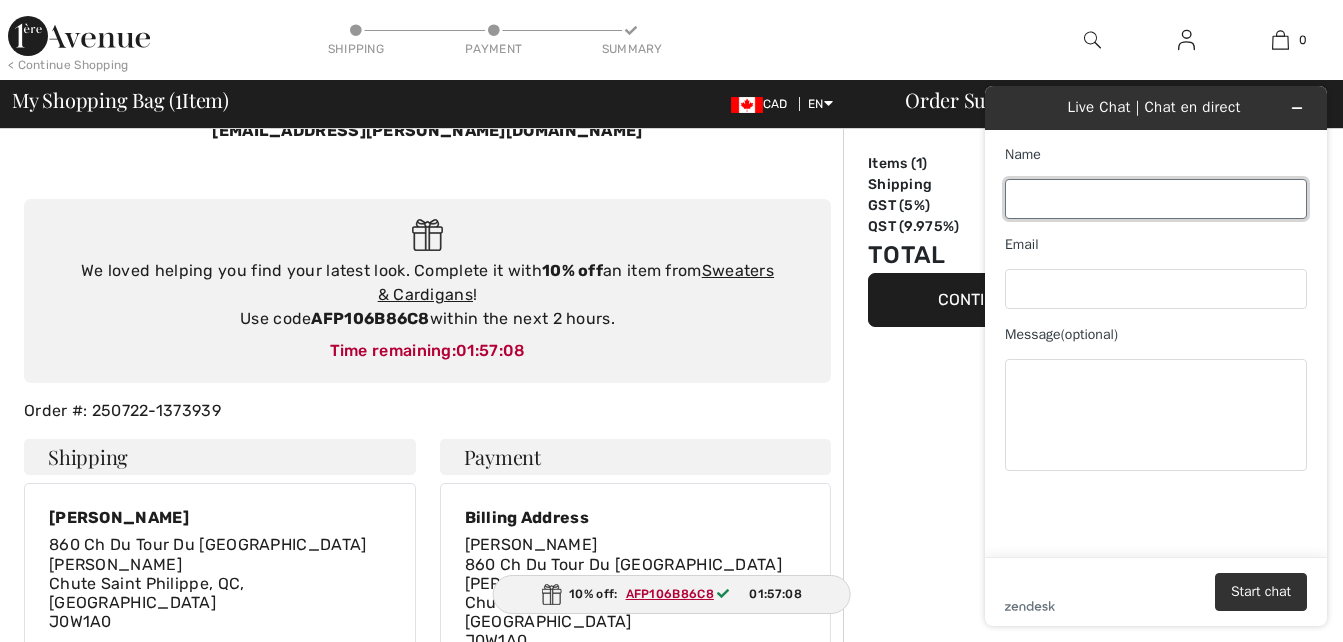 type on "donna lochhead" 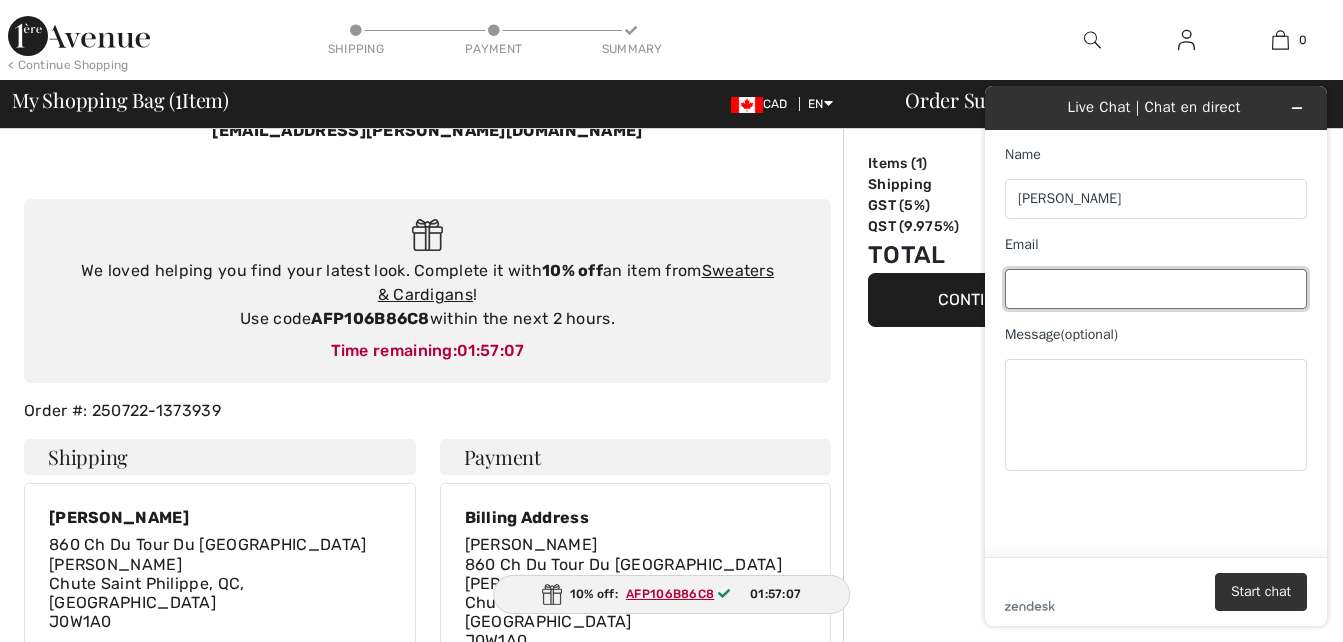 click on "Email" at bounding box center [1156, 289] 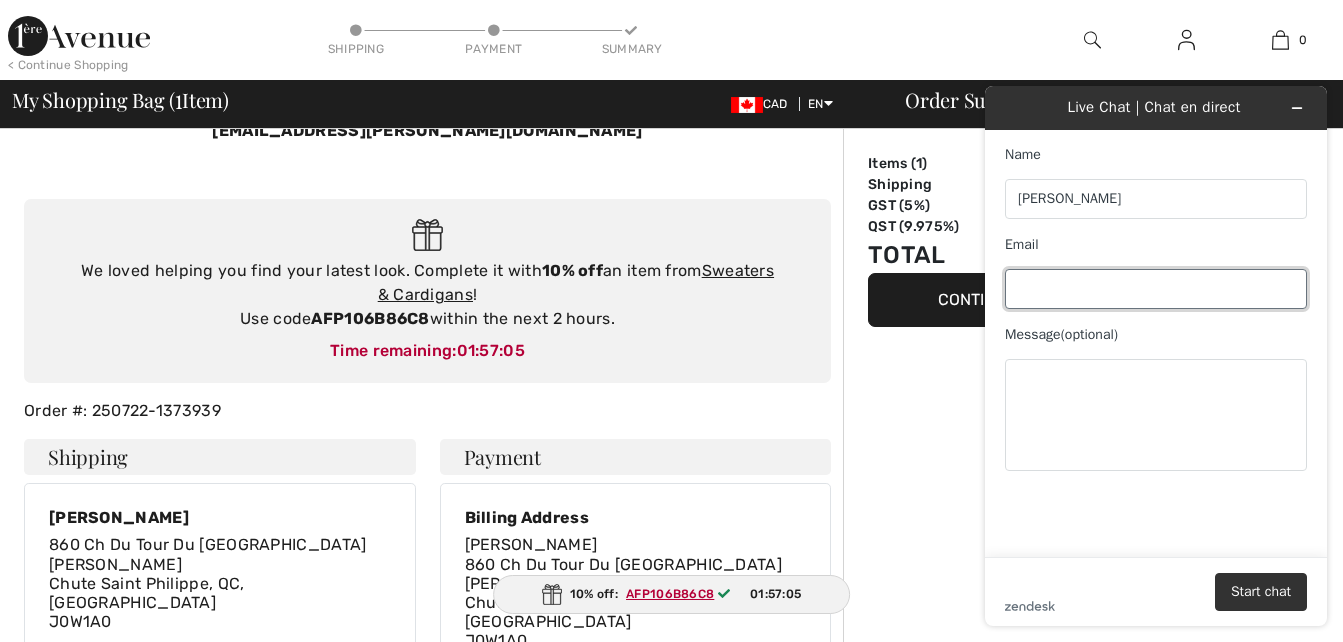 type on "donna.lochhead@hotmail.com" 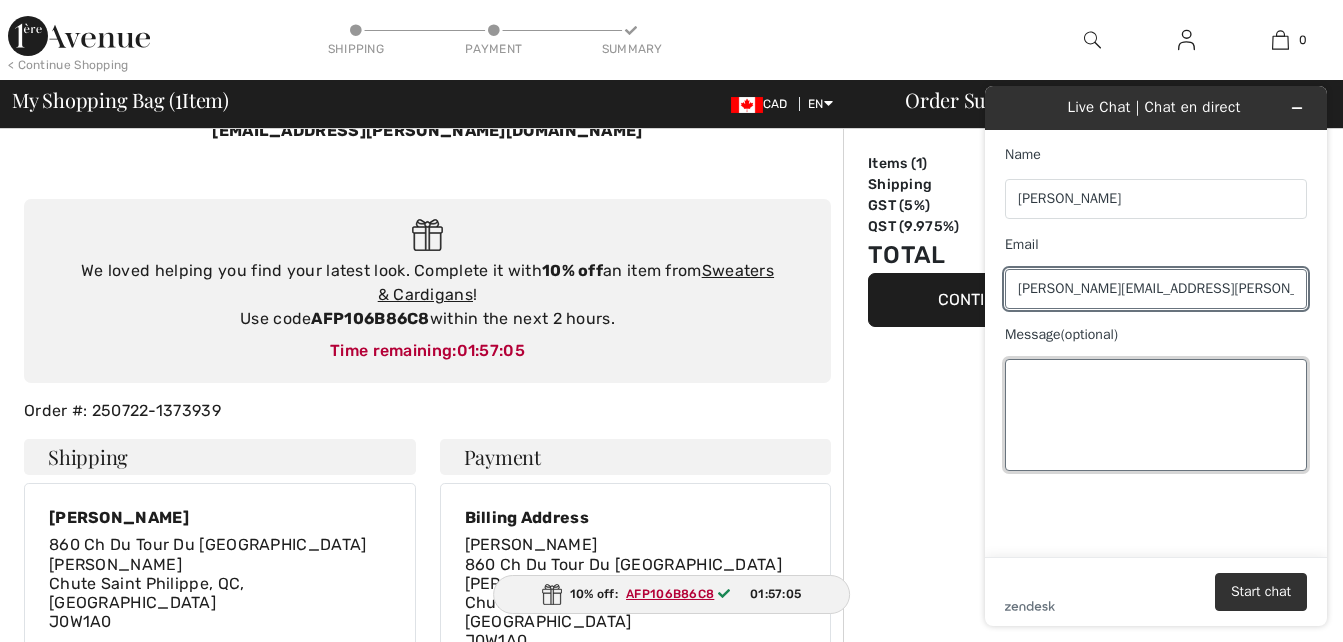 click on "Message  (optional)" at bounding box center (1156, 415) 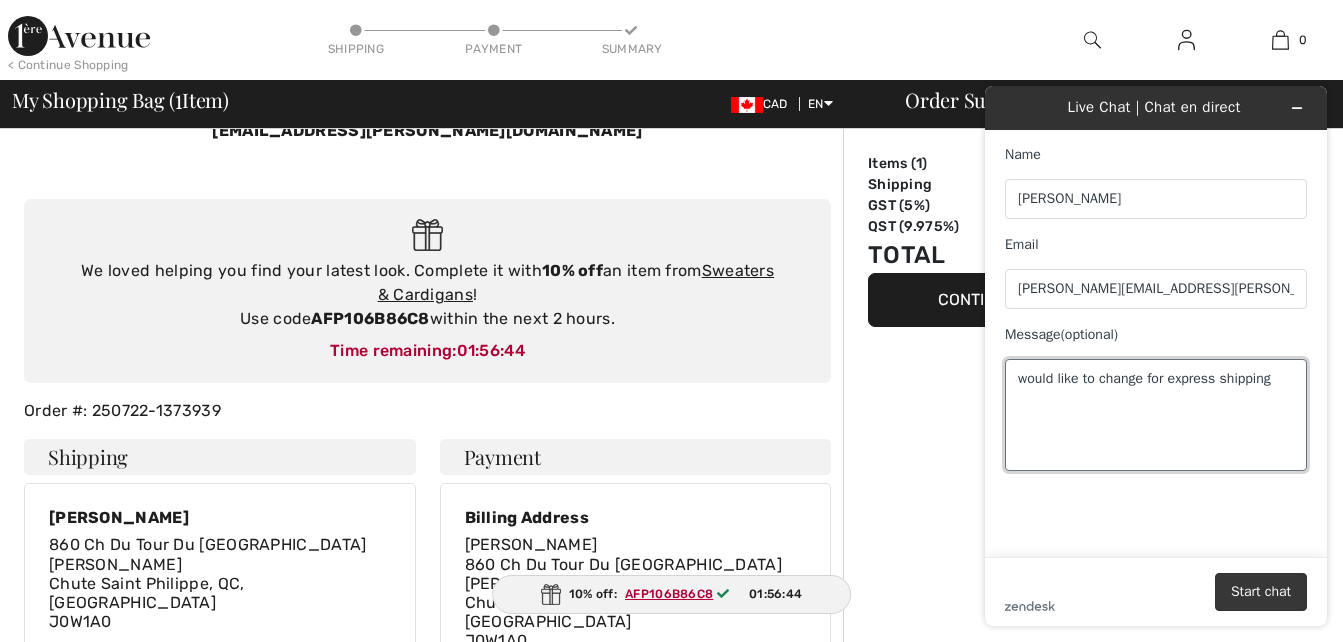 type on "would like to change for express shipping" 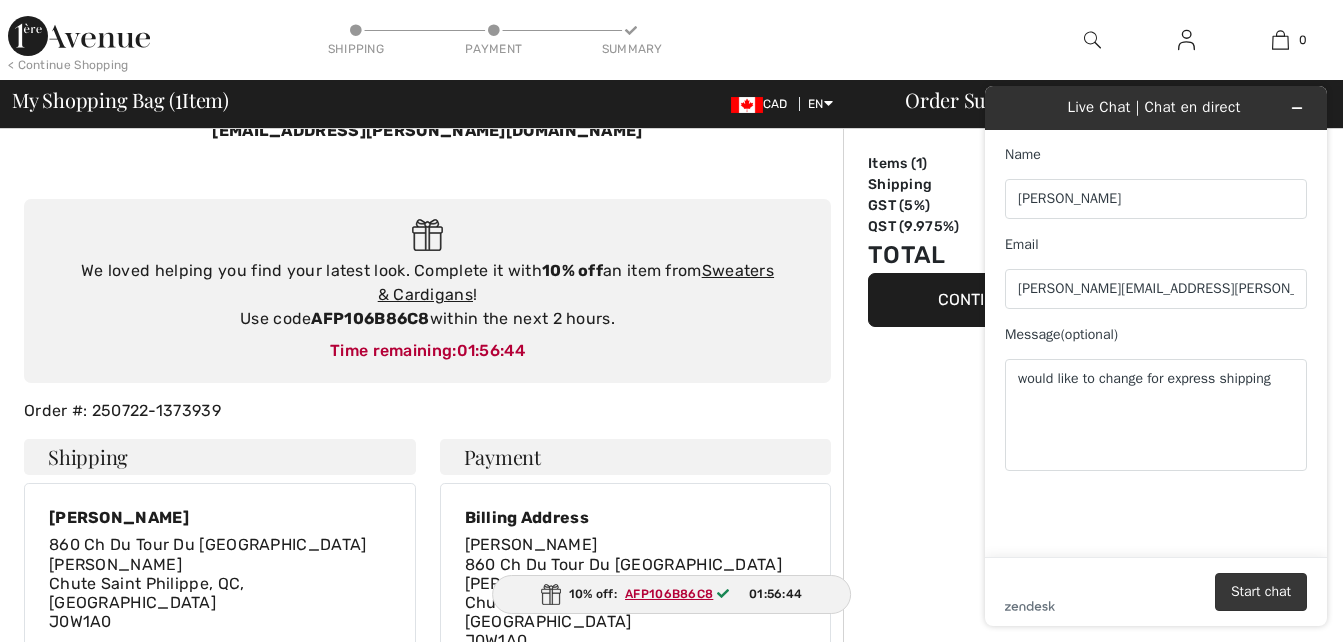 click on "Start chat" at bounding box center (1261, 592) 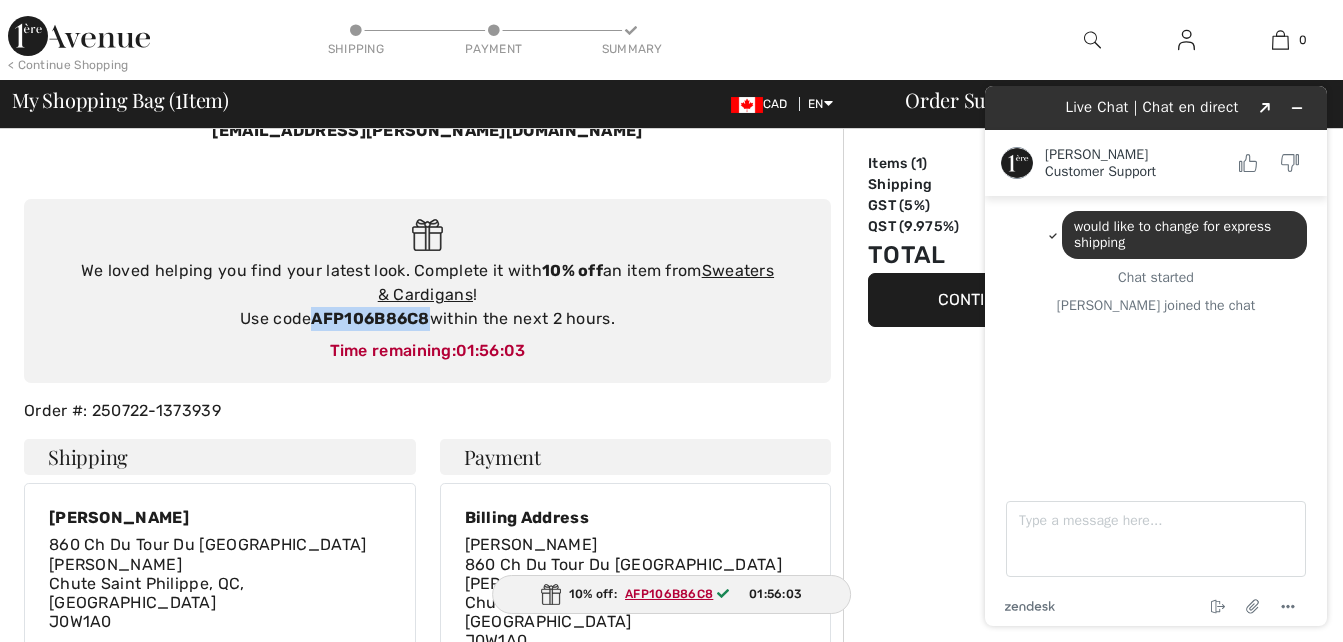 drag, startPoint x: 430, startPoint y: 316, endPoint x: 316, endPoint y: 326, distance: 114.43776 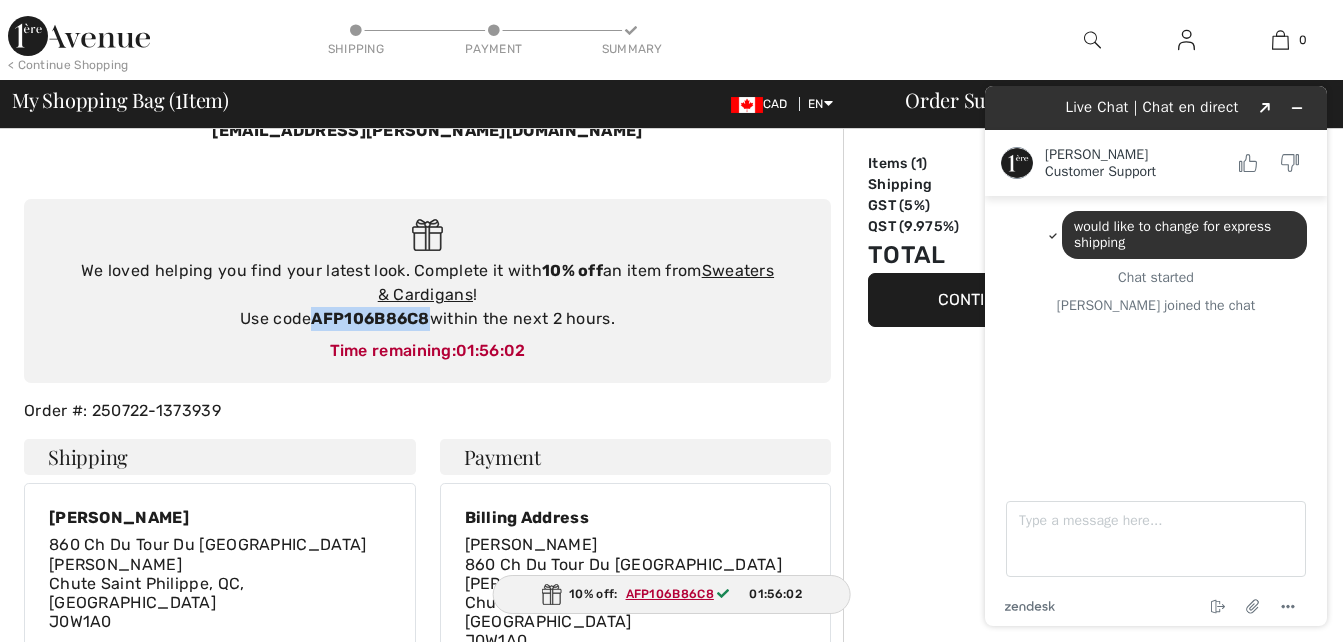 drag, startPoint x: 316, startPoint y: 326, endPoint x: 336, endPoint y: 314, distance: 23.323807 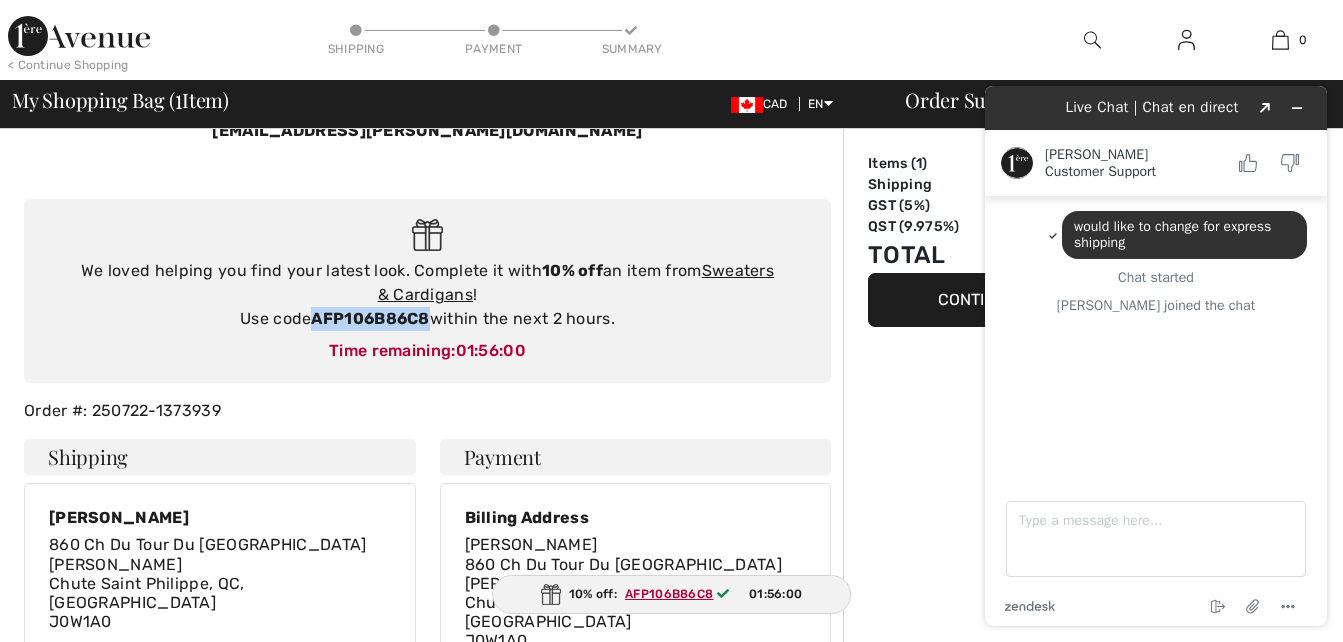 copy on "AFP106B86C8" 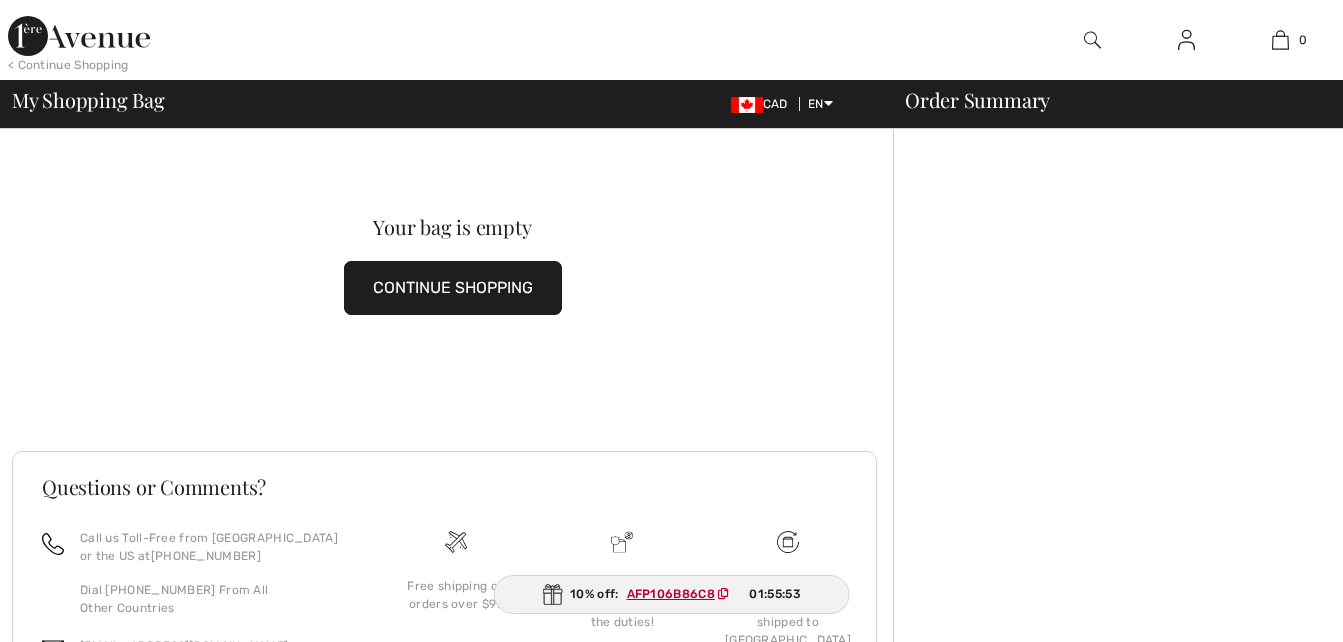 scroll, scrollTop: 0, scrollLeft: 0, axis: both 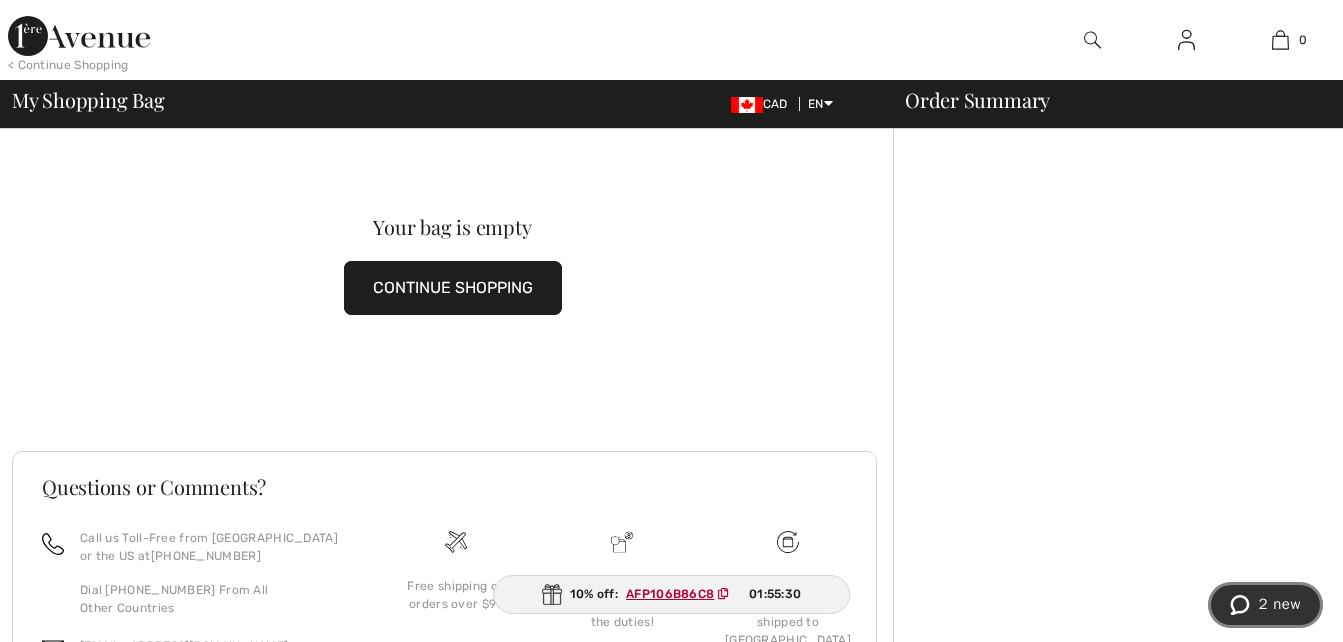 click on "2 new" at bounding box center (1279, 604) 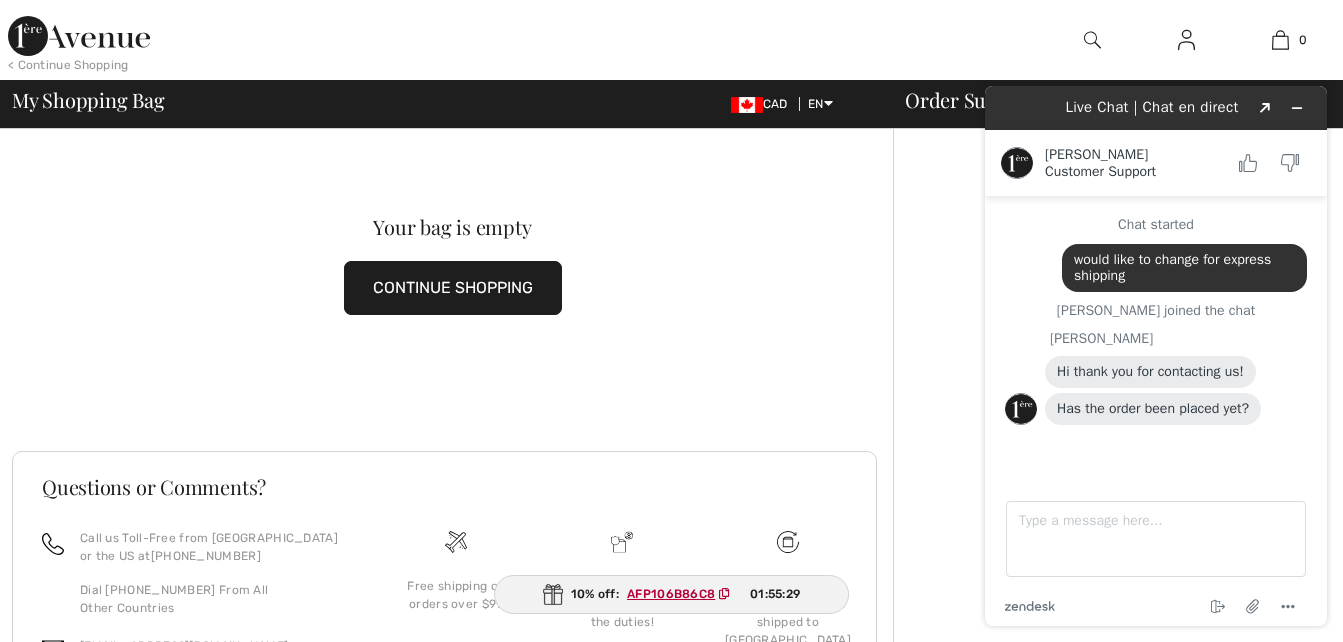 scroll, scrollTop: 0, scrollLeft: 0, axis: both 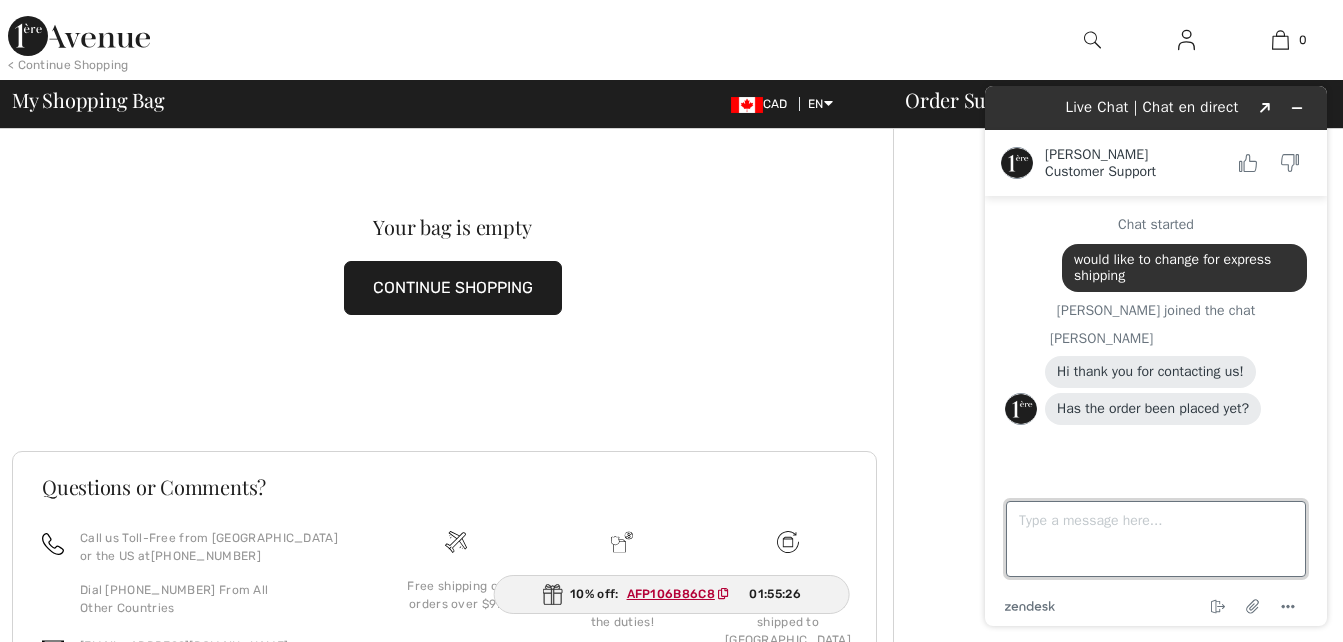 click on "Type a message here..." at bounding box center (1156, 539) 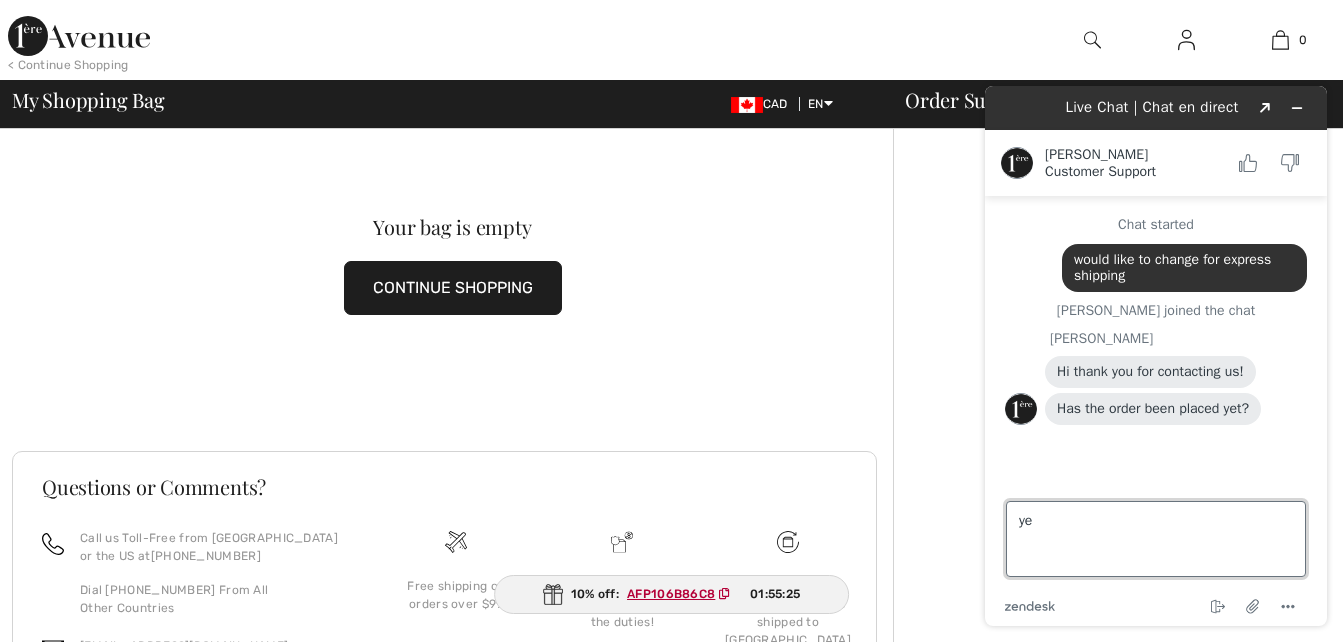 type on "yes" 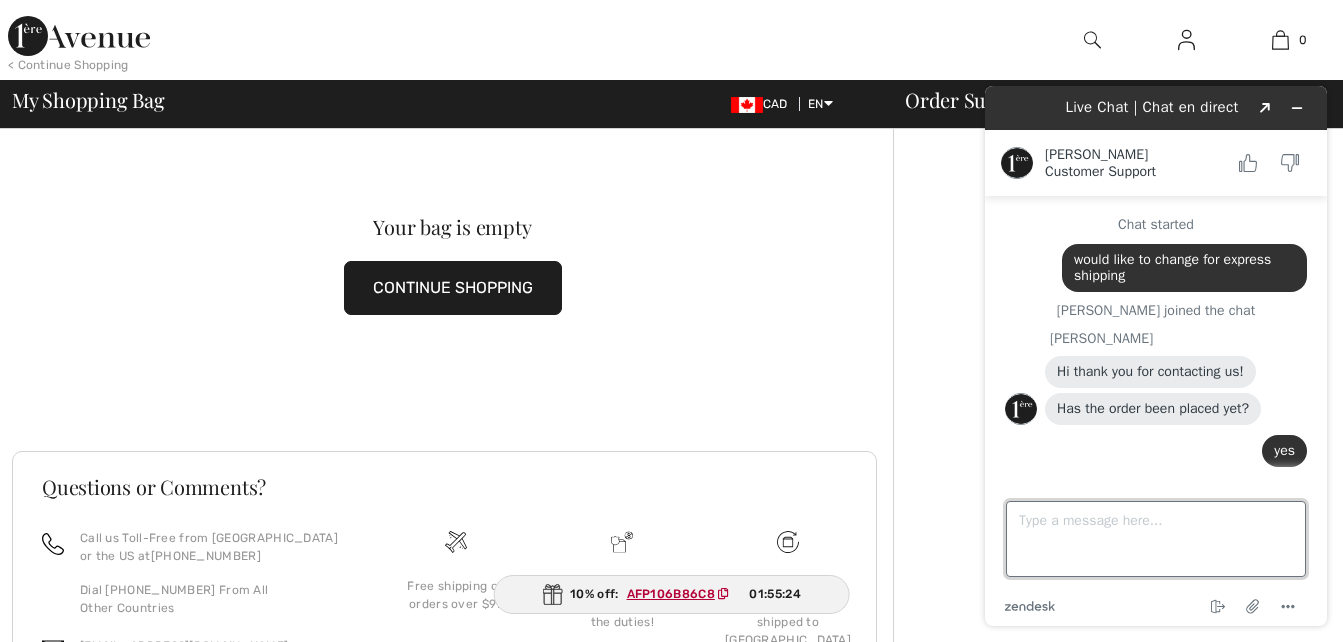 scroll, scrollTop: 2, scrollLeft: 0, axis: vertical 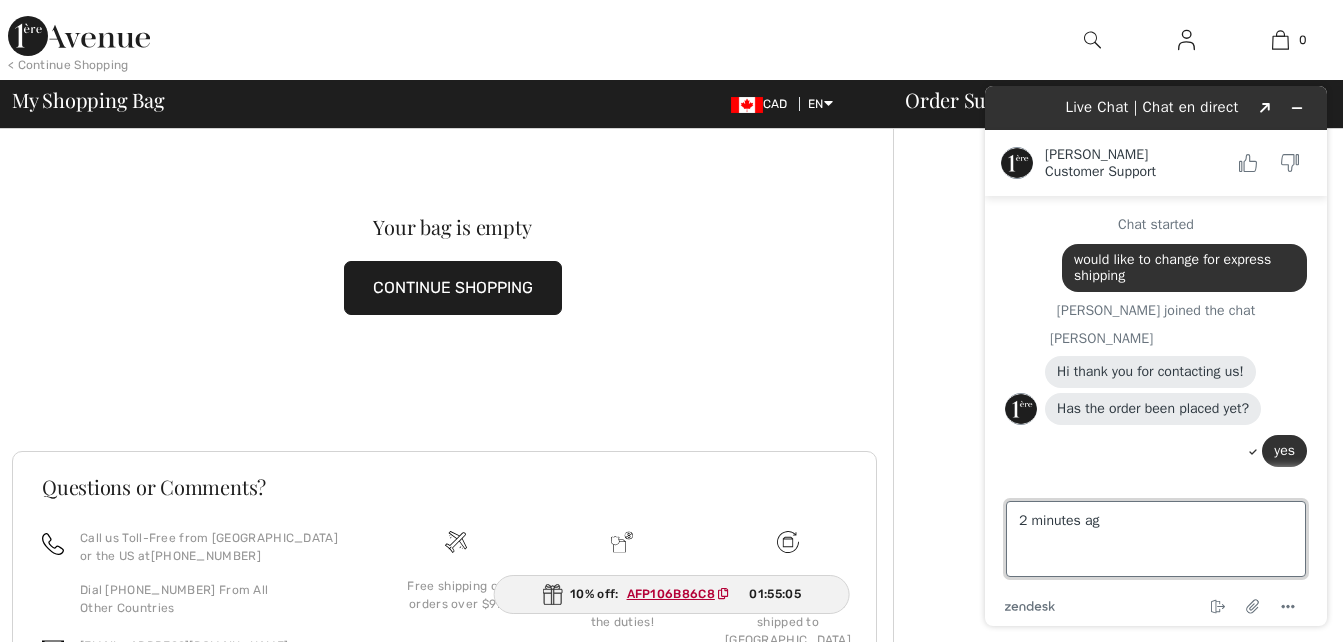 type on "2 minutes ago" 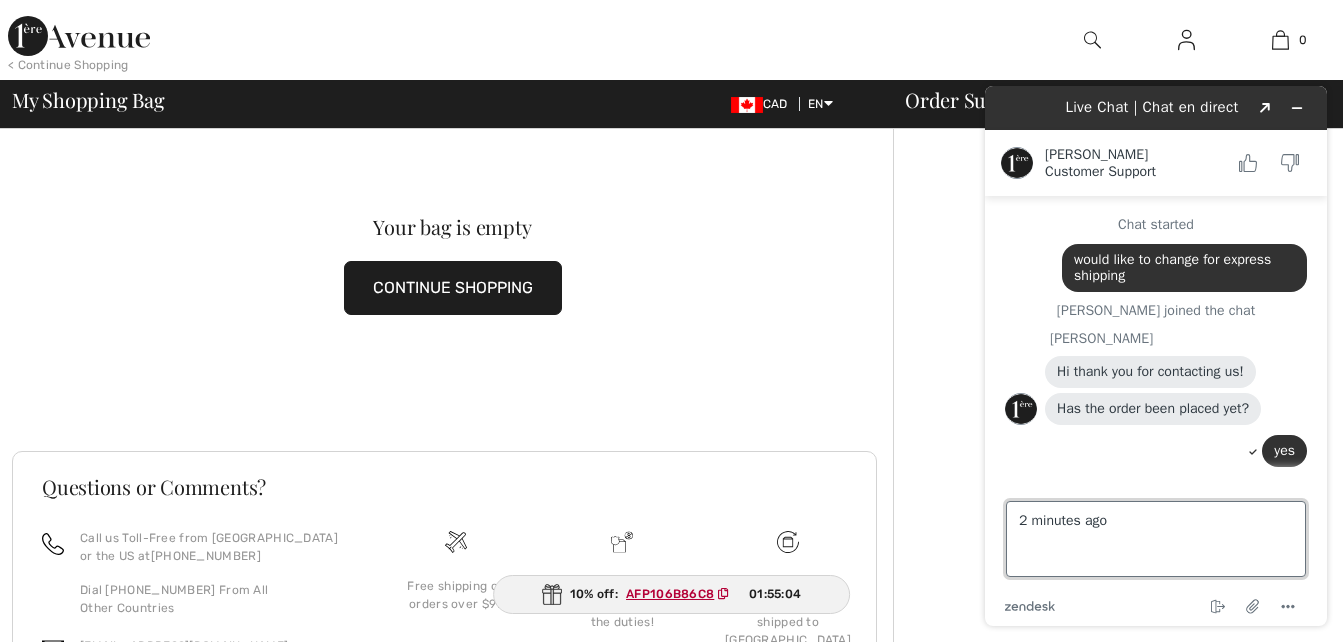 type 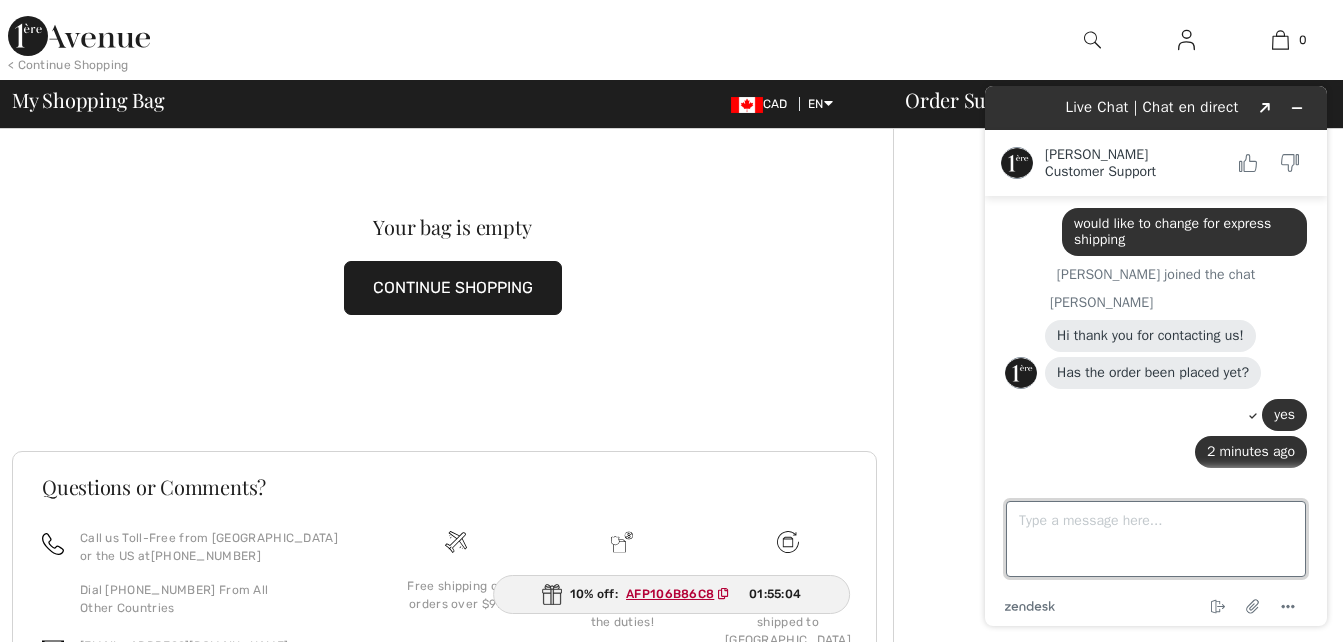 scroll, scrollTop: 39, scrollLeft: 0, axis: vertical 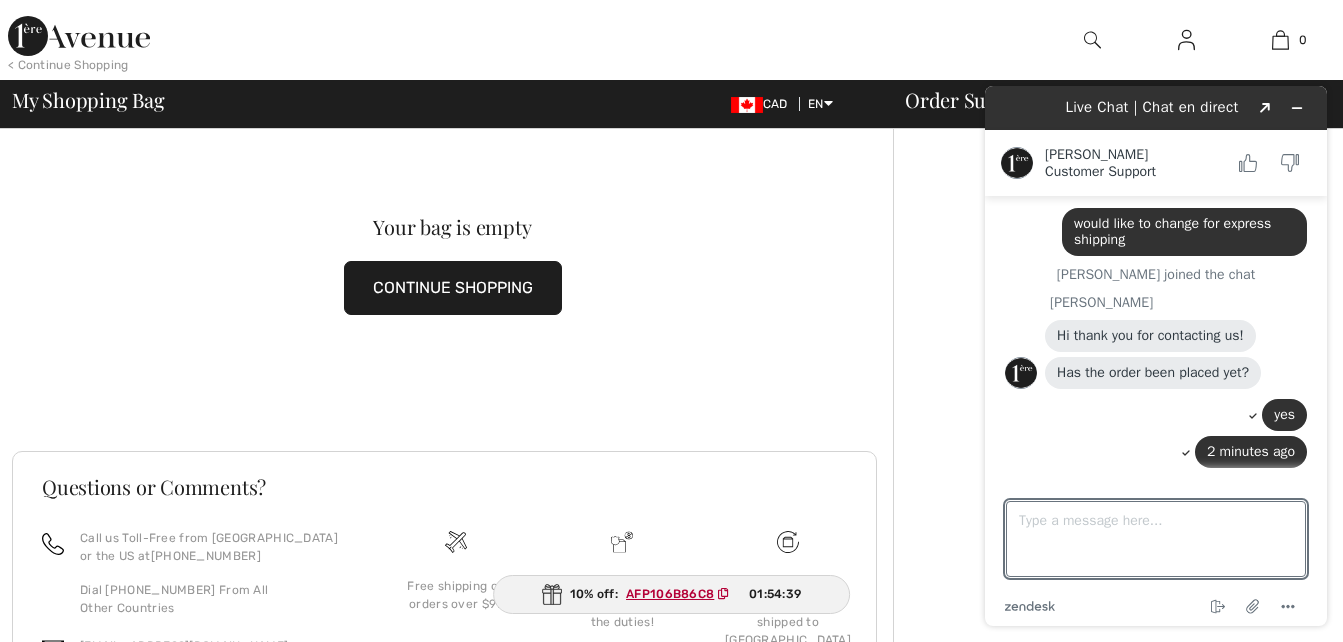 click on "CONTINUE SHOPPING" at bounding box center [453, 288] 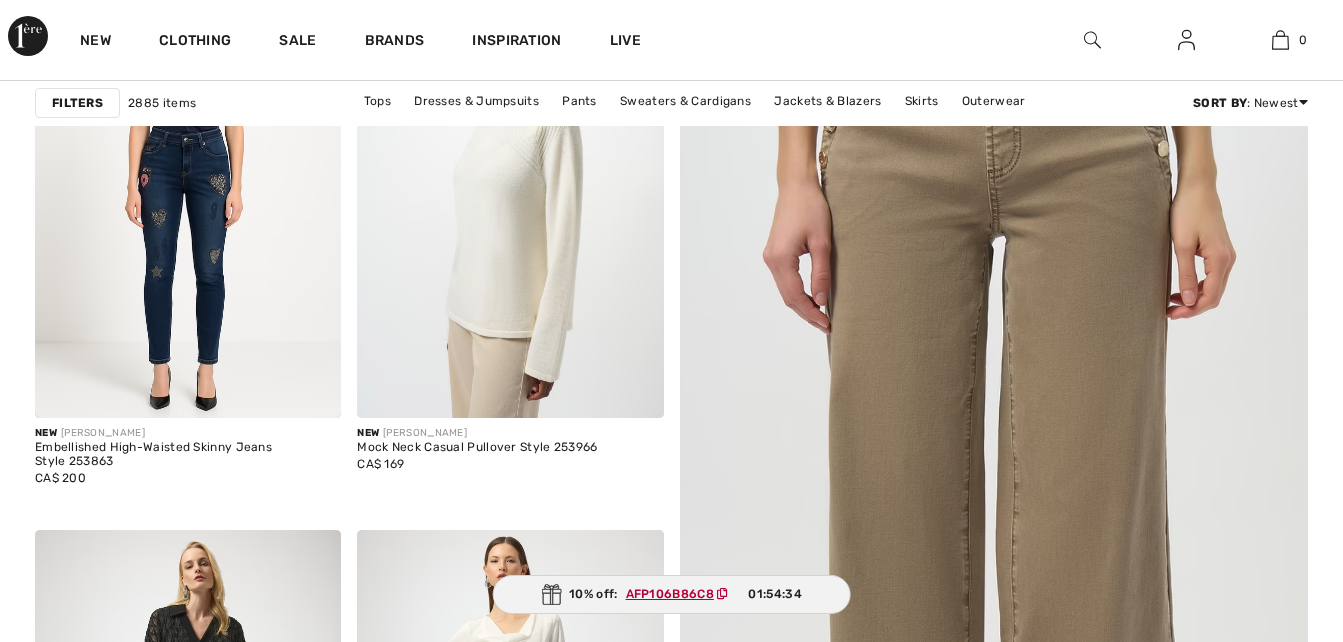scroll, scrollTop: 746, scrollLeft: 0, axis: vertical 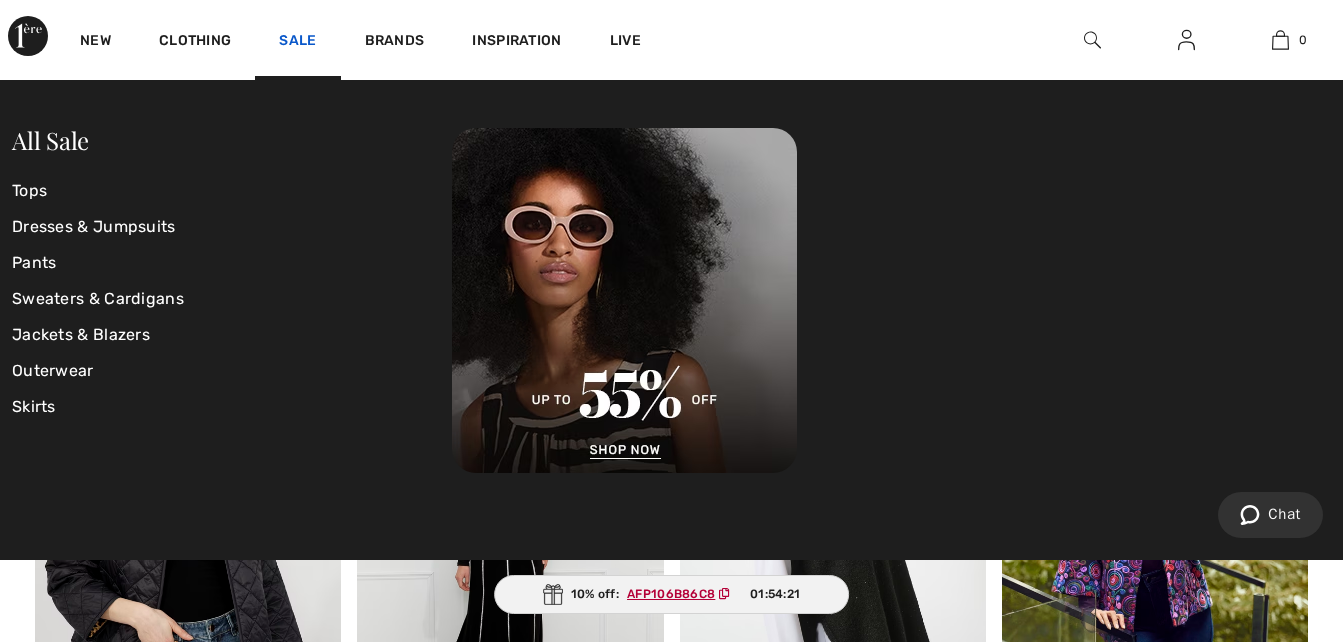 click on "Sale" at bounding box center [297, 42] 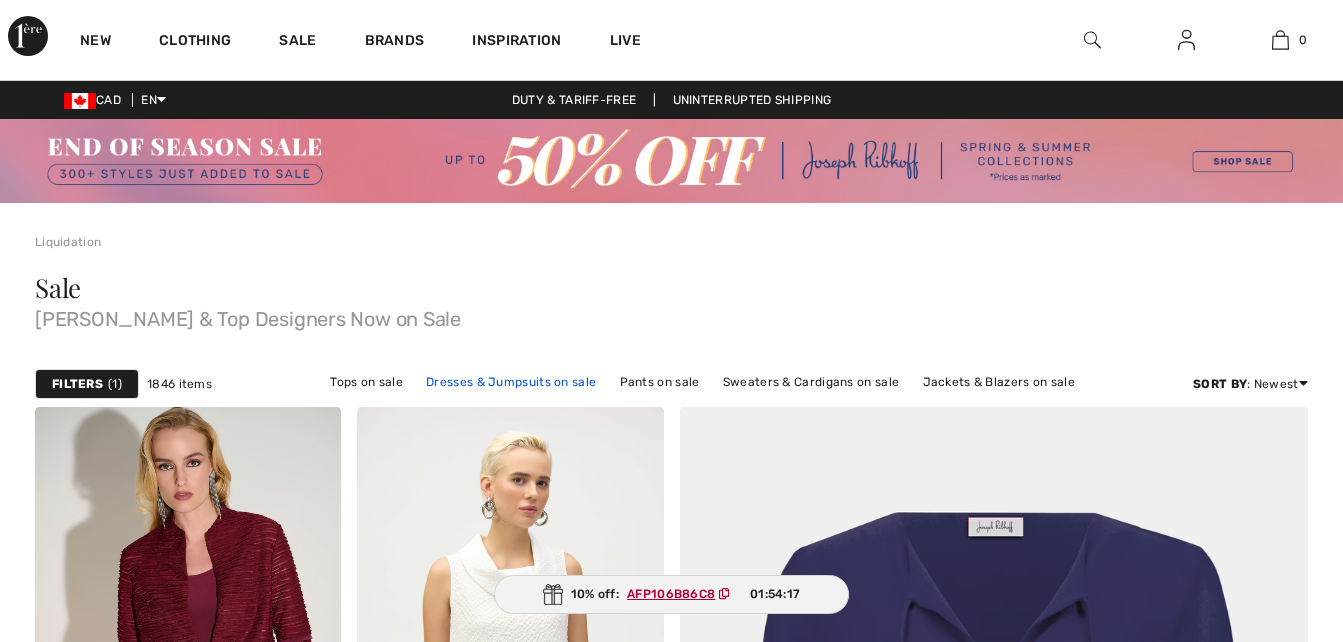 scroll, scrollTop: 0, scrollLeft: 0, axis: both 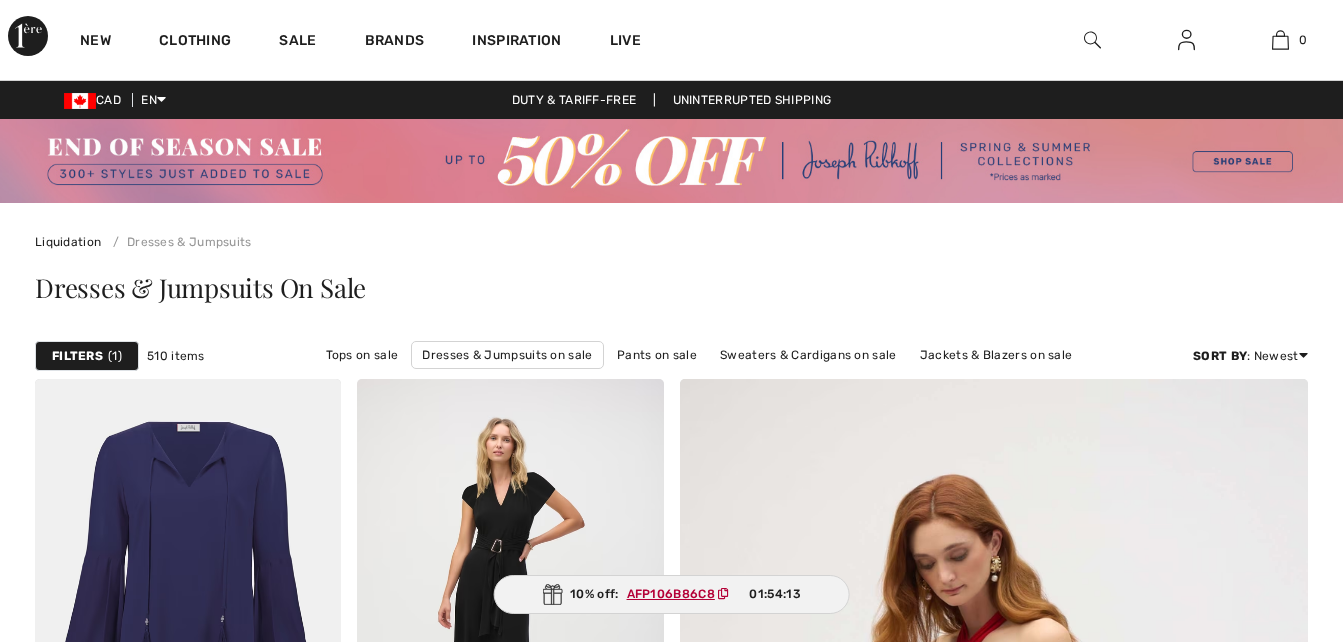 click on "Filters" at bounding box center [77, 356] 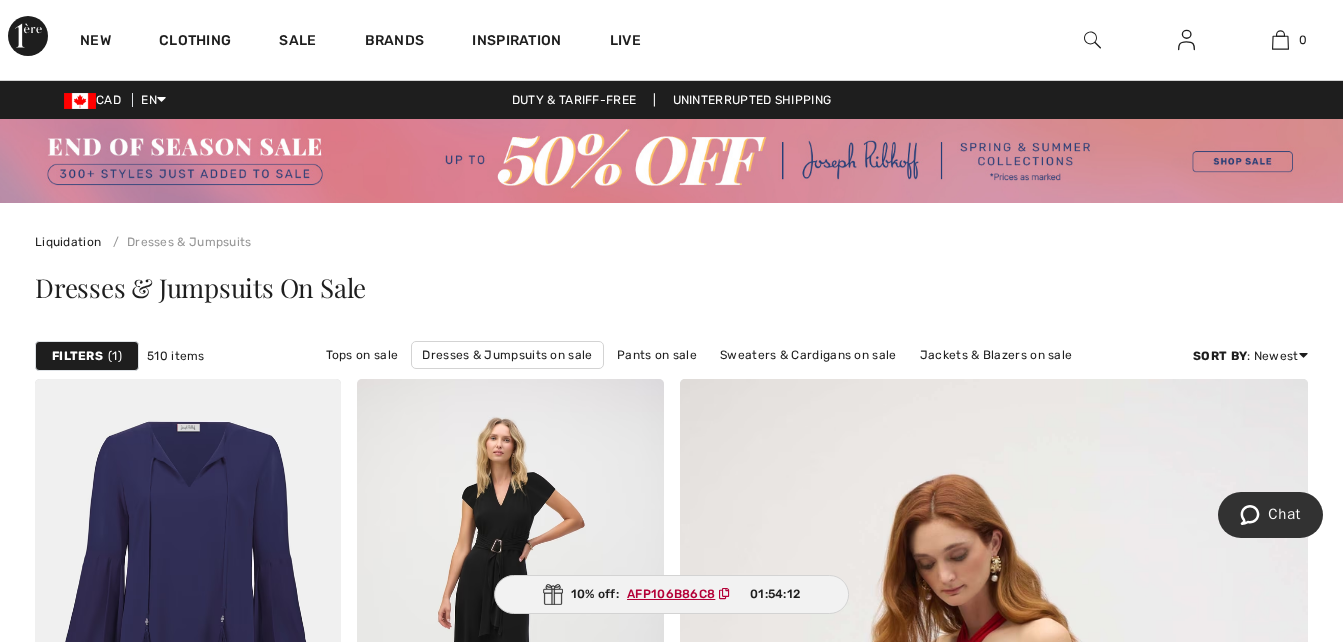 scroll, scrollTop: 0, scrollLeft: 0, axis: both 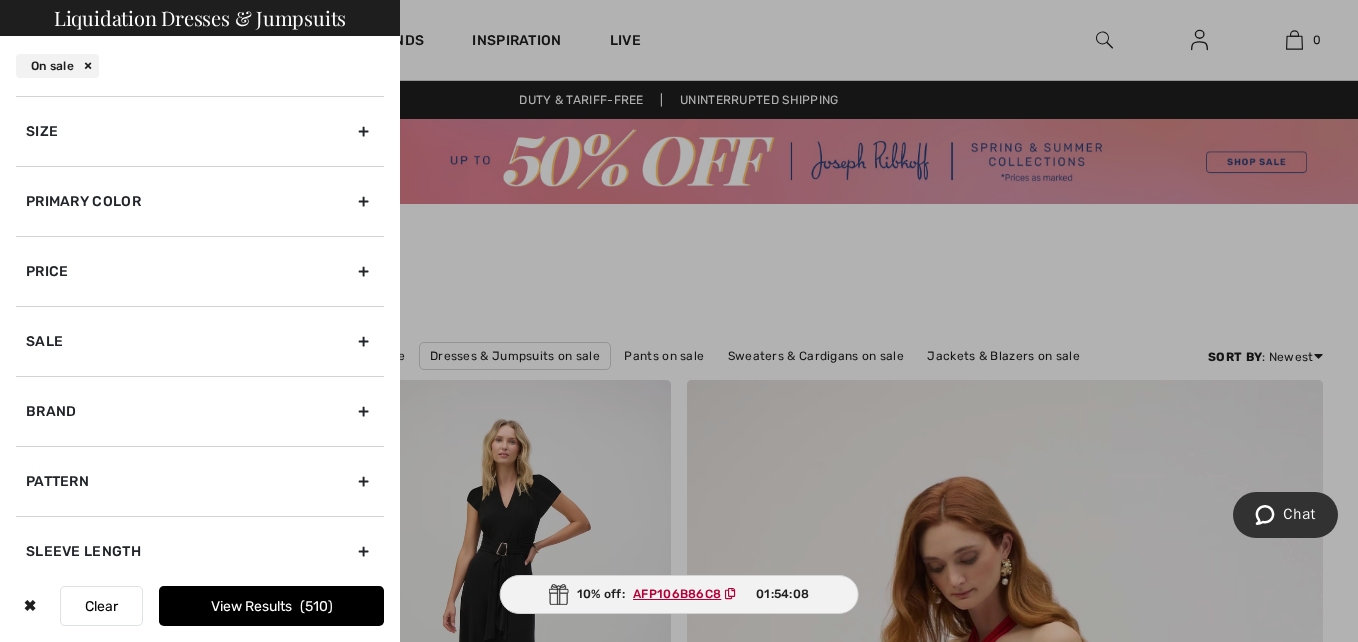 click on "Size" at bounding box center [200, 131] 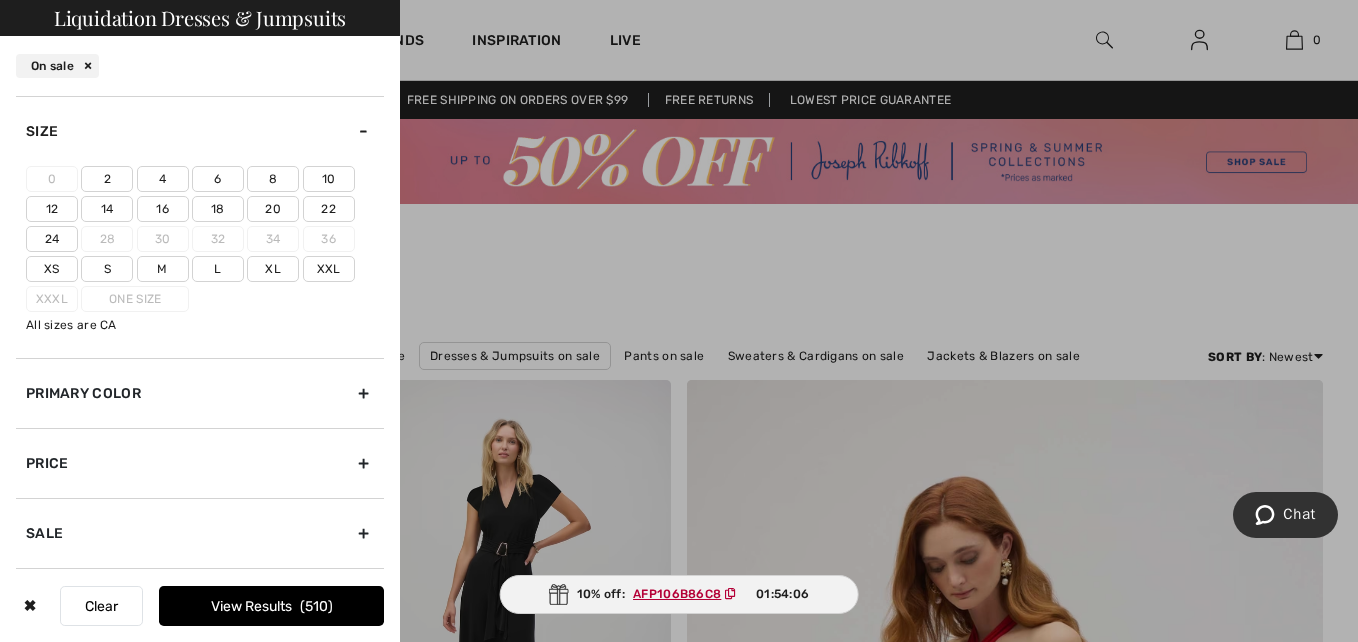 click on "16" at bounding box center [163, 209] 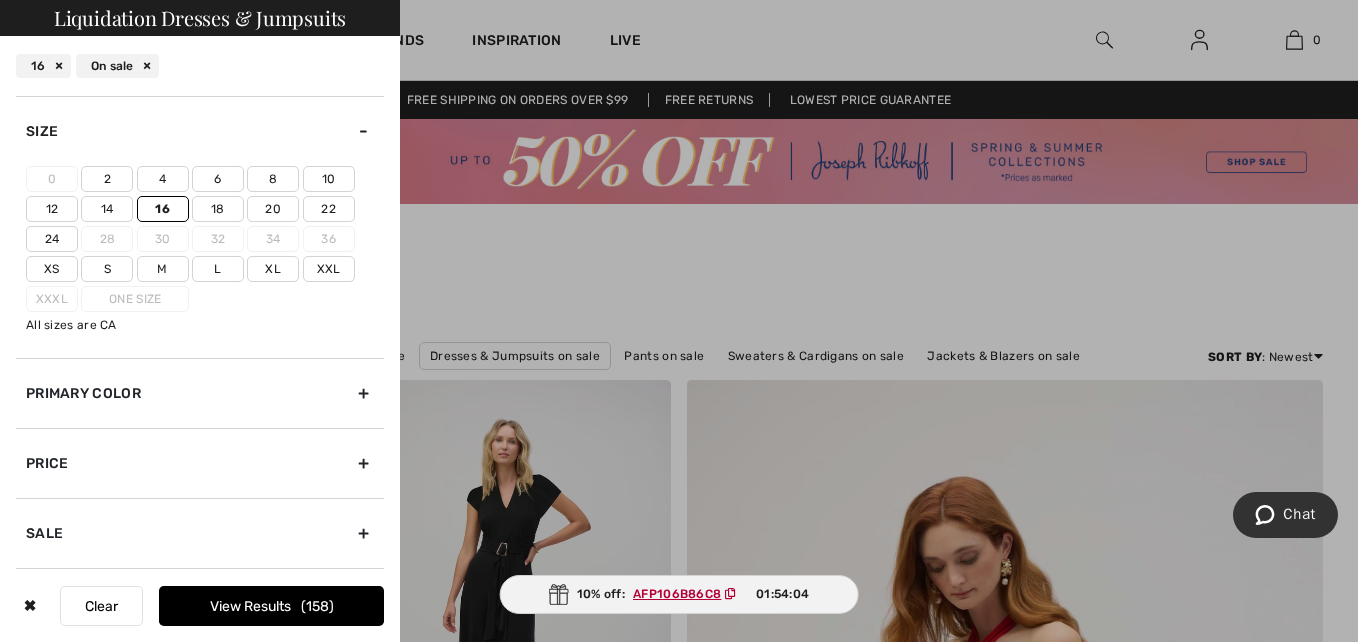 click on "18" at bounding box center [218, 209] 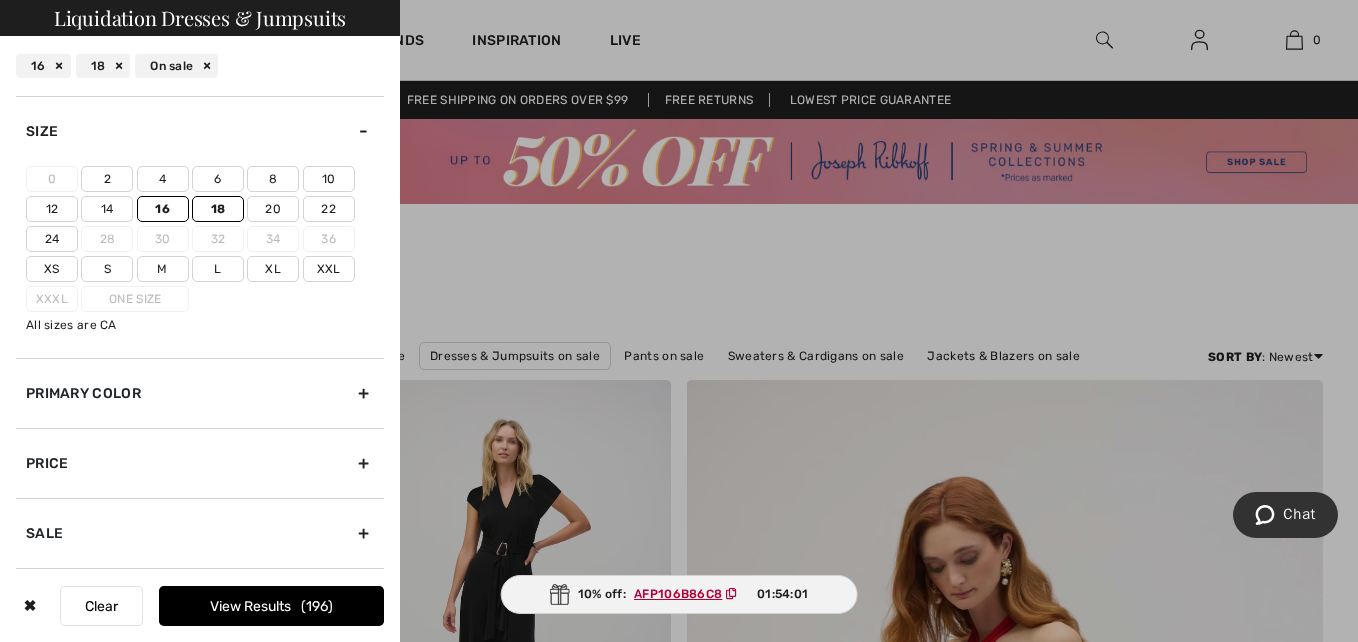 click on "Primary Color" at bounding box center (200, 393) 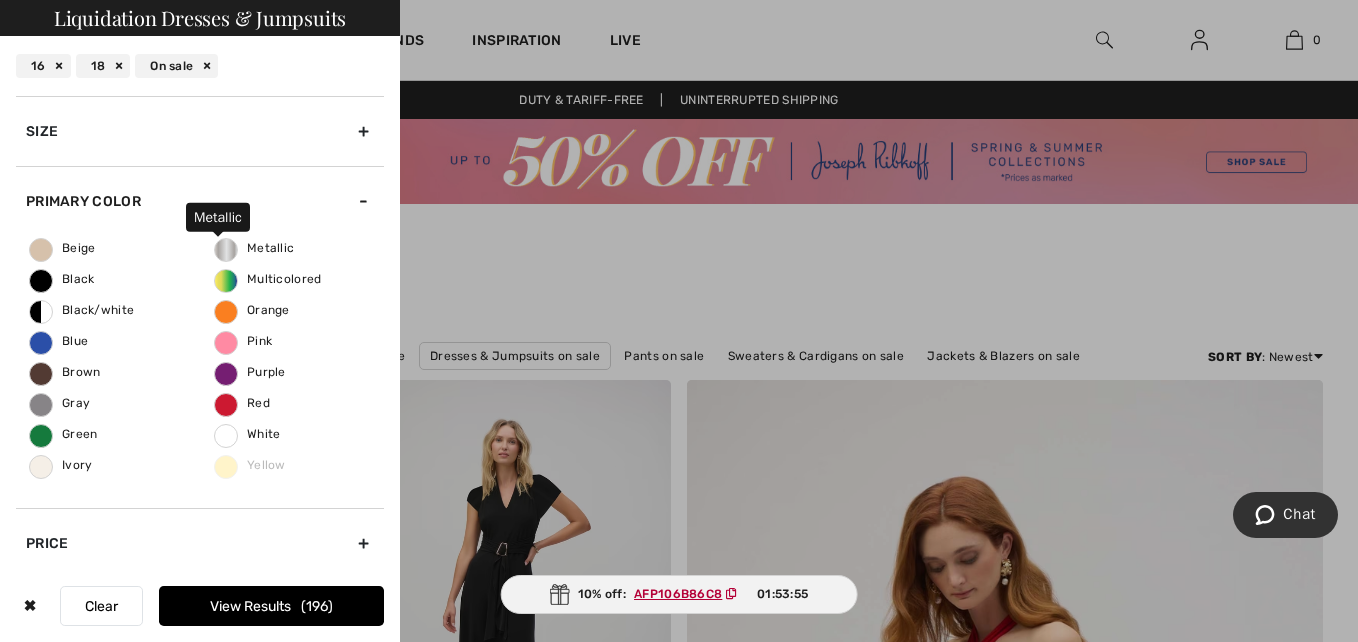 click on "Metallic" at bounding box center [254, 248] 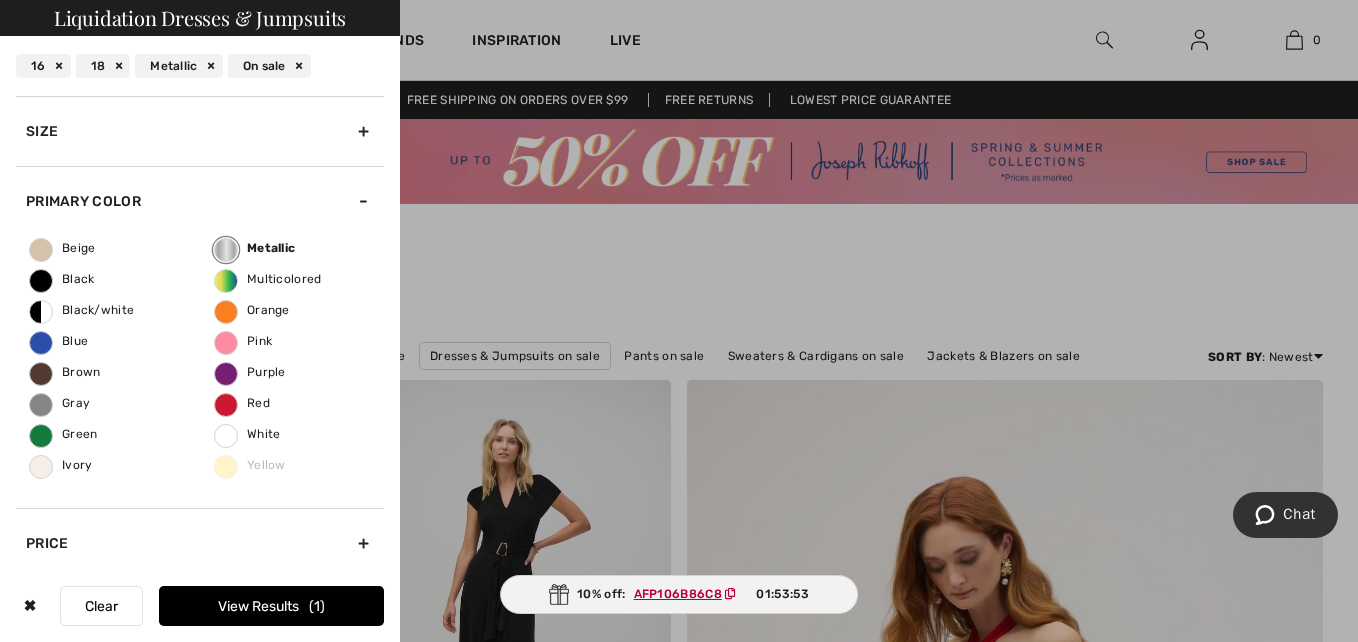 click on "View Results 1" at bounding box center [271, 606] 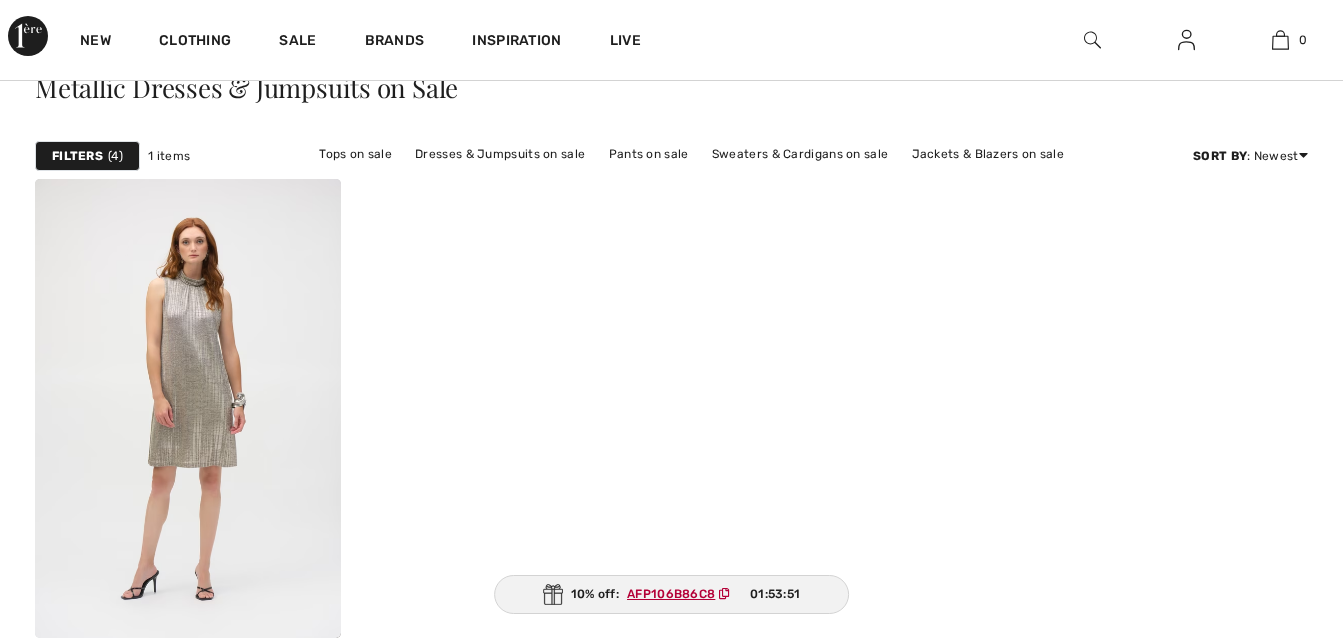 scroll, scrollTop: 200, scrollLeft: 0, axis: vertical 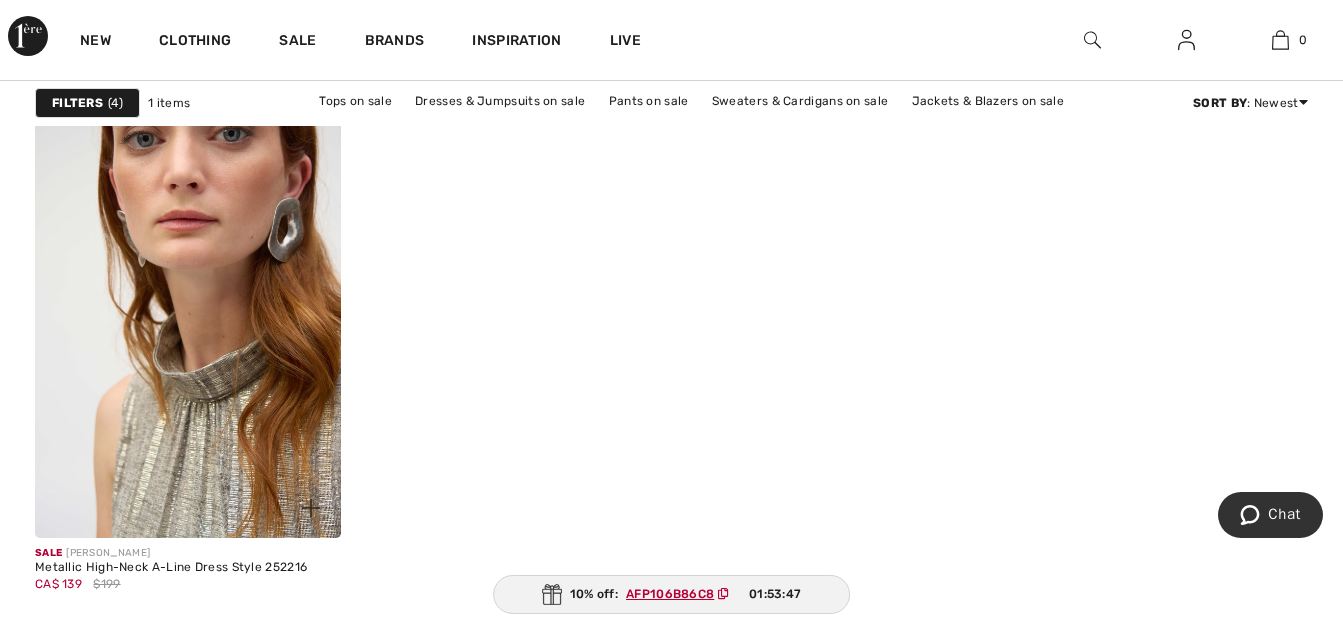 click at bounding box center [188, 308] 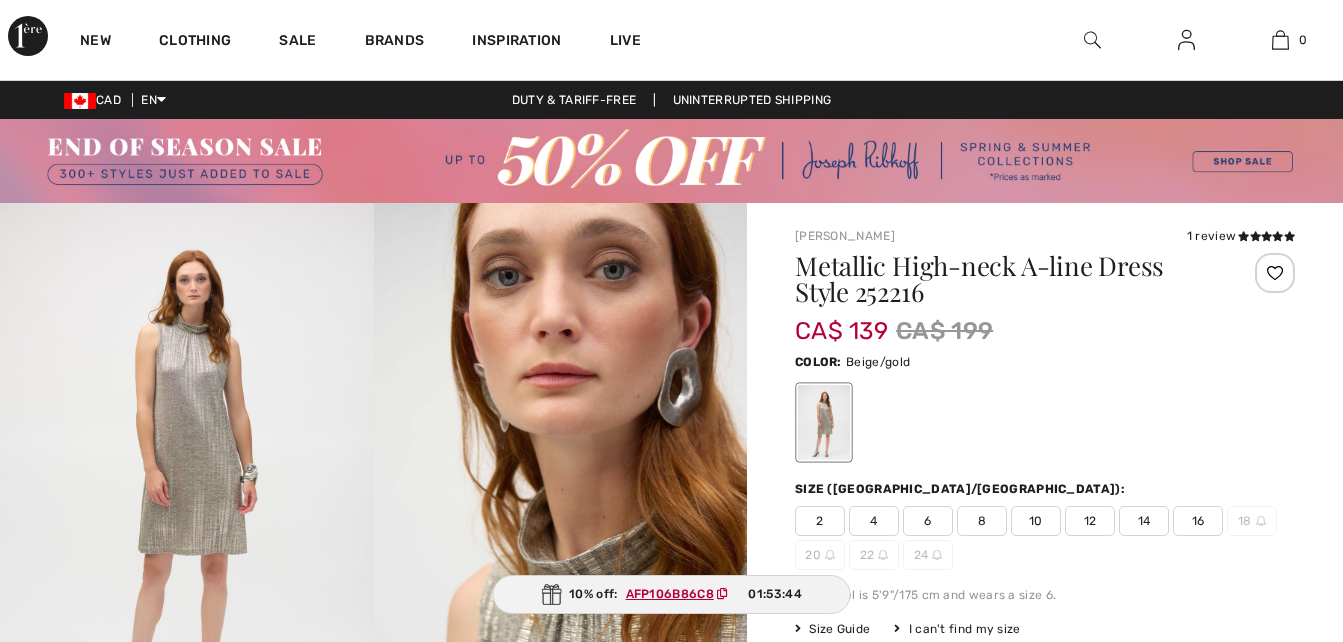 scroll, scrollTop: 0, scrollLeft: 0, axis: both 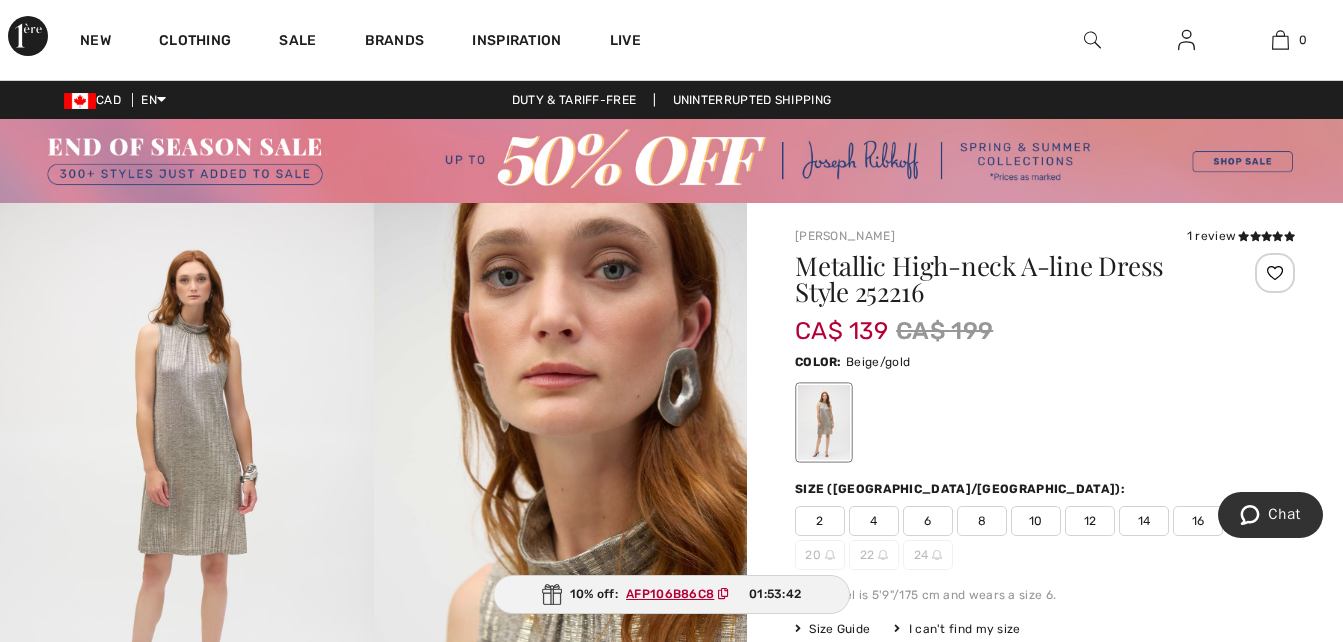 click on "16" at bounding box center [1198, 521] 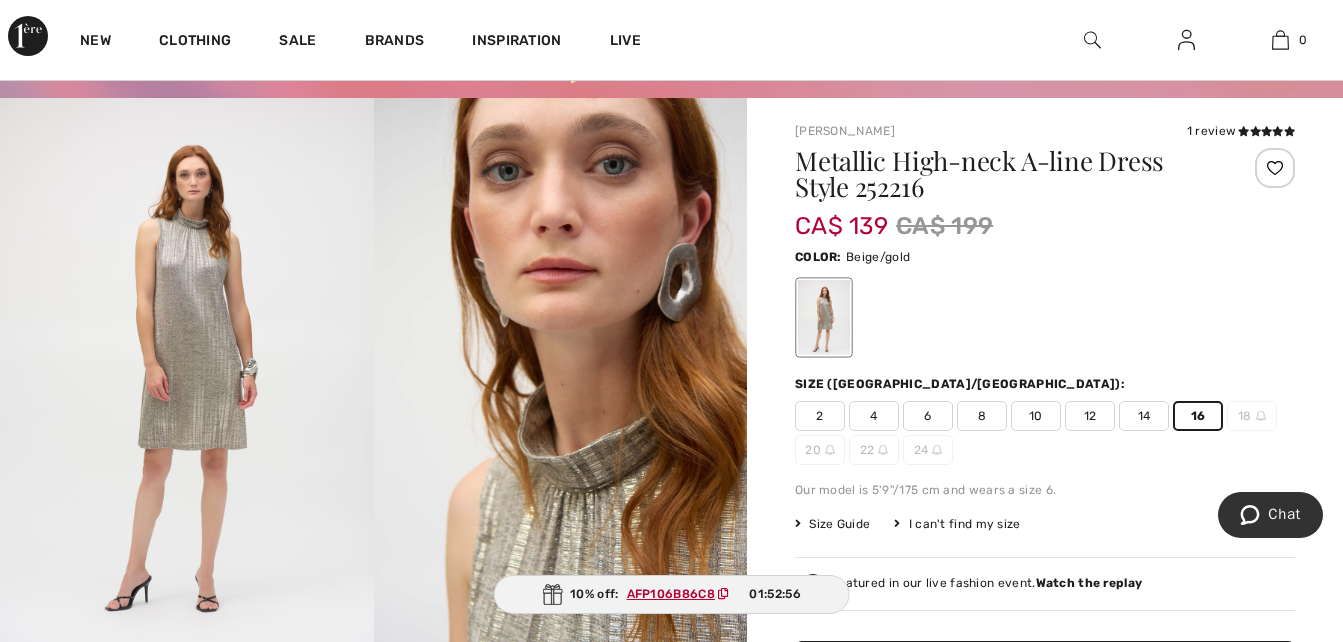 scroll, scrollTop: 0, scrollLeft: 0, axis: both 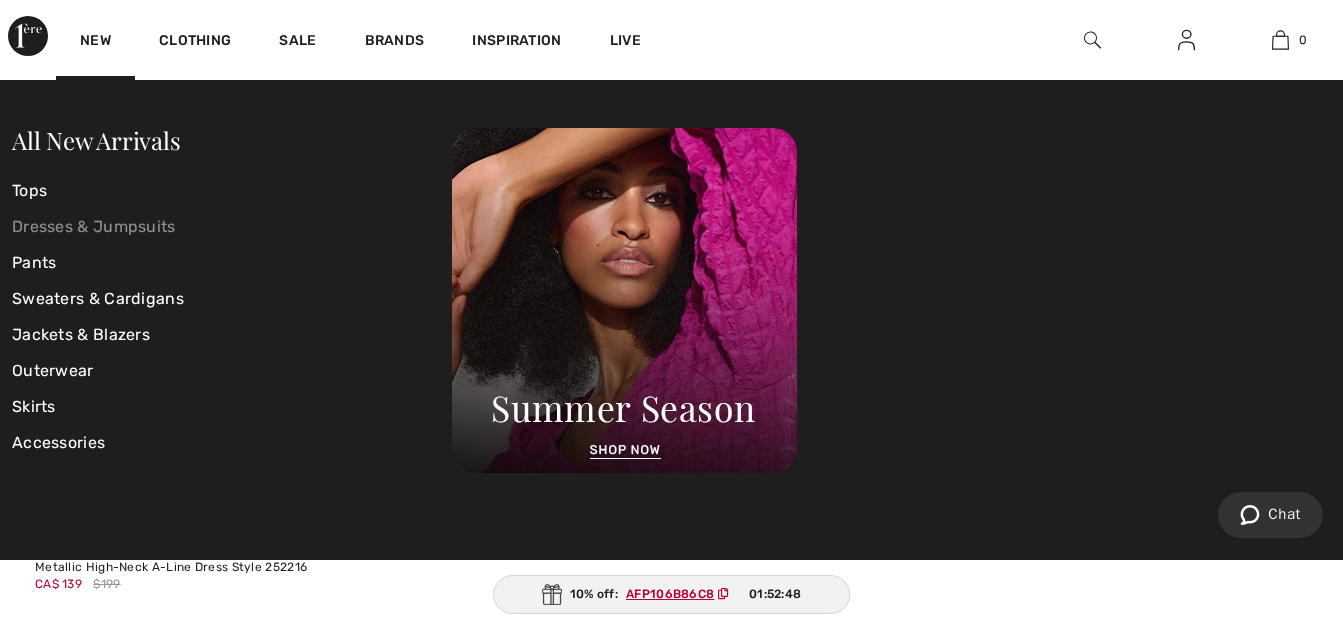click on "Dresses & Jumpsuits" at bounding box center (232, 227) 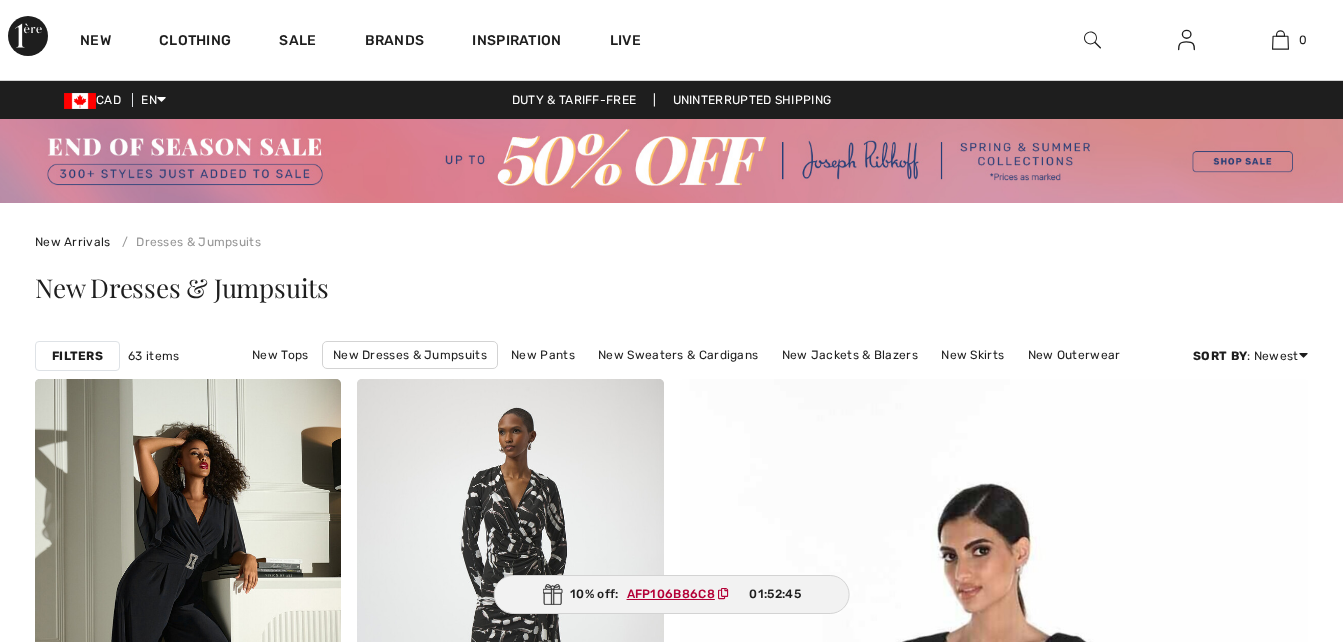 scroll, scrollTop: 0, scrollLeft: 0, axis: both 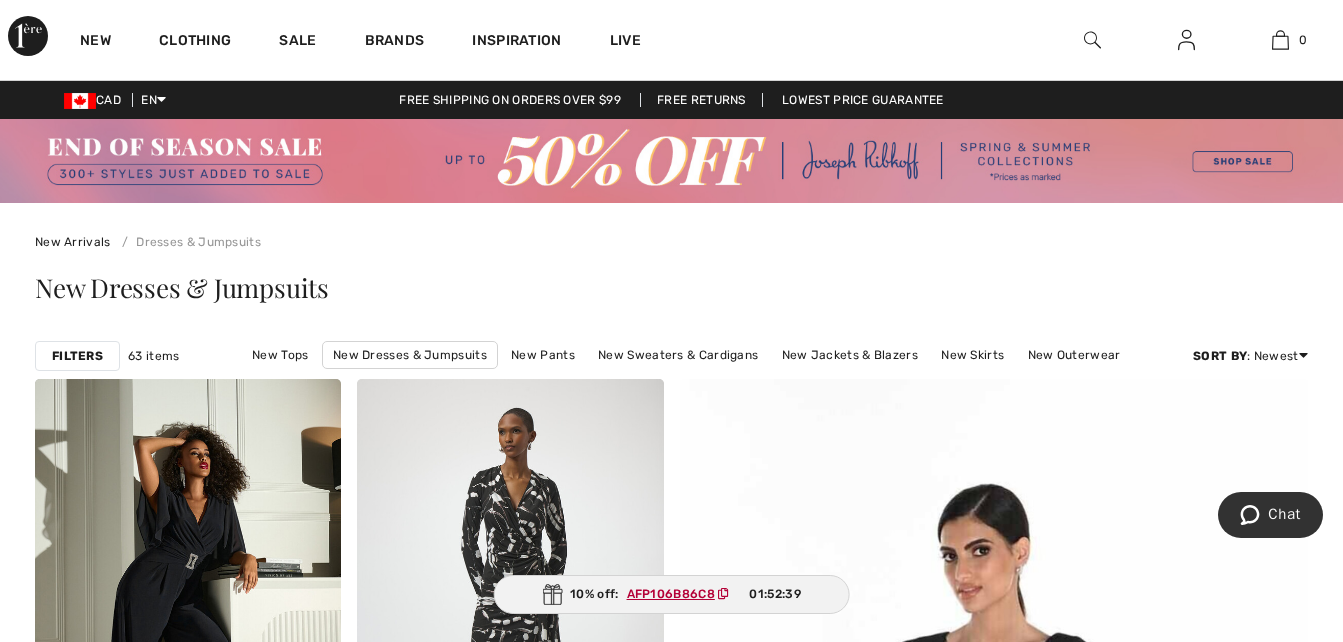 click at bounding box center [671, 161] 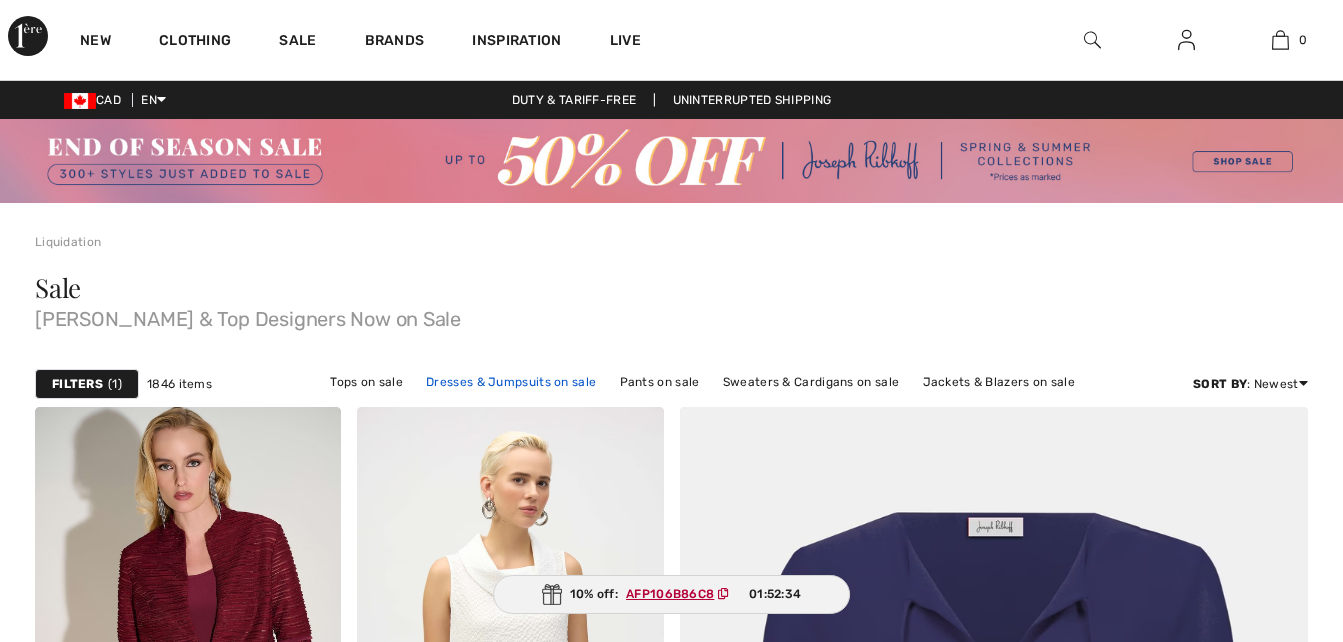 scroll, scrollTop: 0, scrollLeft: 0, axis: both 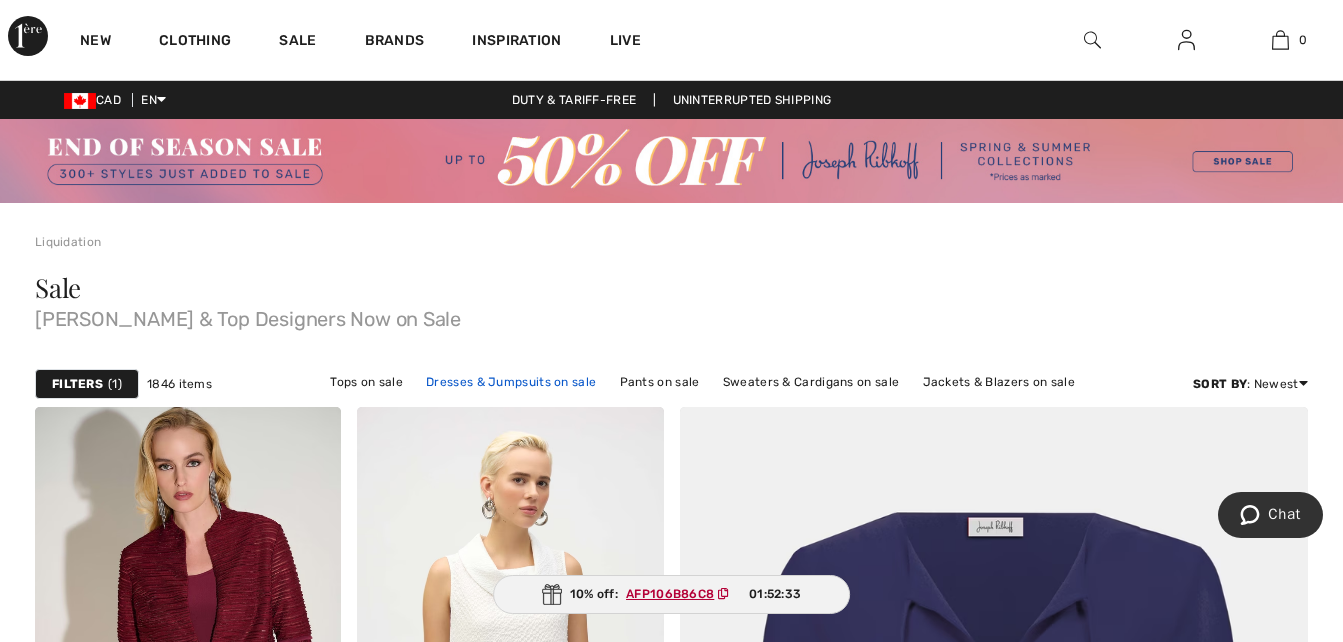 click on "Dresses & Jumpsuits on sale" at bounding box center [511, 382] 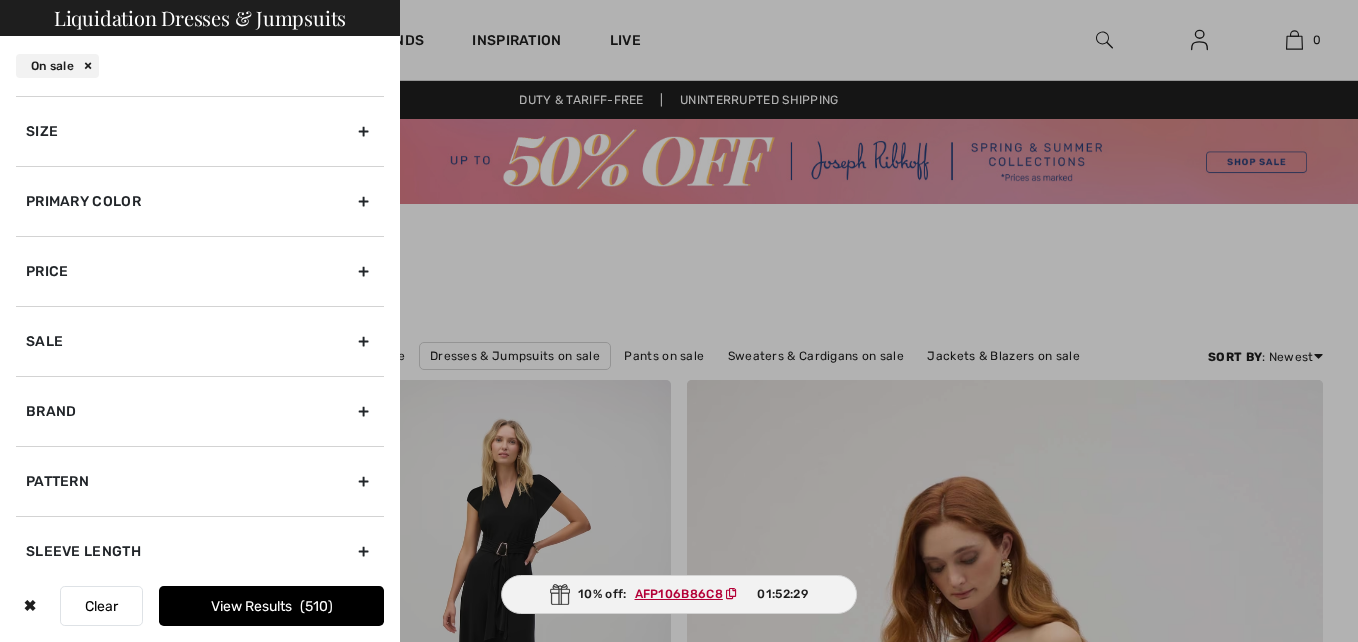 scroll, scrollTop: 0, scrollLeft: 0, axis: both 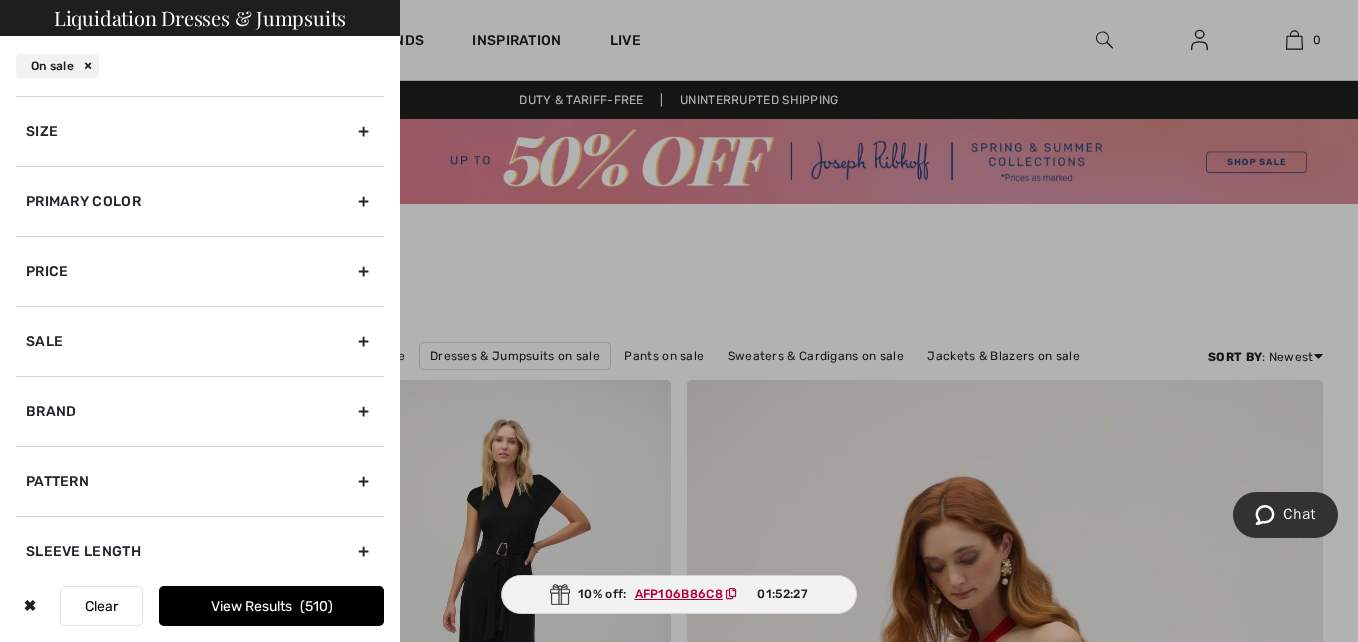 click on "Primary Color" at bounding box center (200, 201) 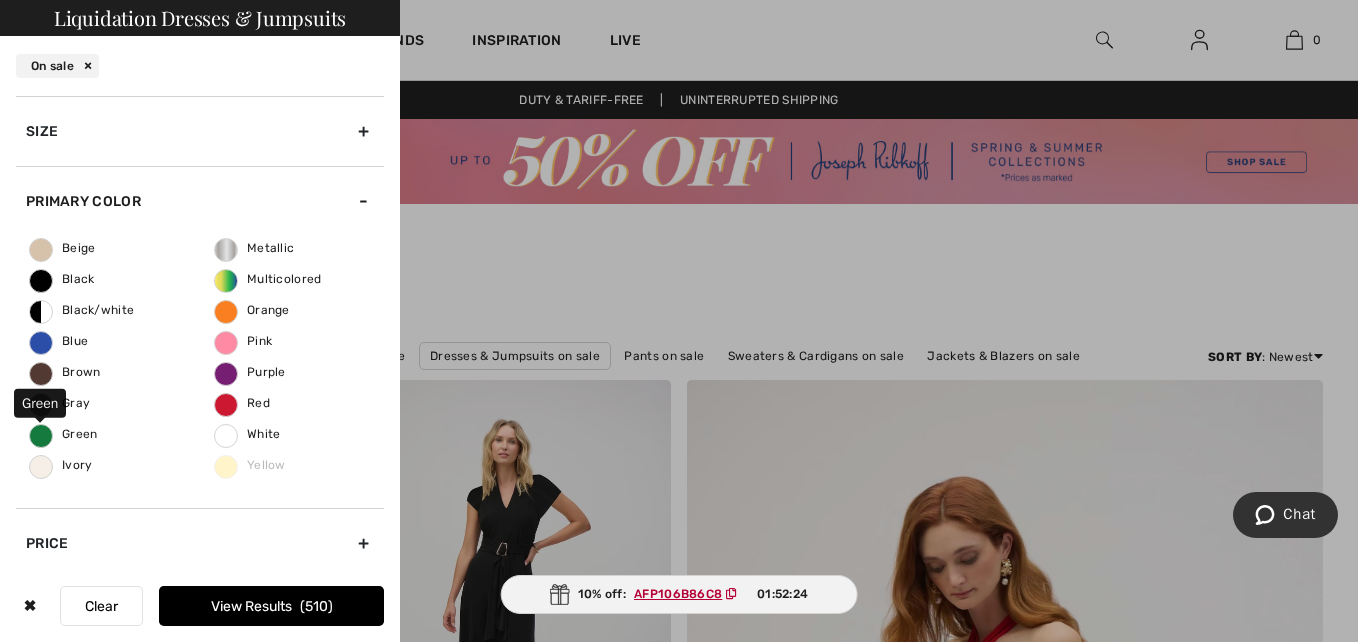 click on "Green" at bounding box center (64, 434) 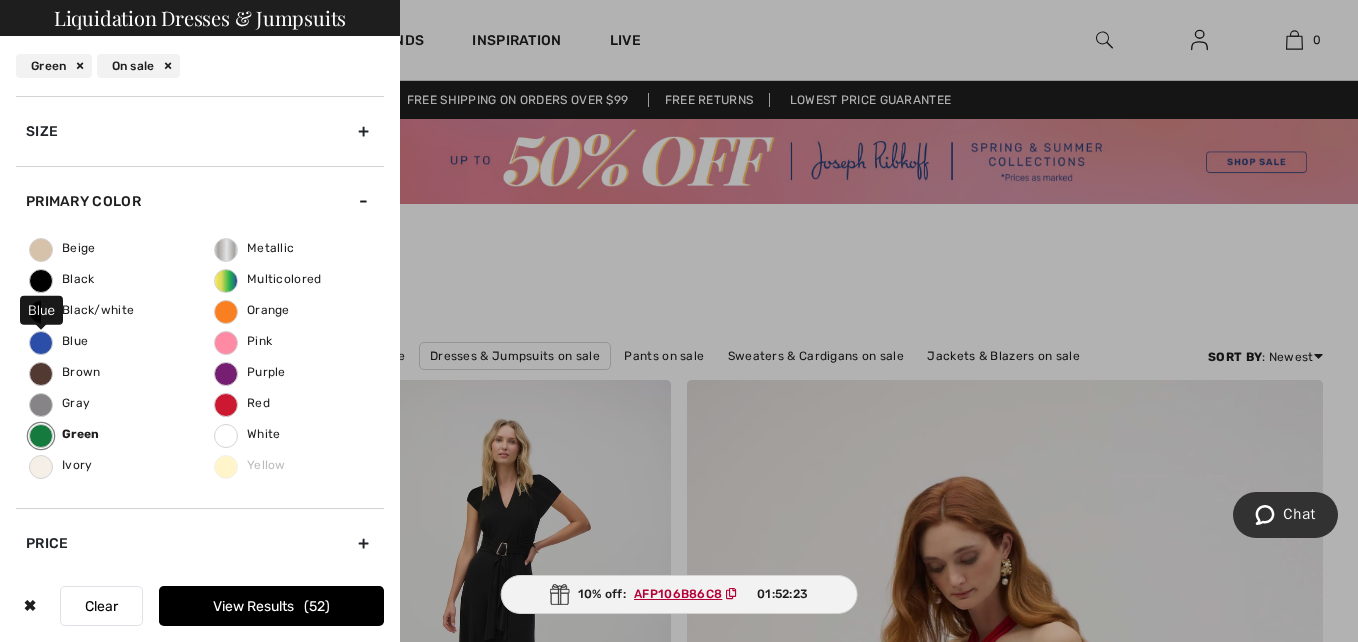 click on "Blue" at bounding box center [59, 341] 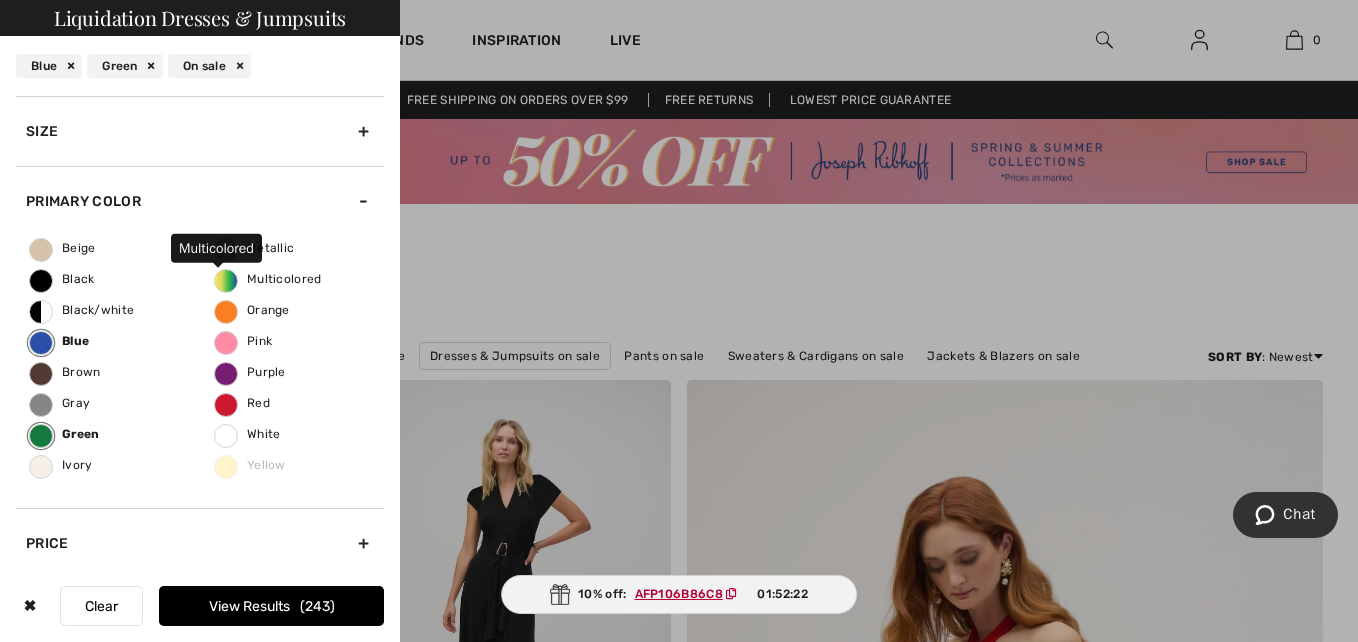 click on "Multicolored" at bounding box center [268, 279] 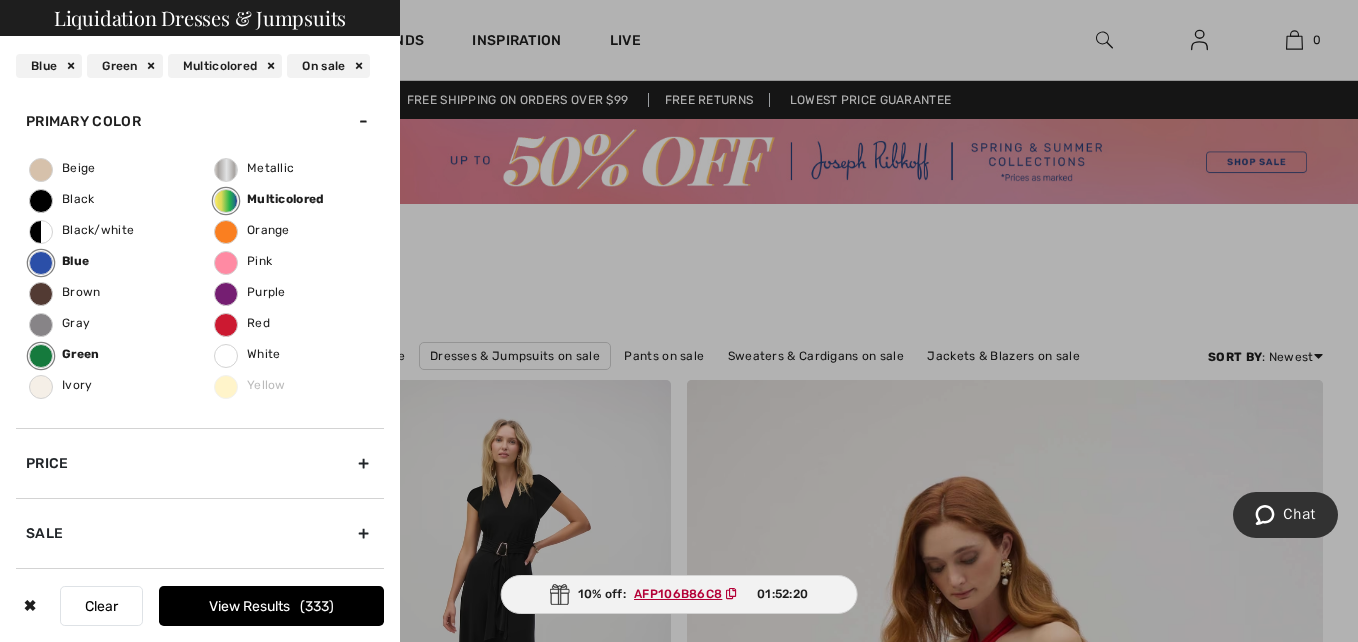 scroll, scrollTop: 300, scrollLeft: 0, axis: vertical 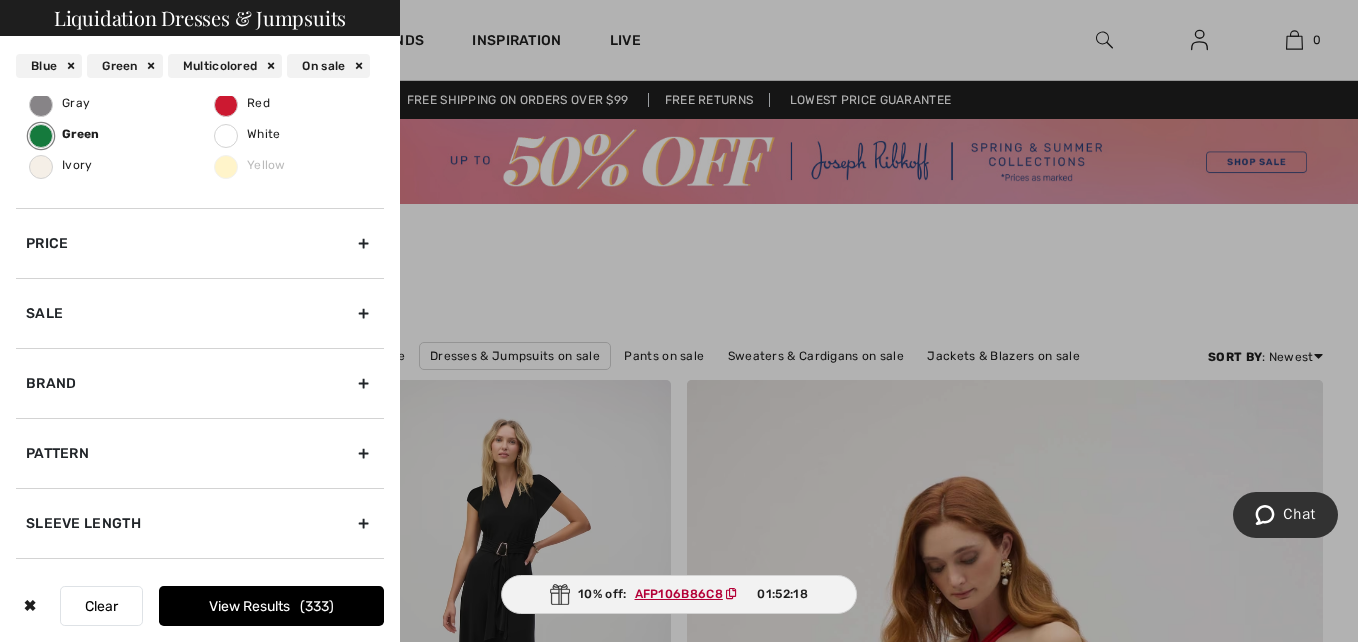 click on "Sleeve length" at bounding box center (200, 523) 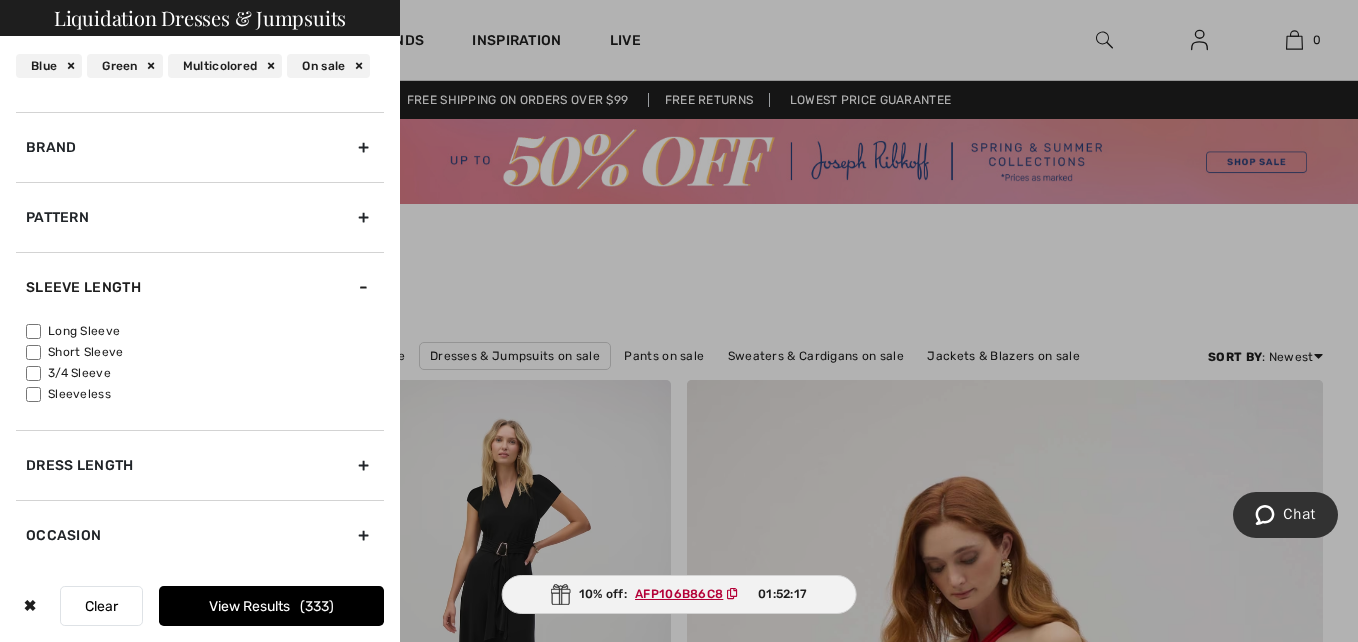 scroll, scrollTop: 247, scrollLeft: 0, axis: vertical 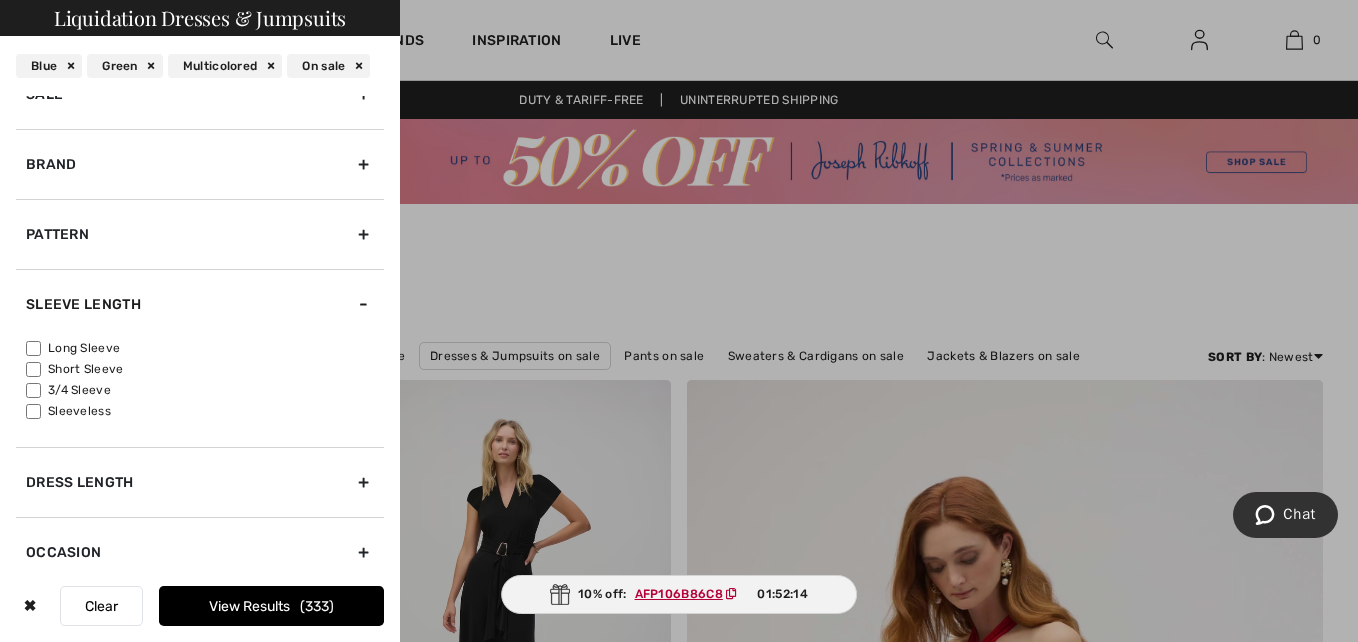 click on "Sleeveless" at bounding box center (33, 411) 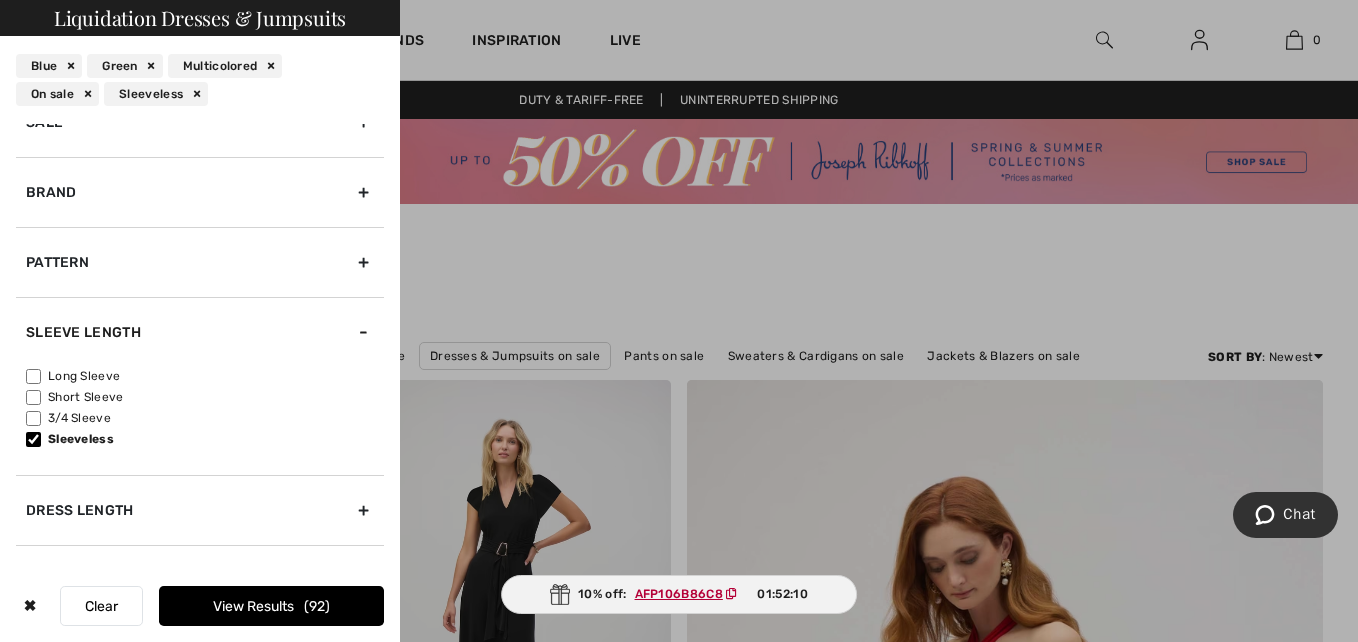 click on "Pattern" at bounding box center (200, 262) 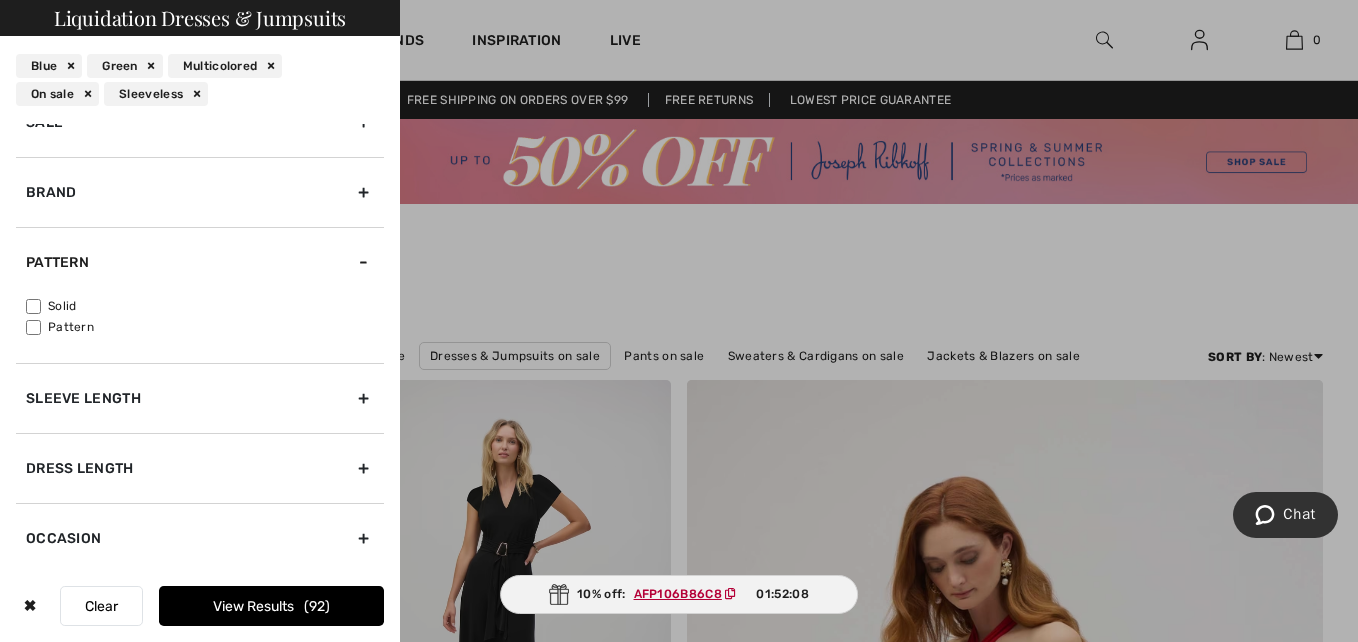click on "Pattern" at bounding box center [33, 327] 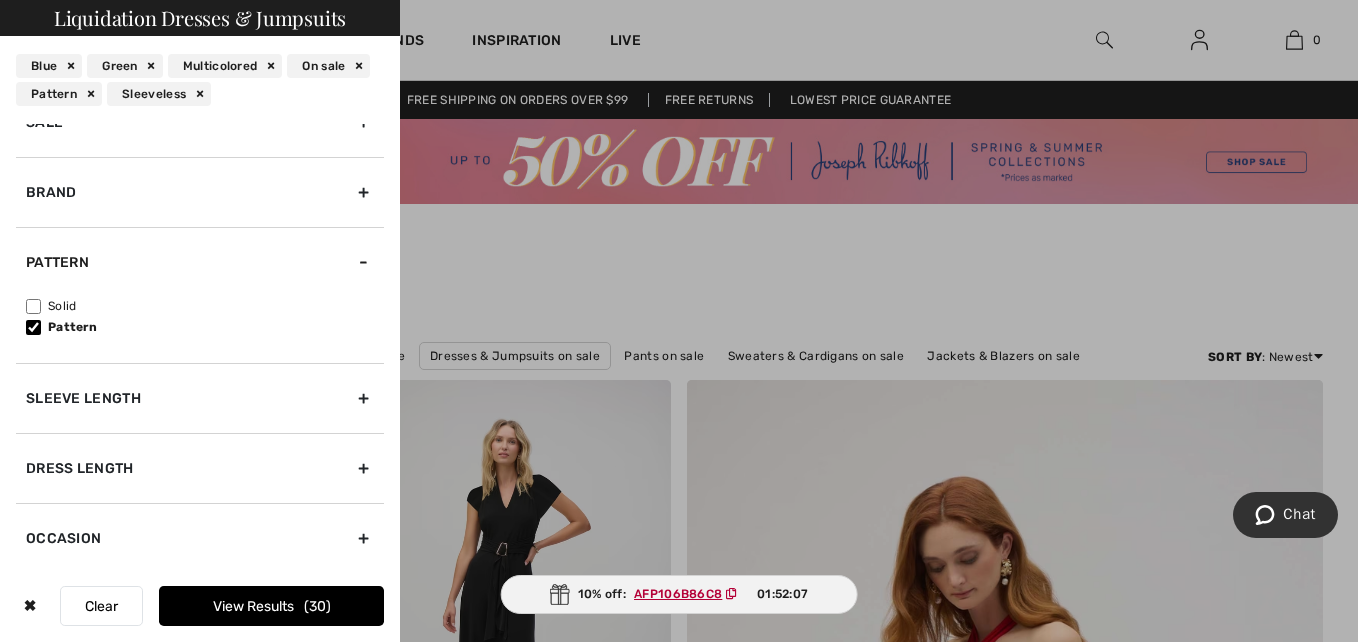 click on "View Results 30" at bounding box center [271, 606] 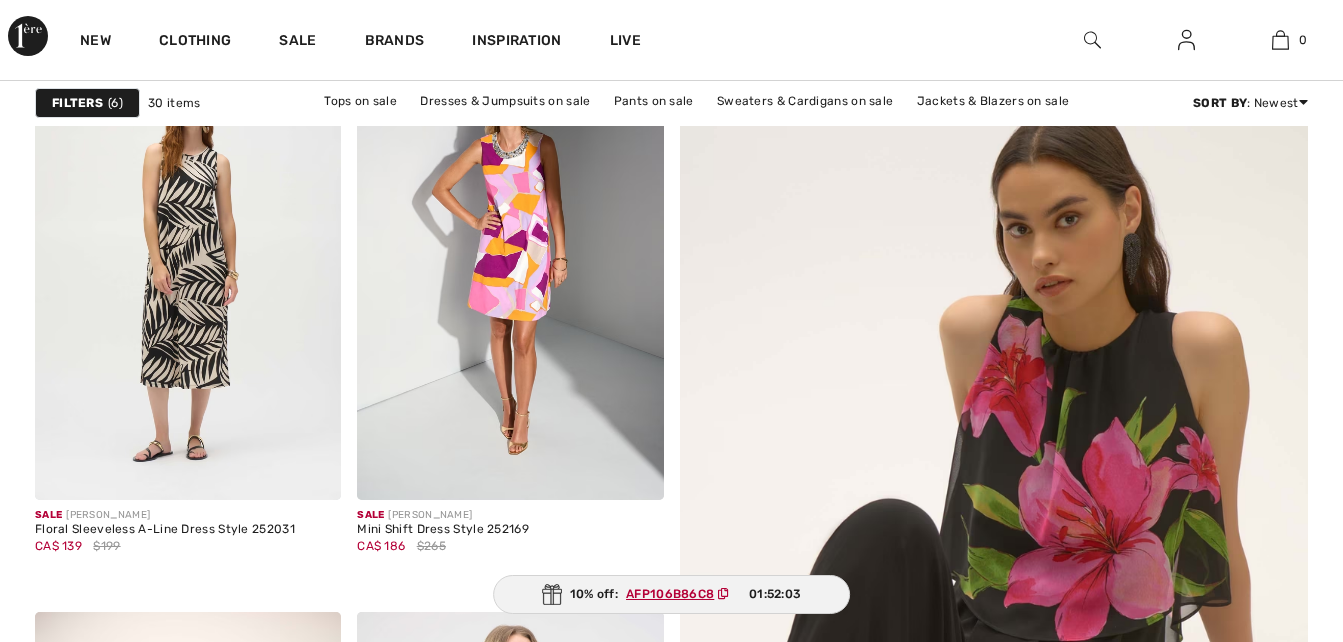scroll, scrollTop: 800, scrollLeft: 0, axis: vertical 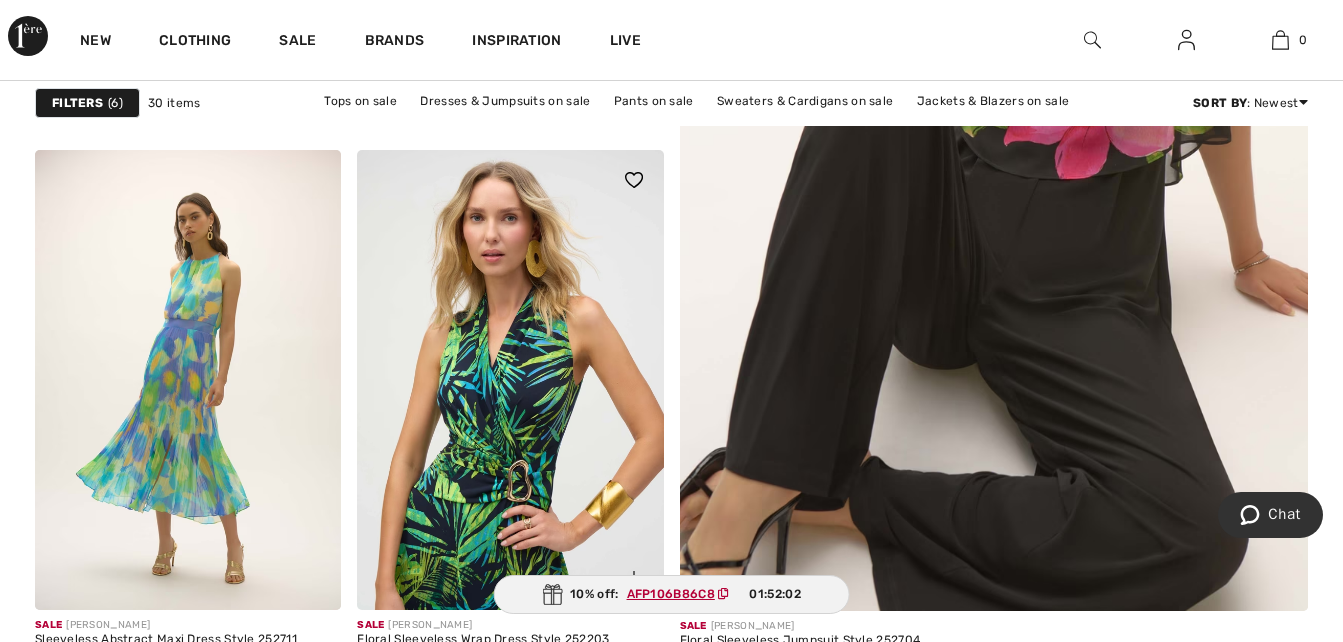 click at bounding box center [510, 379] 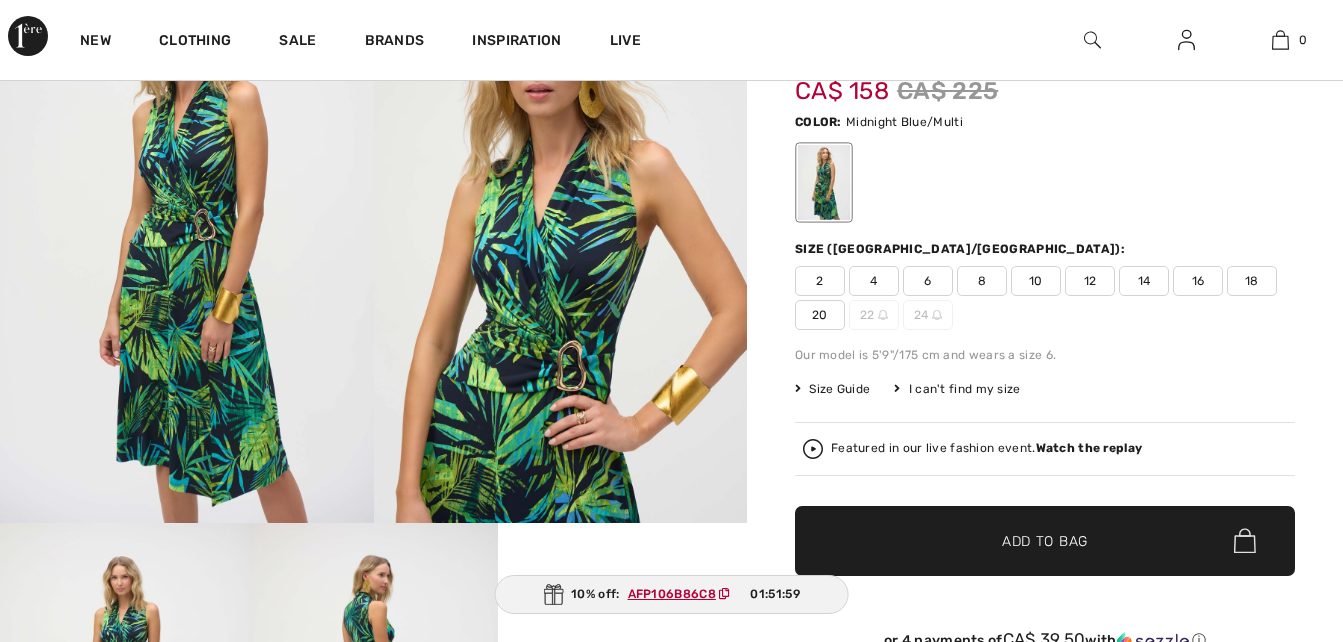 scroll, scrollTop: 300, scrollLeft: 0, axis: vertical 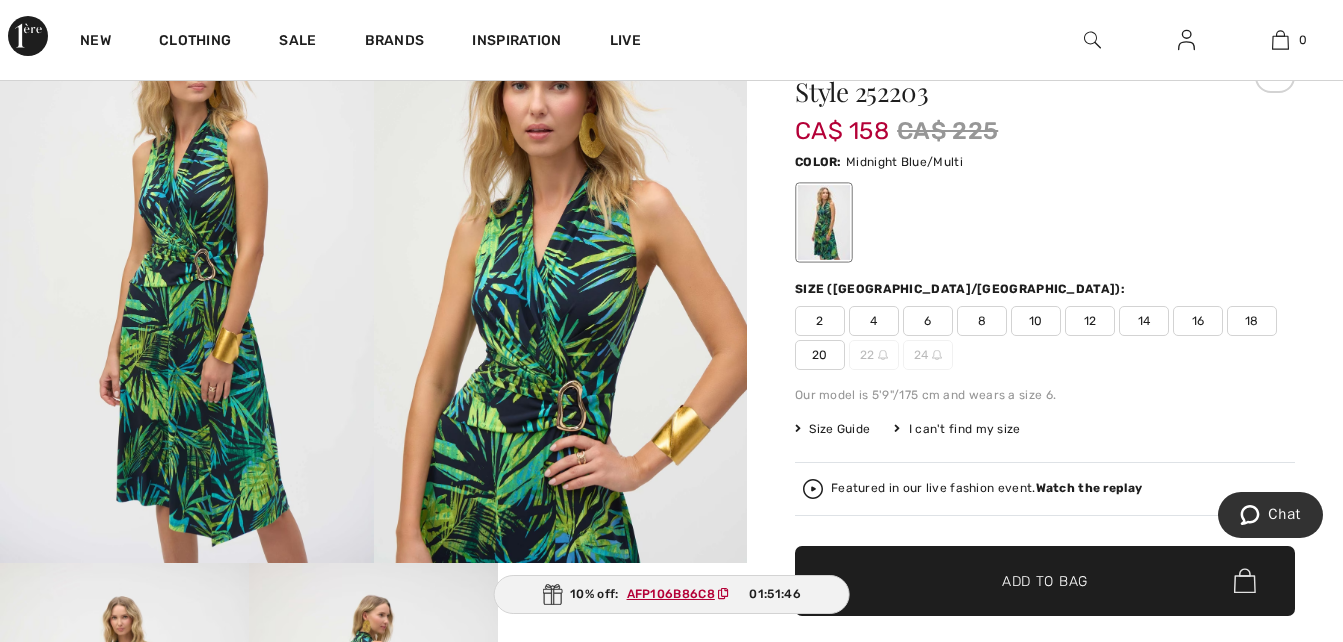 click at bounding box center [187, 283] 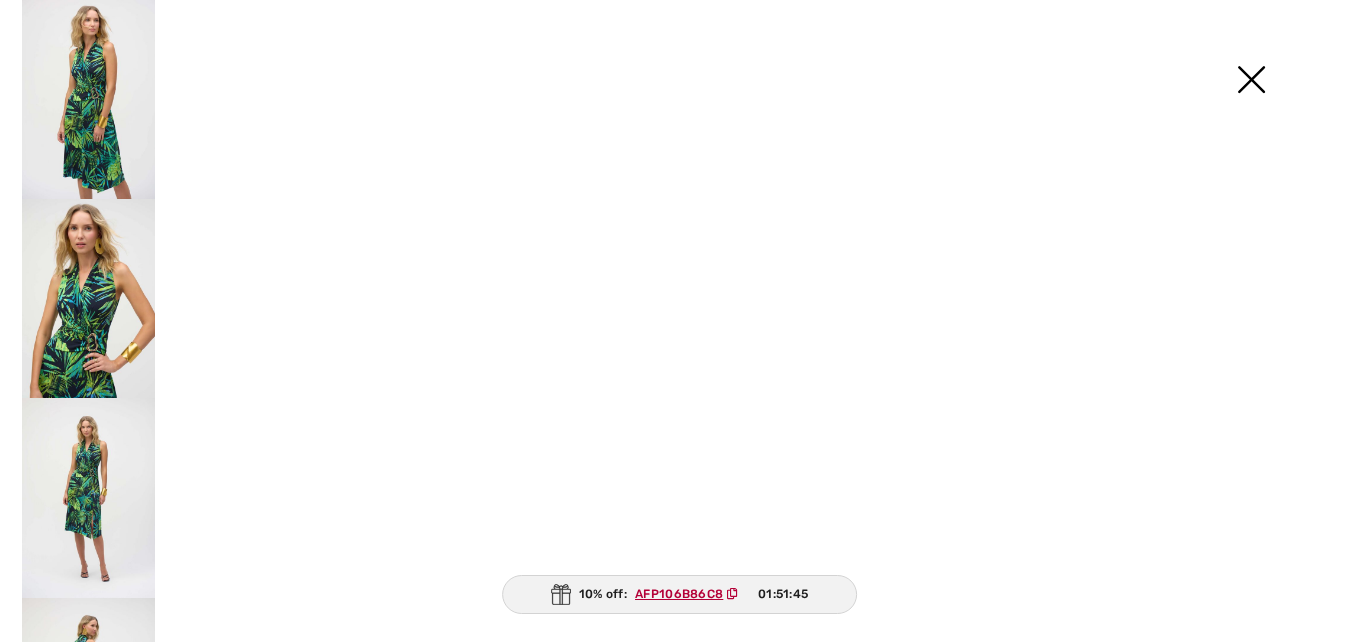 scroll, scrollTop: 201, scrollLeft: 0, axis: vertical 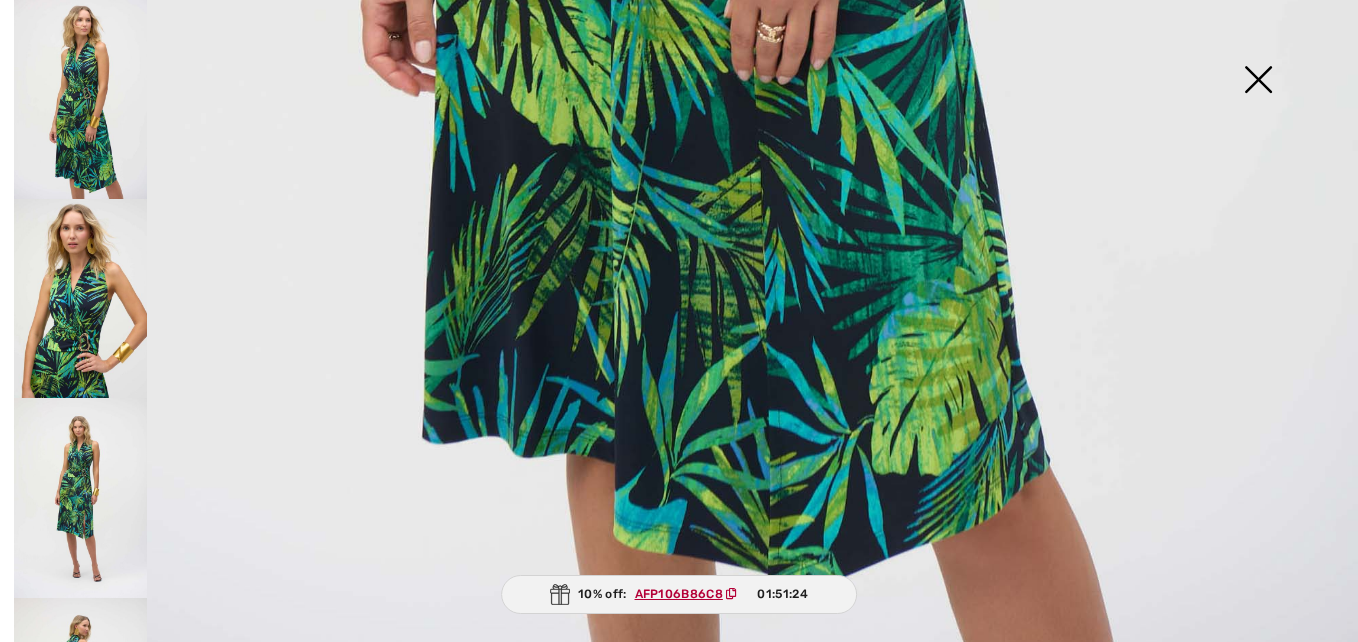 click at bounding box center (1258, 81) 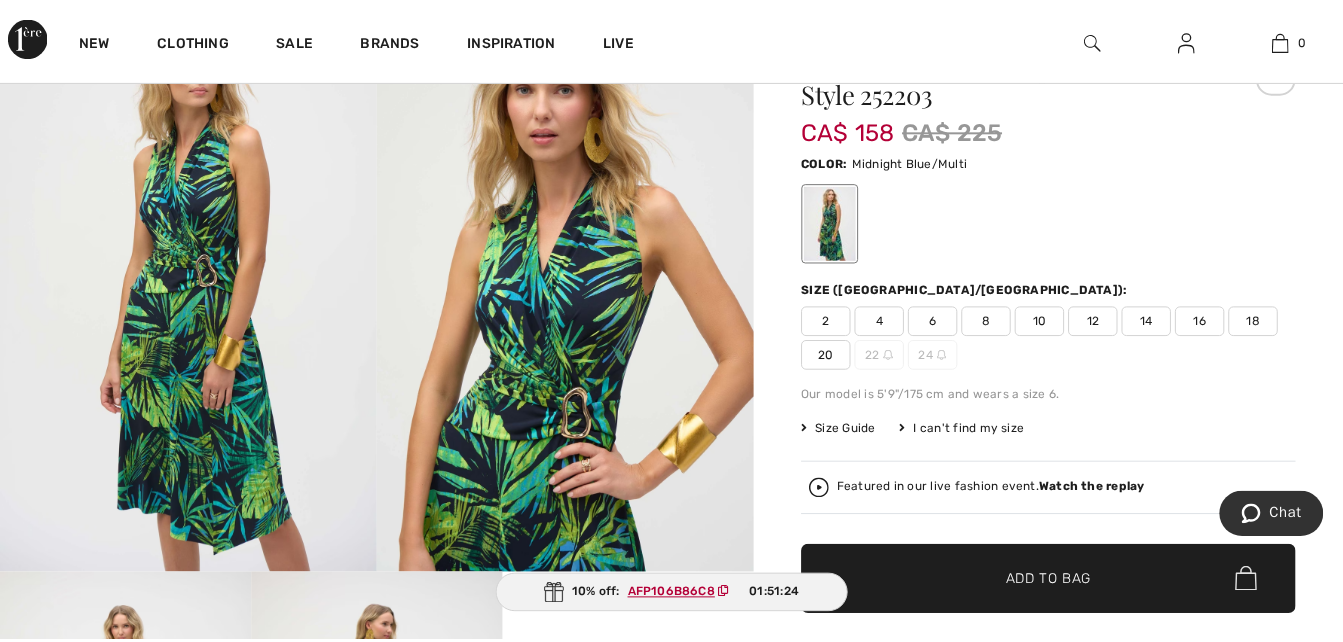 scroll, scrollTop: 200, scrollLeft: 0, axis: vertical 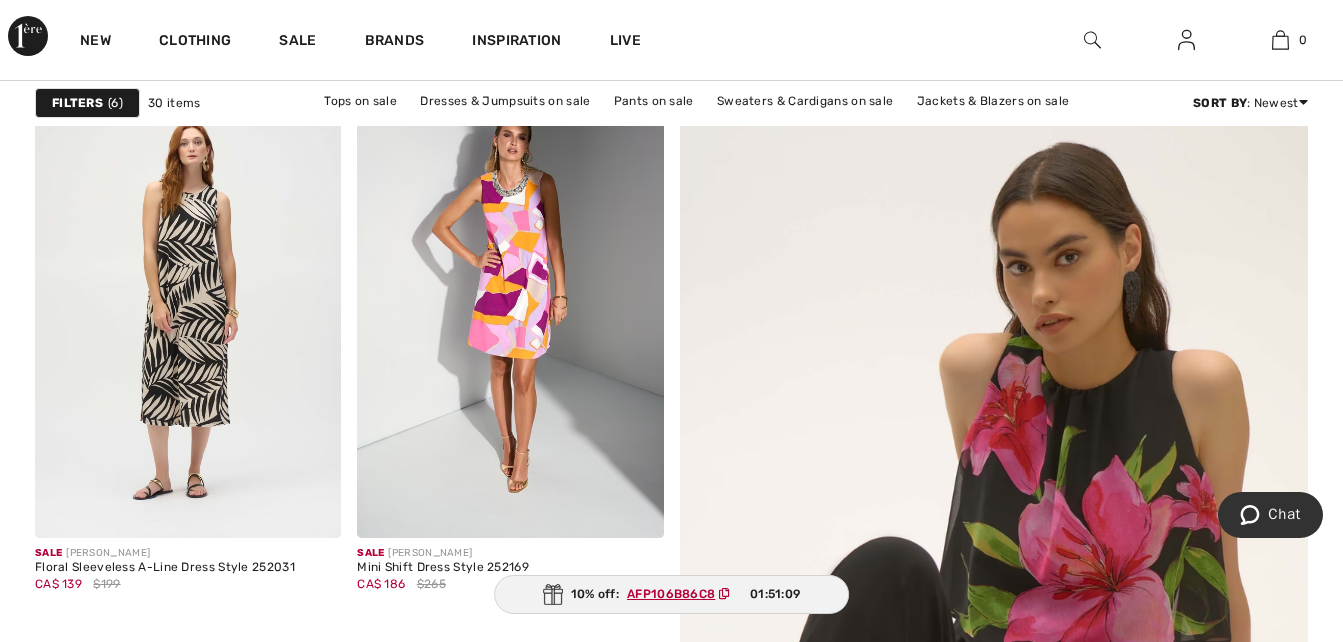 click on "Filters" at bounding box center (77, 103) 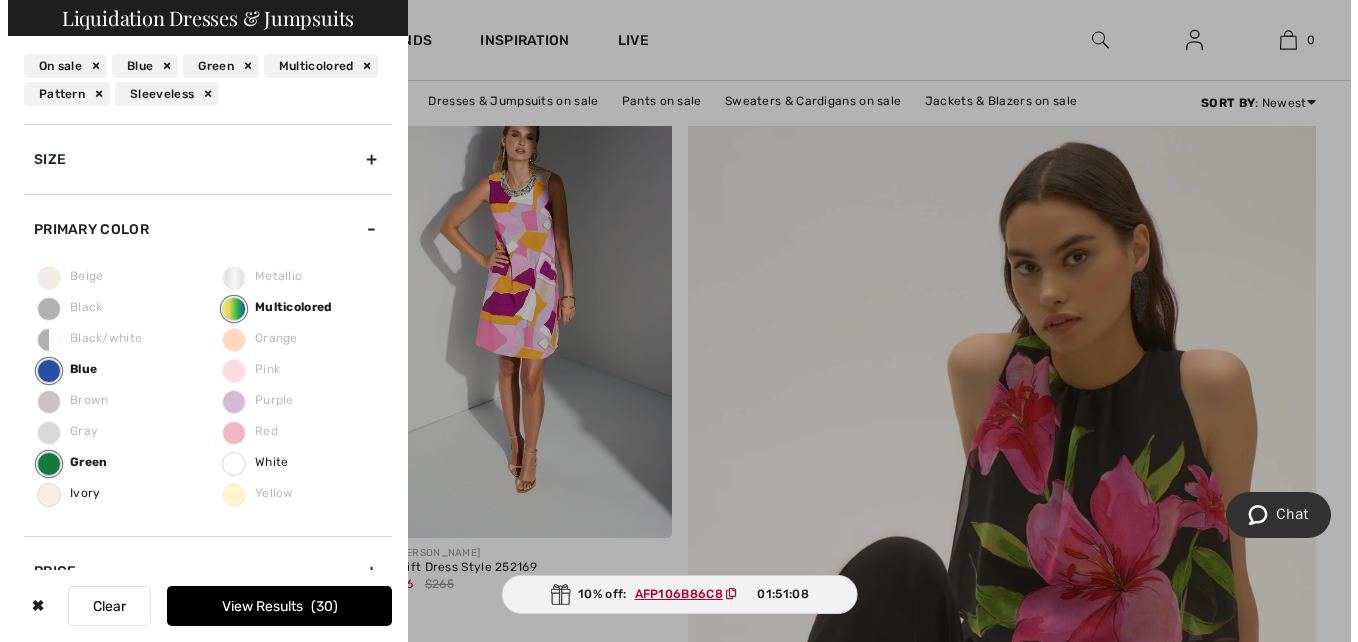 scroll, scrollTop: 301, scrollLeft: 0, axis: vertical 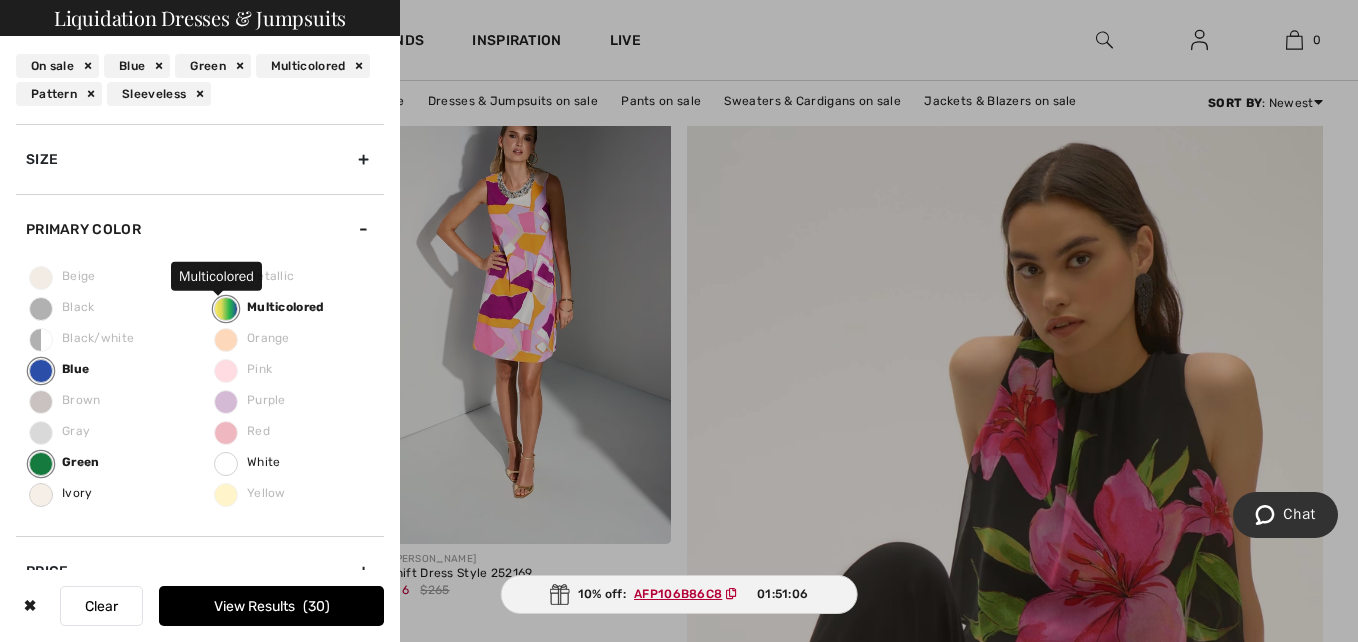 click on "Multicolored" at bounding box center [226, 309] 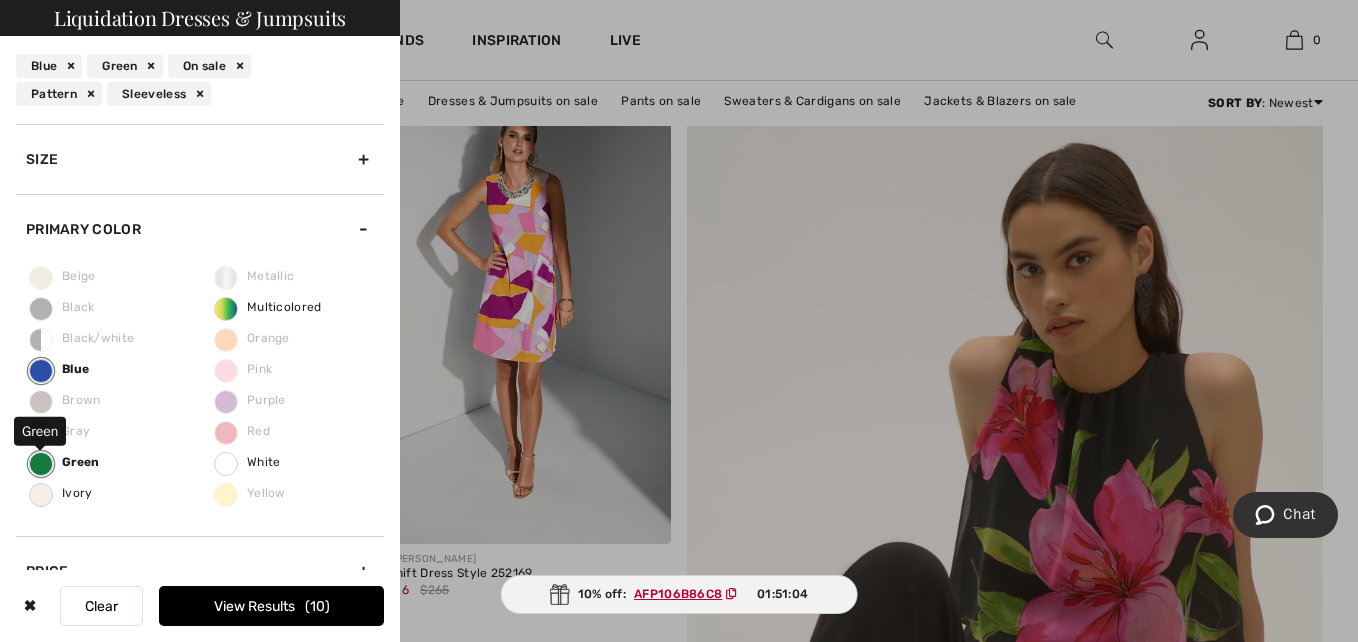 drag, startPoint x: 45, startPoint y: 452, endPoint x: 47, endPoint y: 407, distance: 45.044422 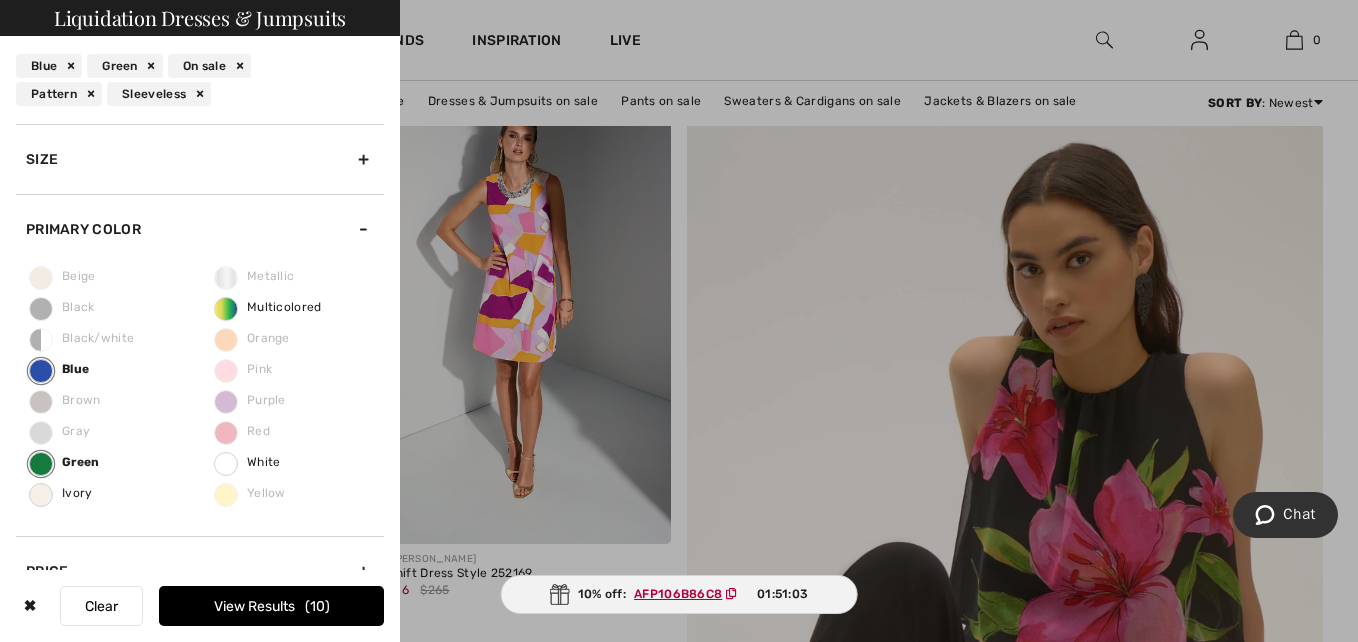 drag, startPoint x: 47, startPoint y: 407, endPoint x: 90, endPoint y: 320, distance: 97.04638 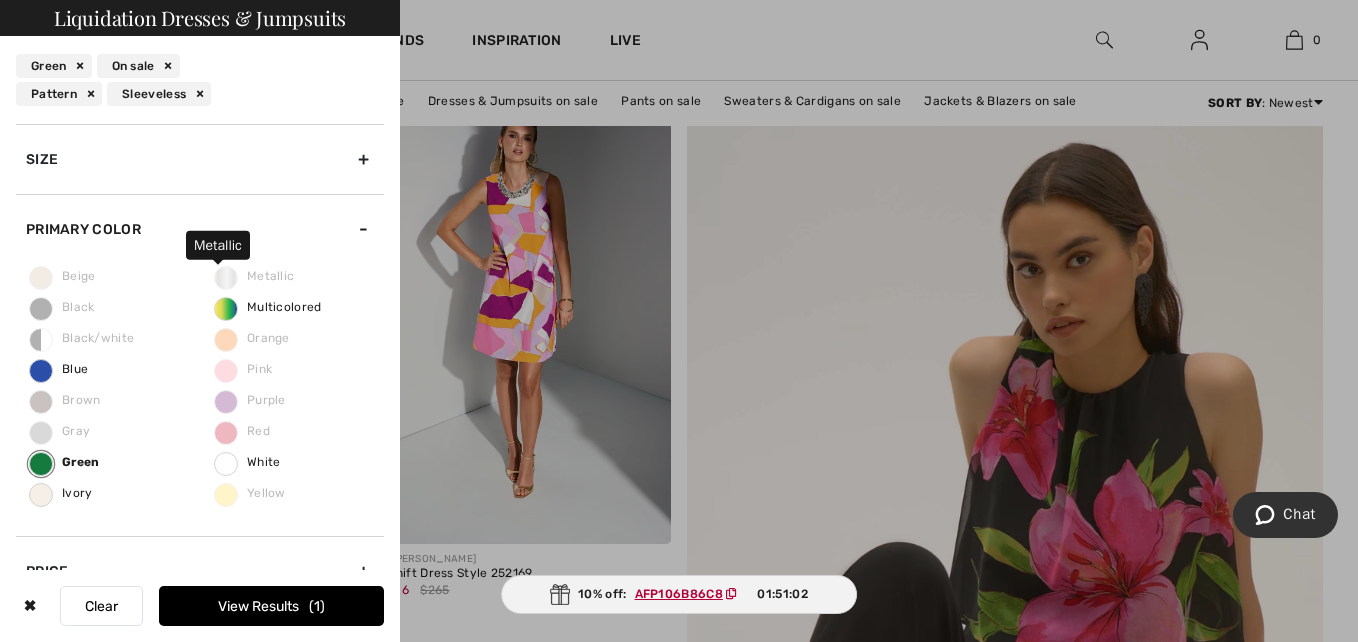 click on "Metallic" at bounding box center (254, 276) 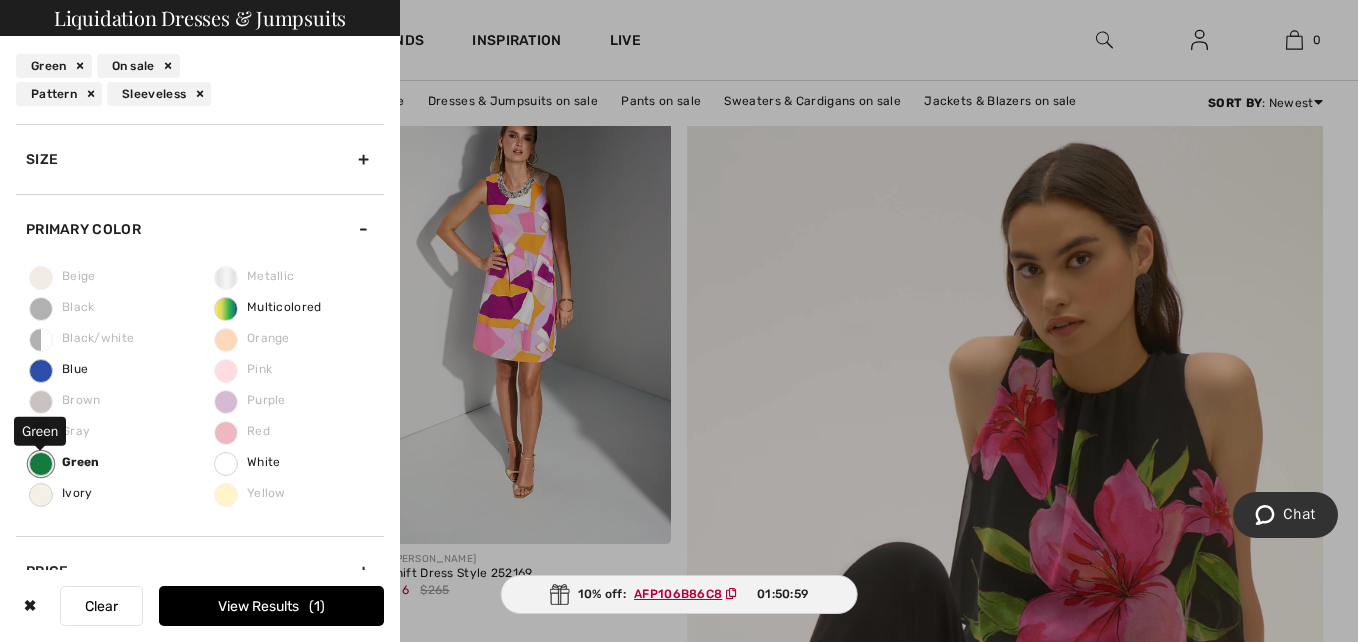 click on "Green" at bounding box center [41, 464] 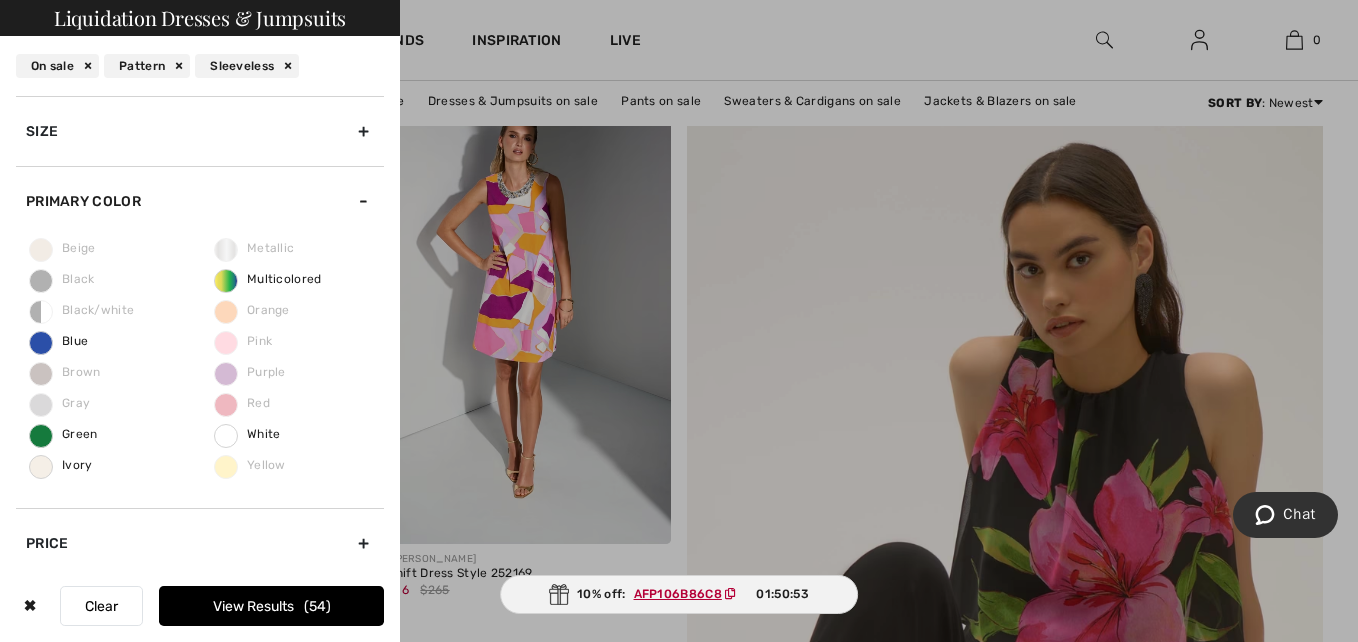 click on "Size" at bounding box center [200, 131] 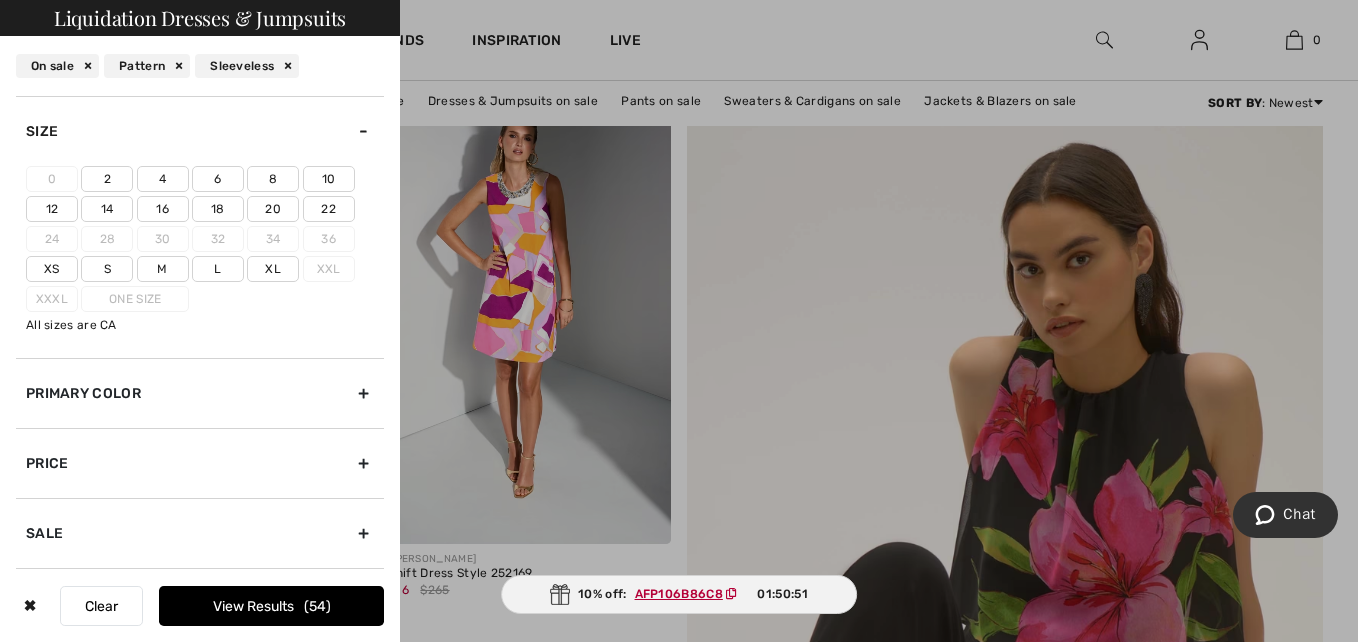 click on "16" at bounding box center (163, 209) 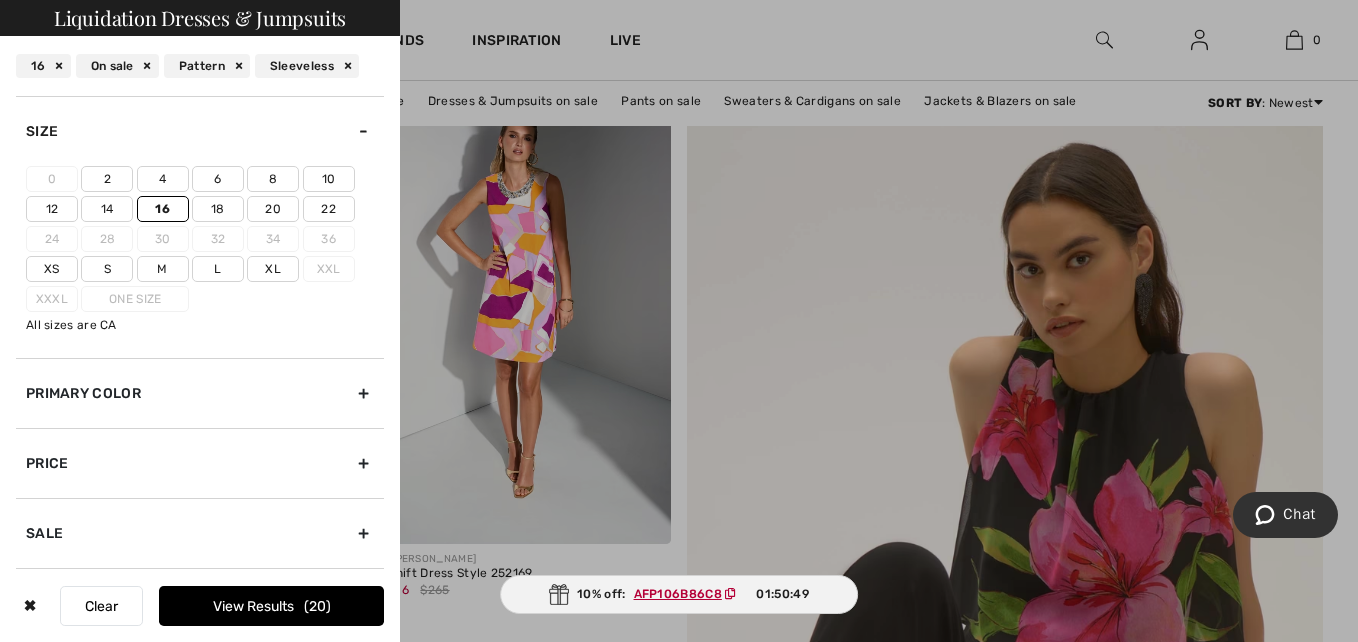 click on "Primary Color" at bounding box center (200, 393) 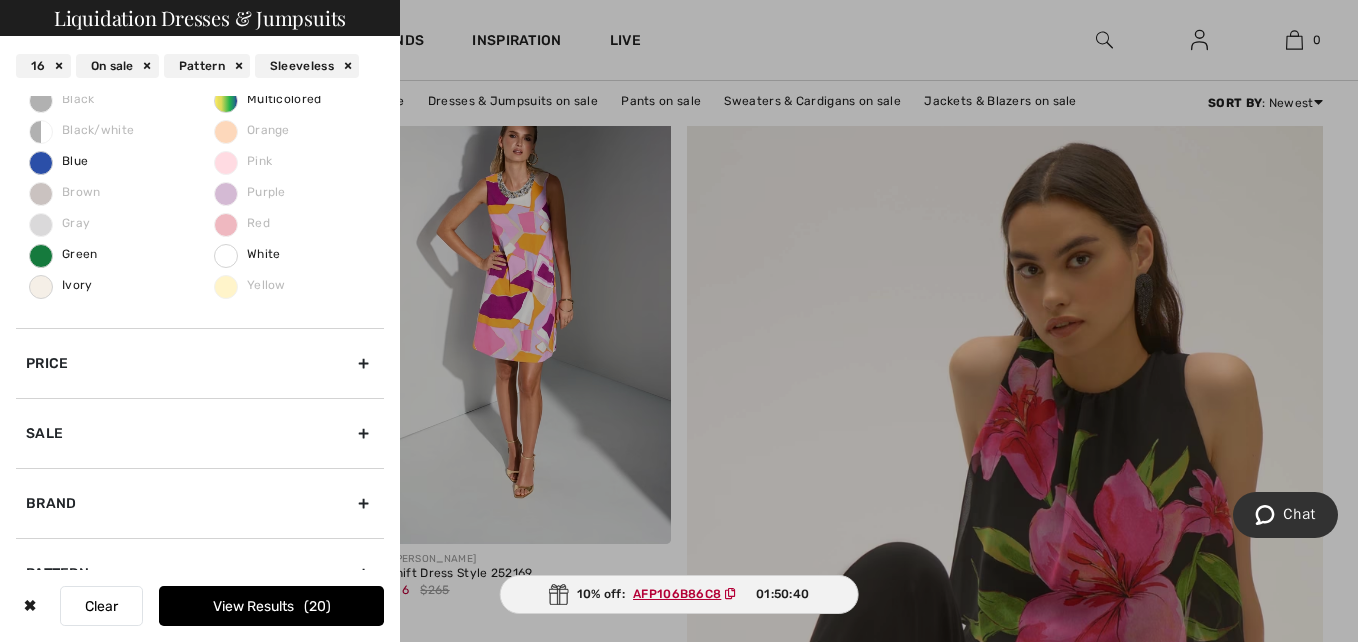 scroll, scrollTop: 200, scrollLeft: 0, axis: vertical 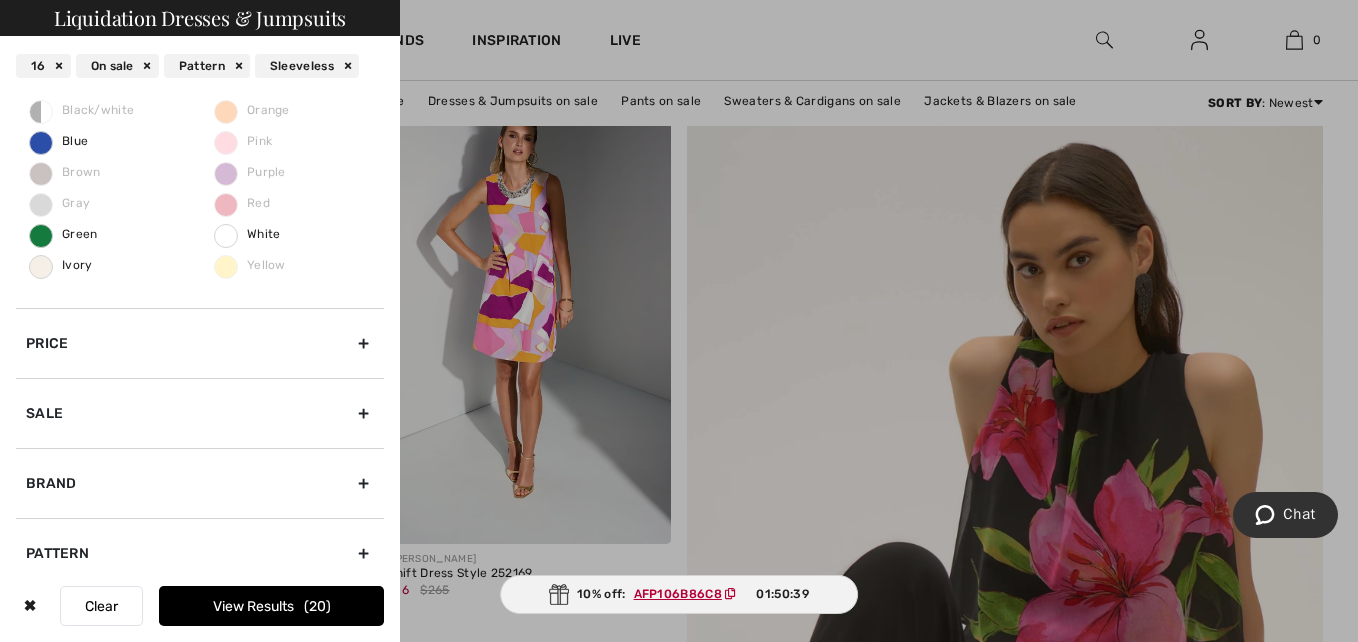 click on "Clear" at bounding box center (101, 606) 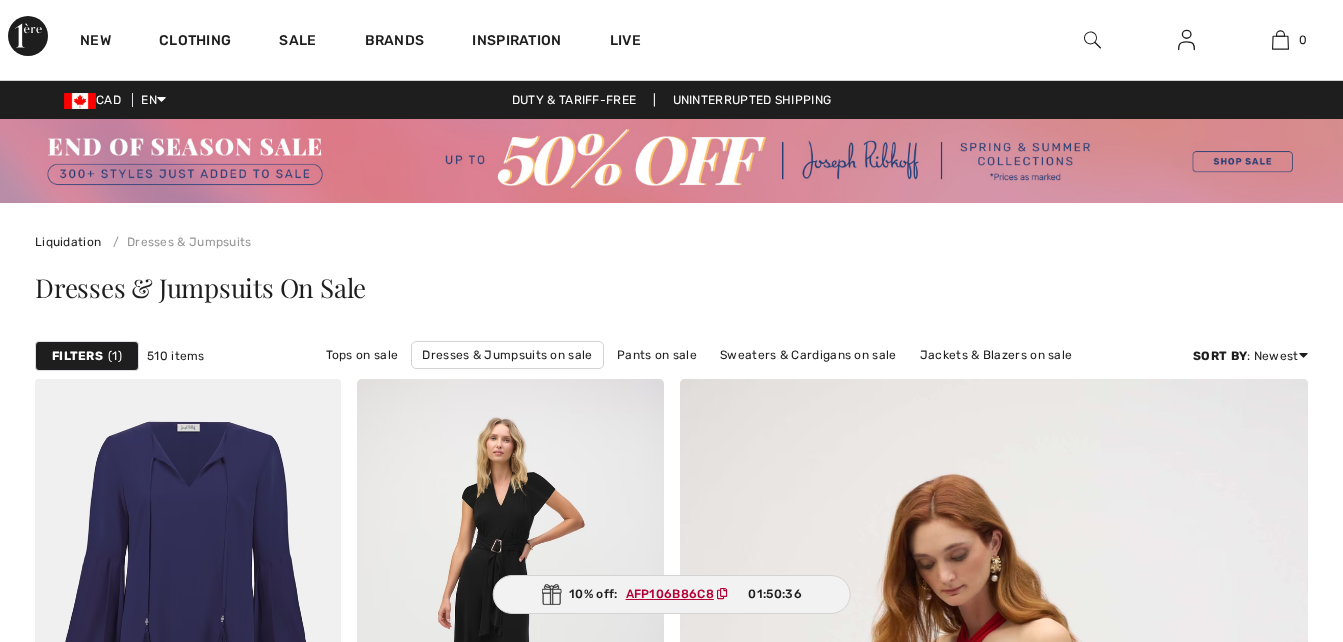 scroll, scrollTop: 0, scrollLeft: 0, axis: both 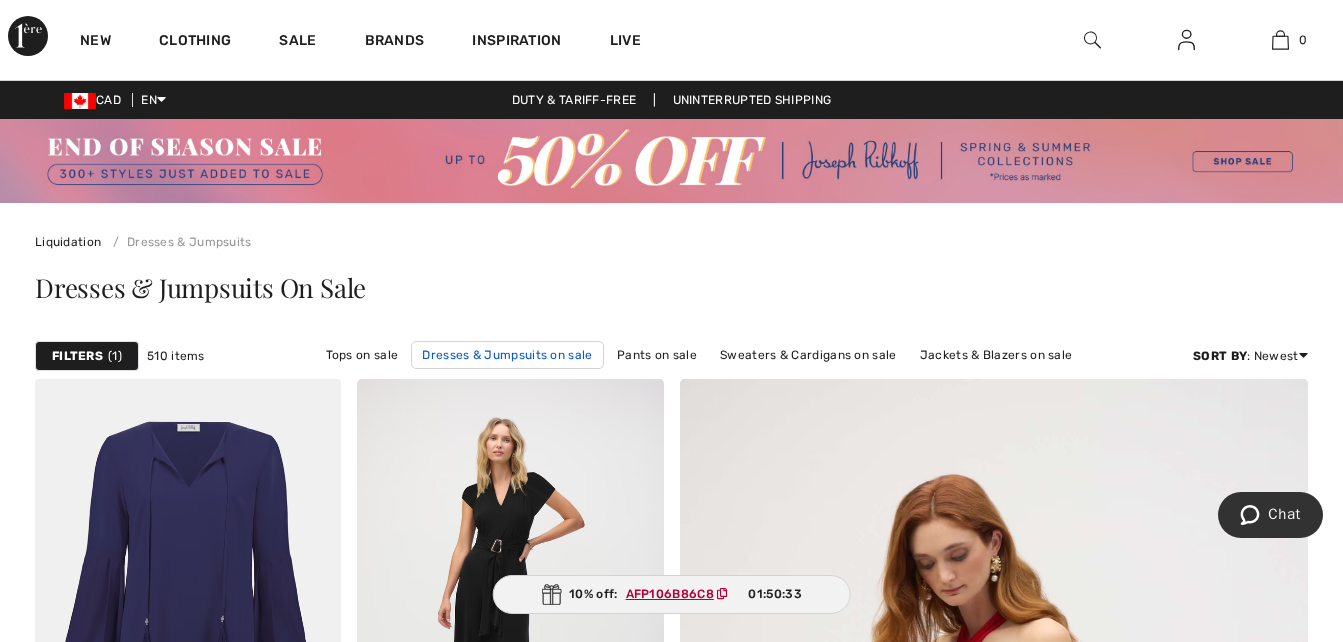 click on "Dresses & Jumpsuits on sale" at bounding box center [507, 355] 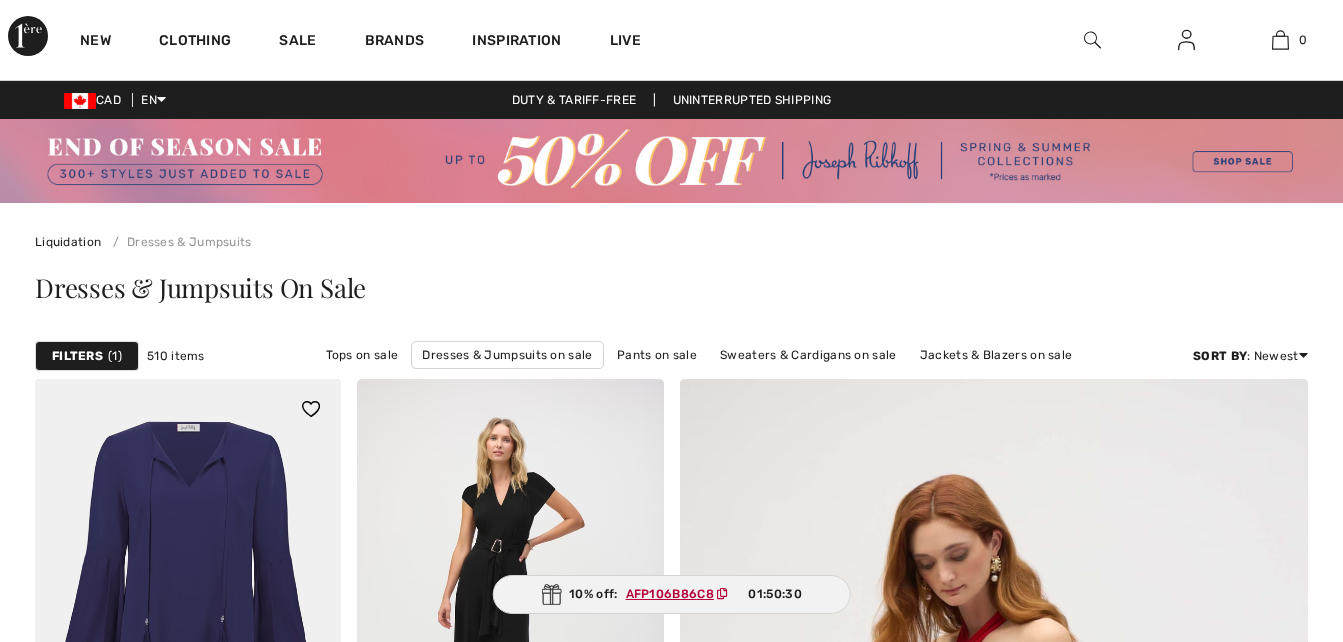 scroll, scrollTop: 0, scrollLeft: 0, axis: both 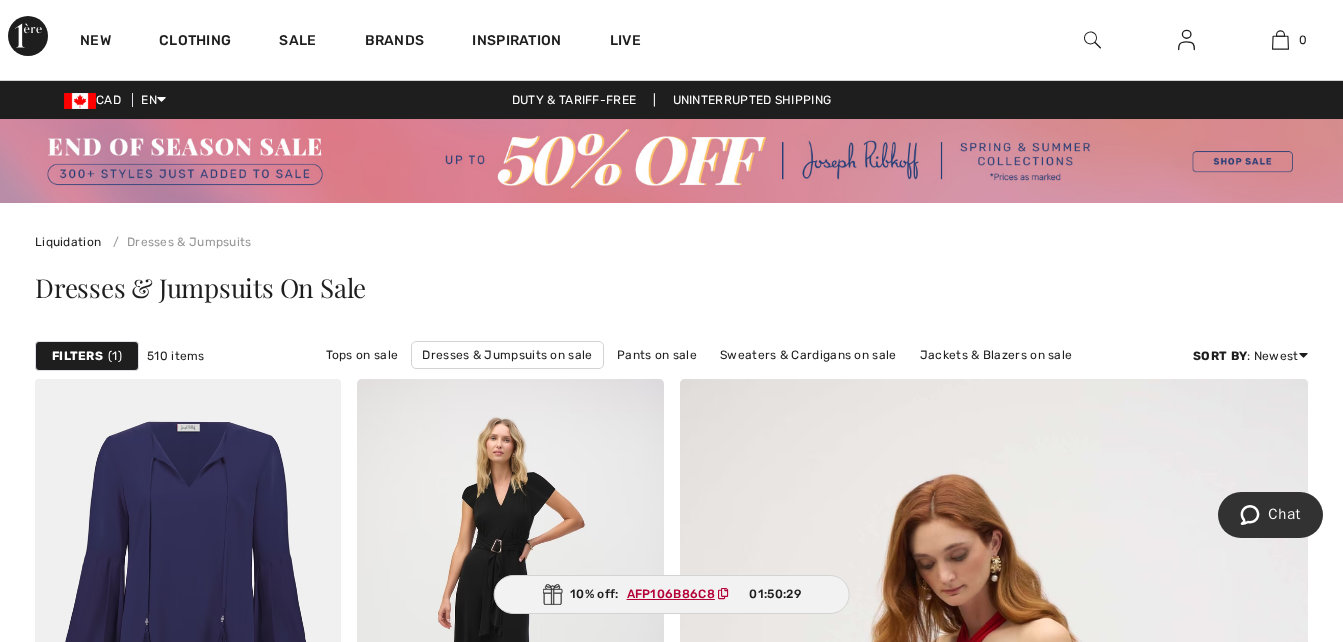 click on "Filters" at bounding box center [77, 356] 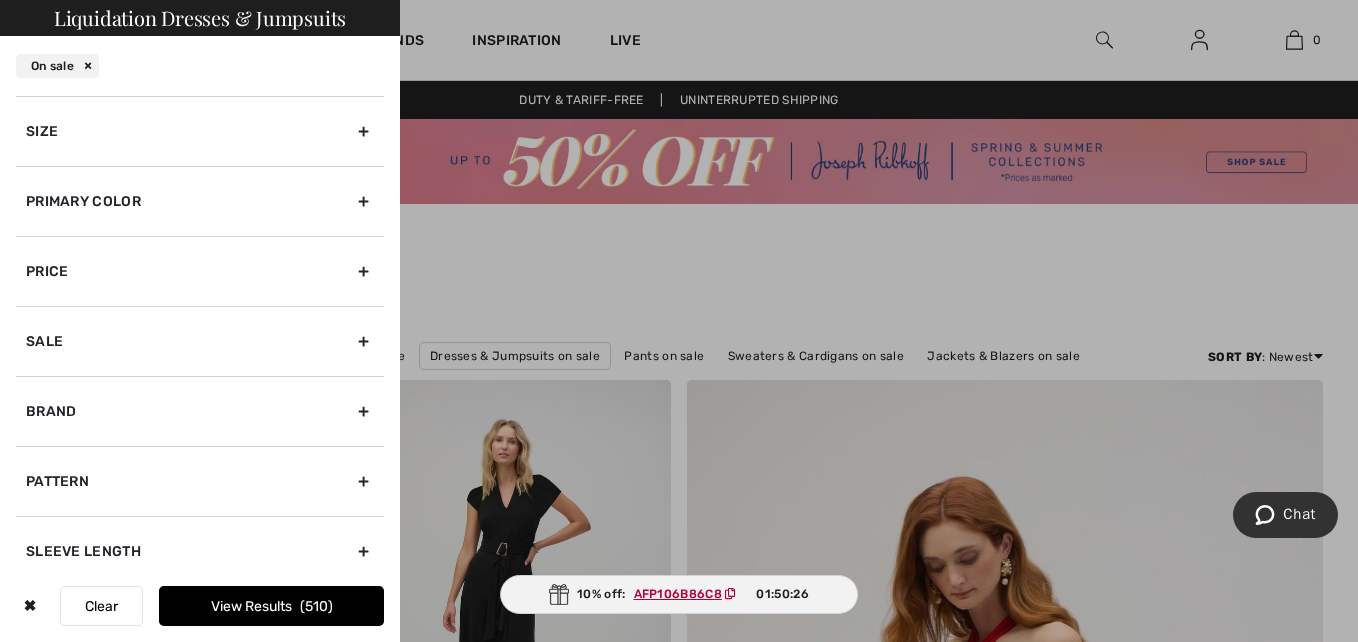 click on "Primary Color" at bounding box center (200, 201) 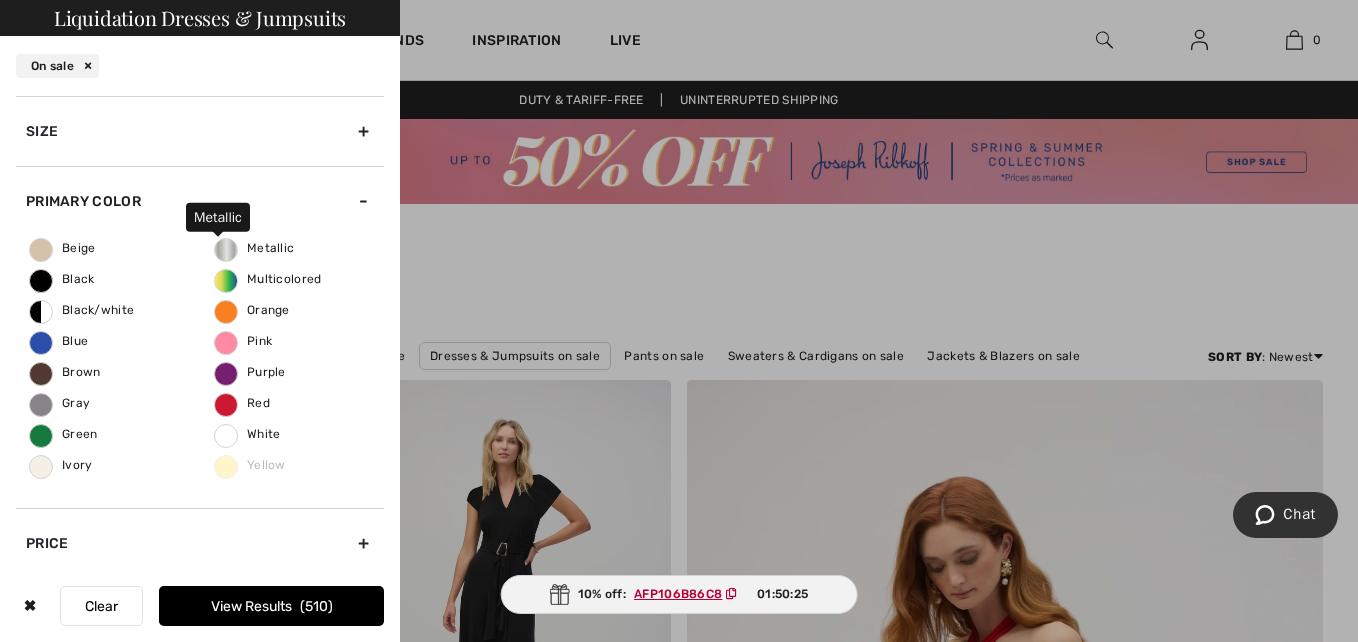 click on "Metallic" at bounding box center [254, 248] 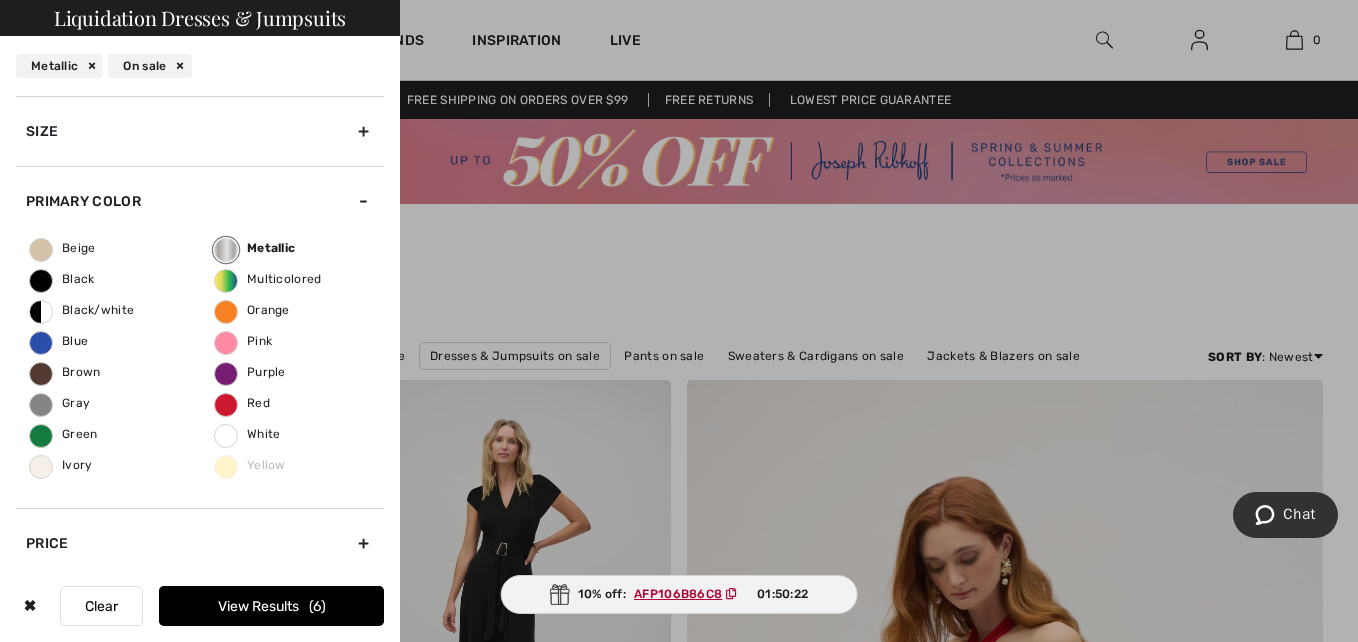 click on "View Results 6" at bounding box center [271, 606] 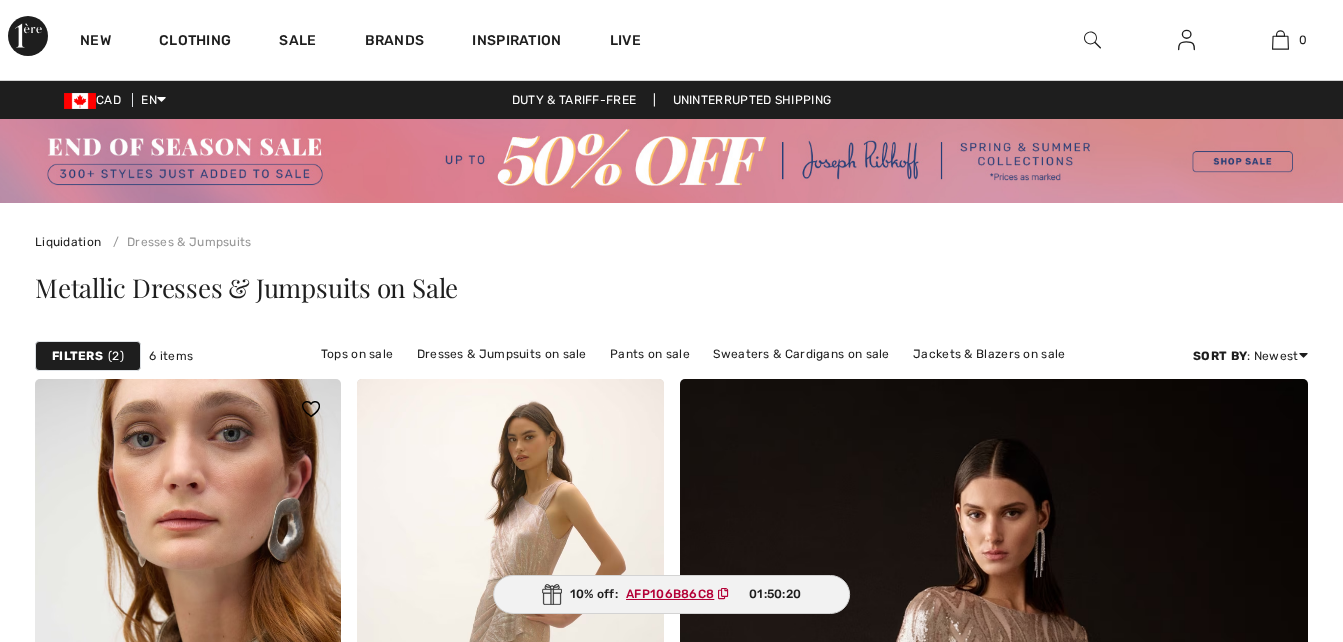 scroll, scrollTop: 0, scrollLeft: 0, axis: both 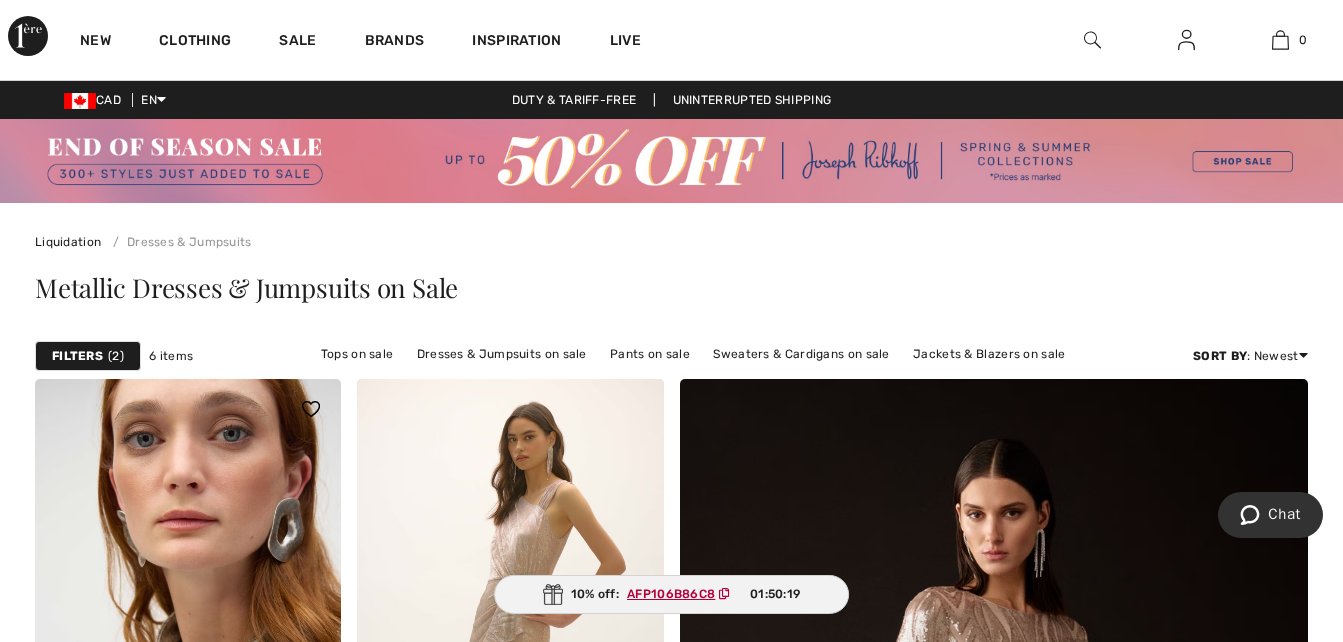 click at bounding box center [188, 608] 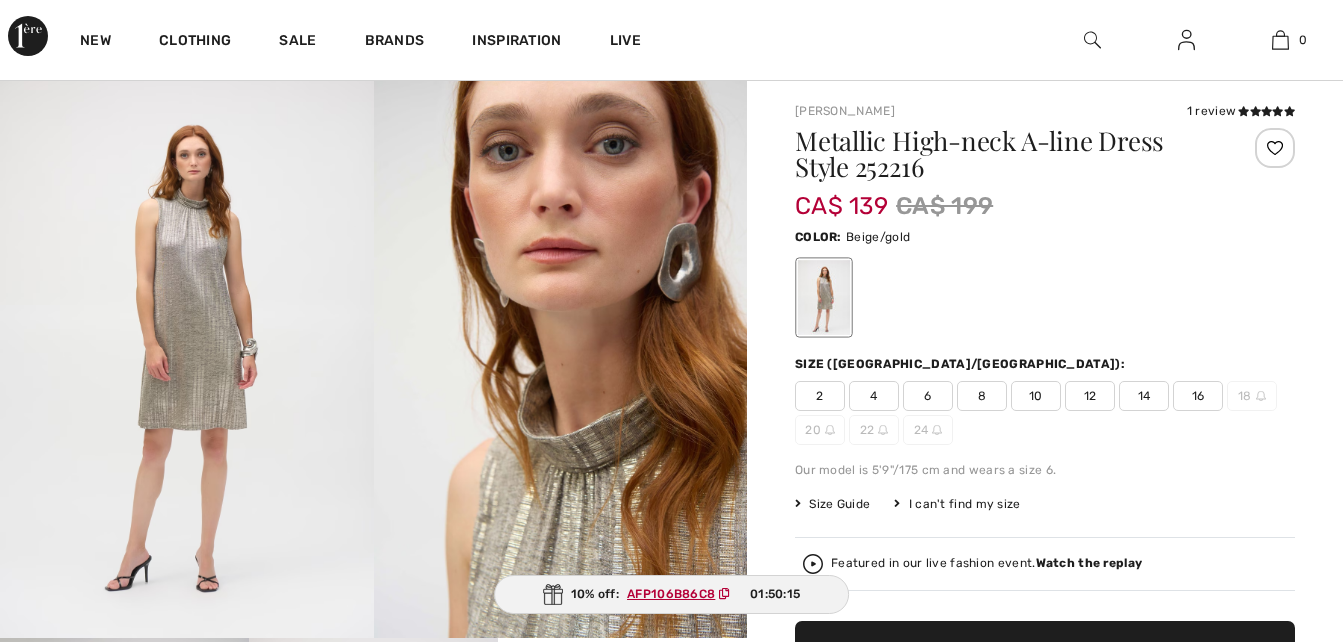 scroll, scrollTop: 200, scrollLeft: 0, axis: vertical 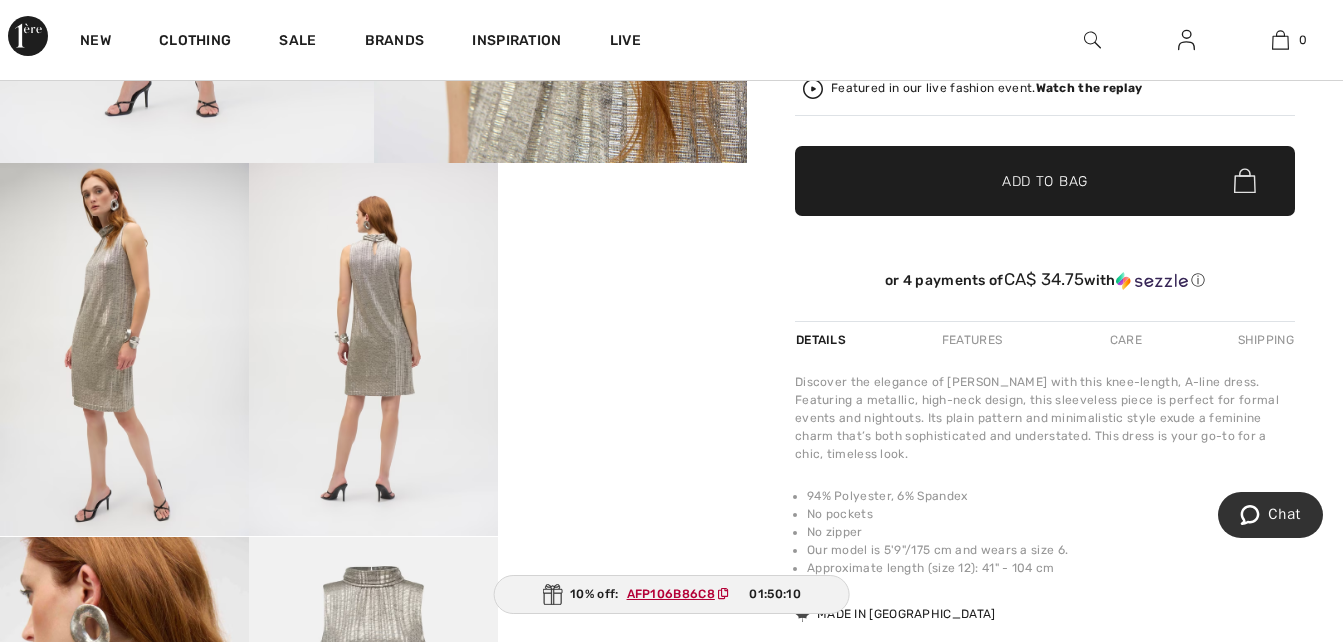 click on "Your browser does not support the video tag." at bounding box center [622, 225] 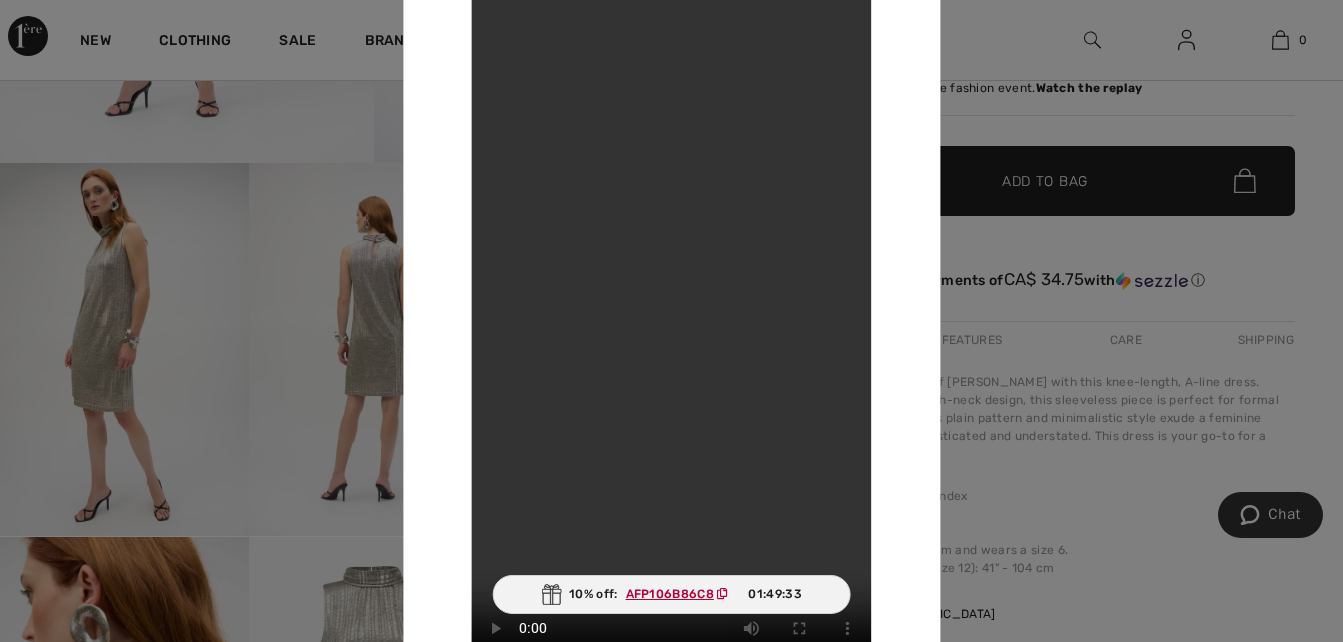 click at bounding box center [671, 321] 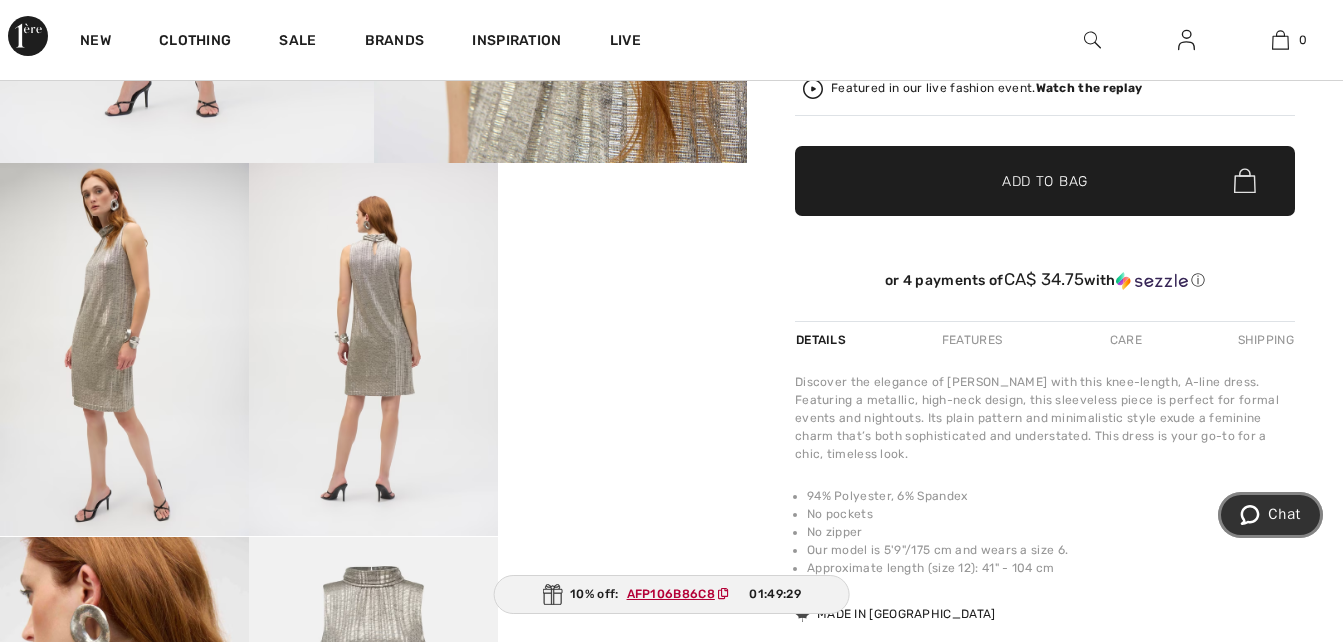 click on "Chat" at bounding box center (1284, 514) 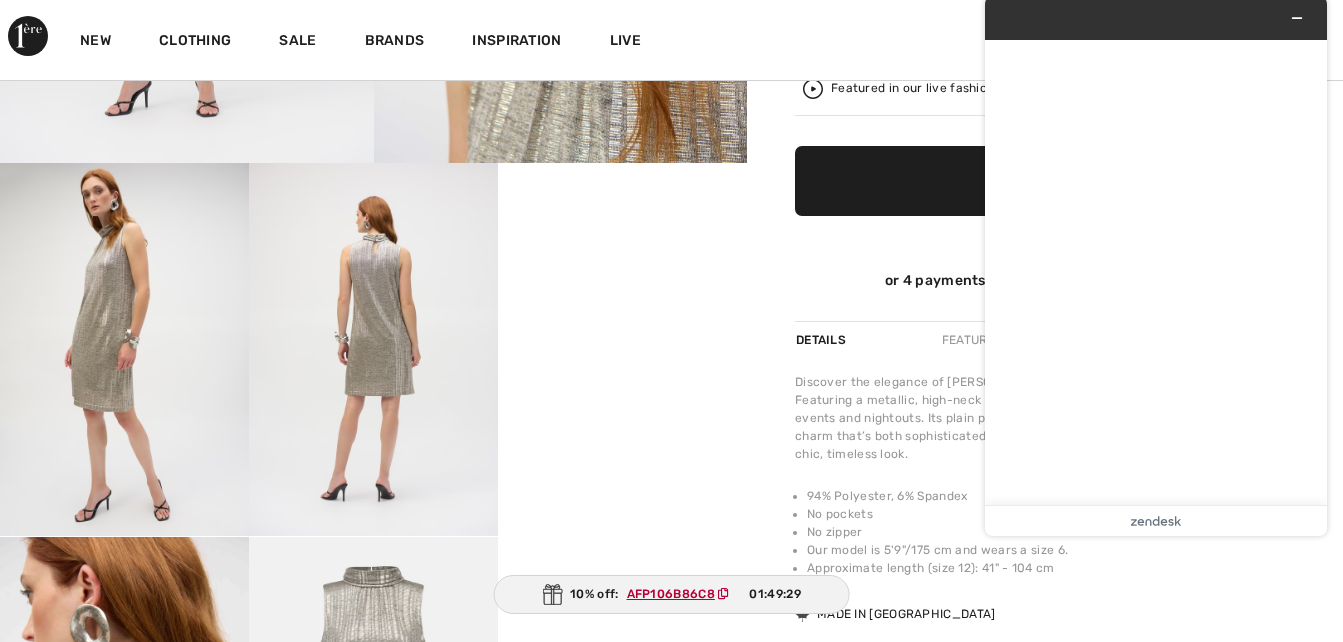 scroll, scrollTop: 0, scrollLeft: 0, axis: both 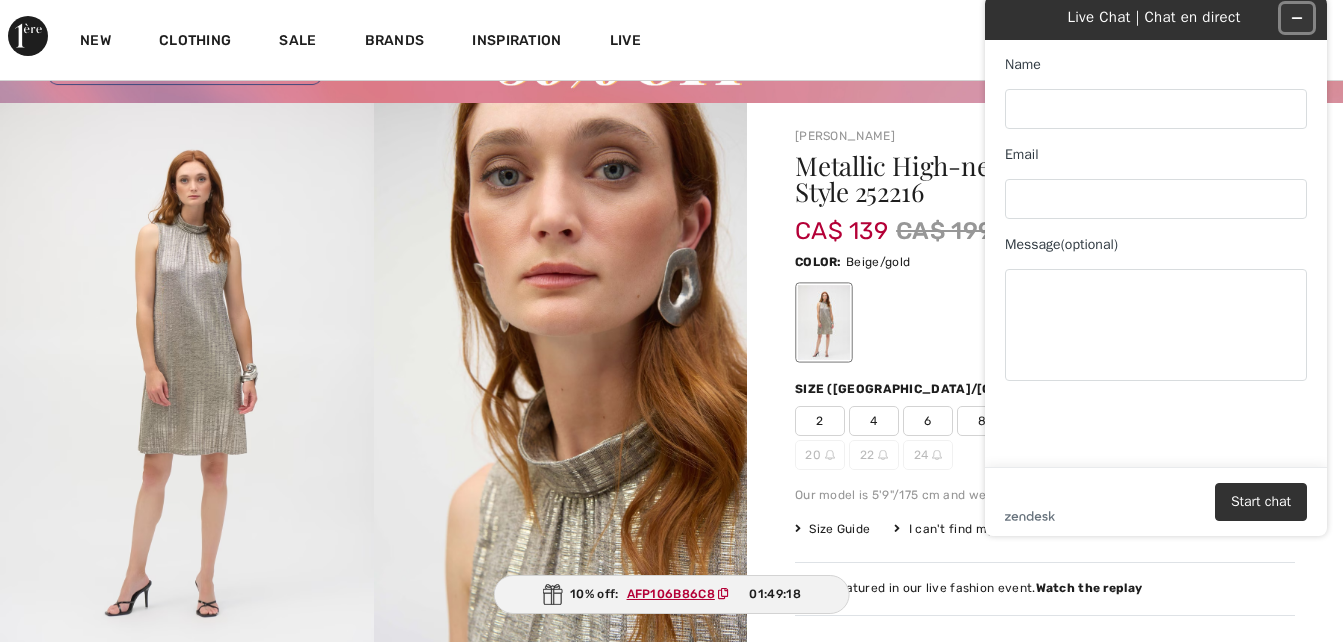 click 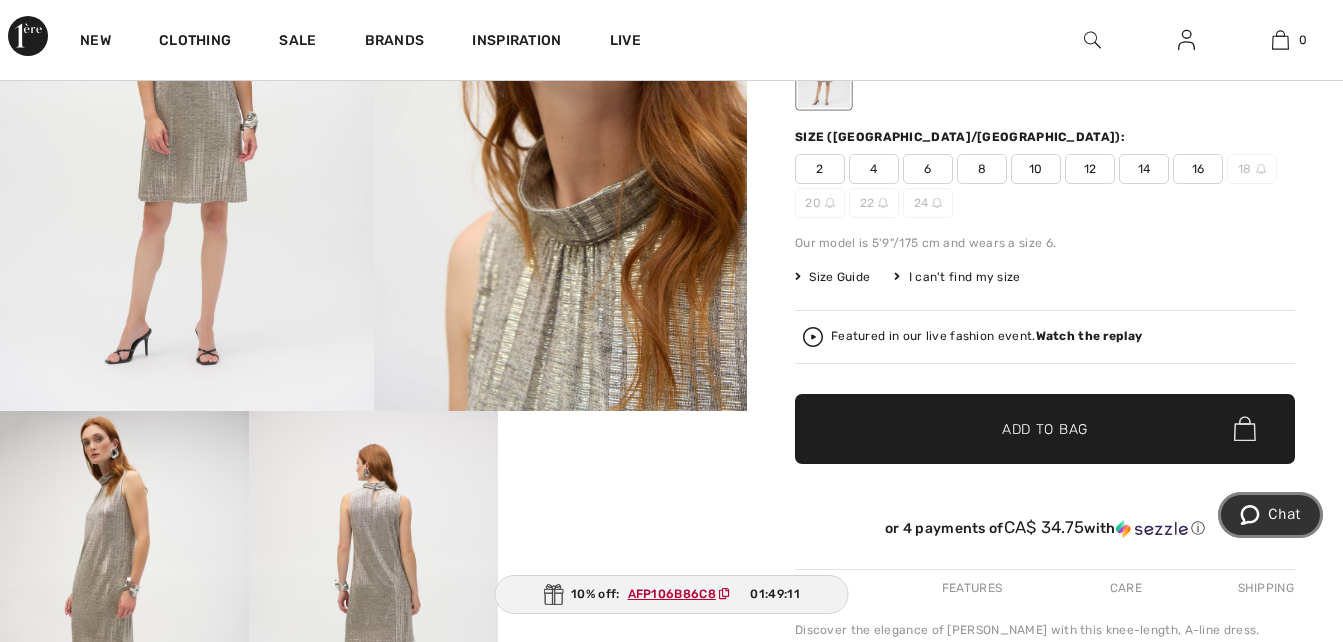 scroll, scrollTop: 400, scrollLeft: 0, axis: vertical 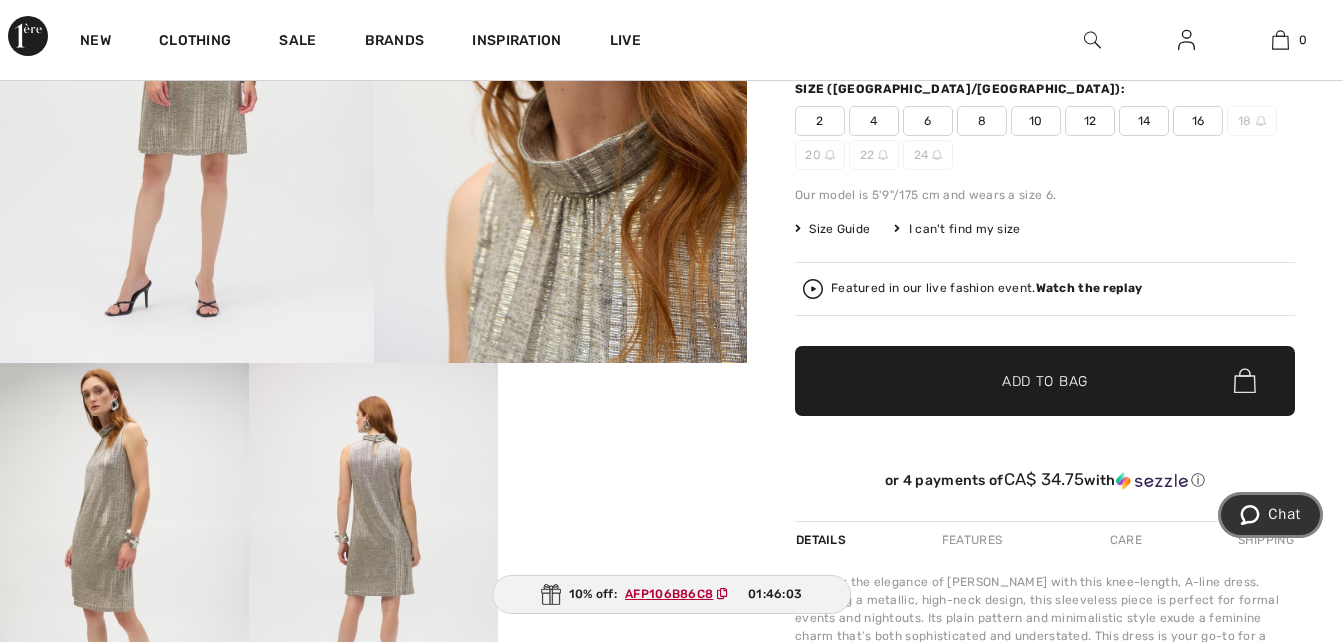 click on "Chat" at bounding box center (1284, 514) 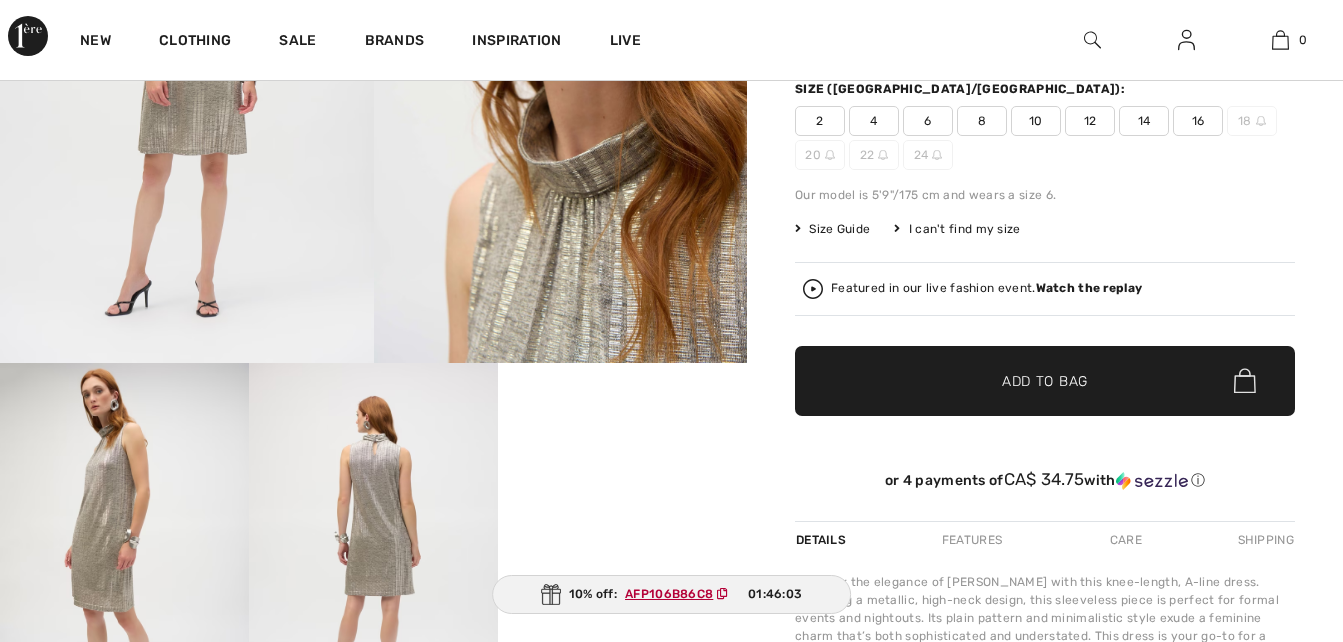 scroll, scrollTop: 0, scrollLeft: 0, axis: both 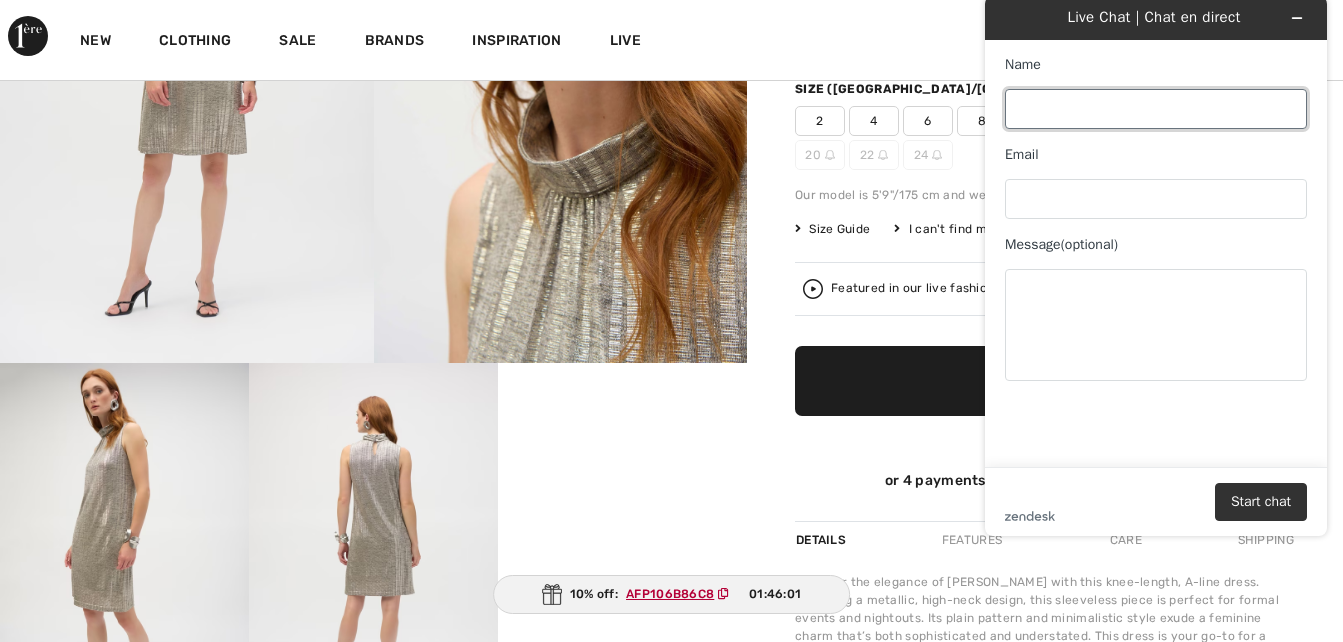 click on "Name" at bounding box center (1156, 109) 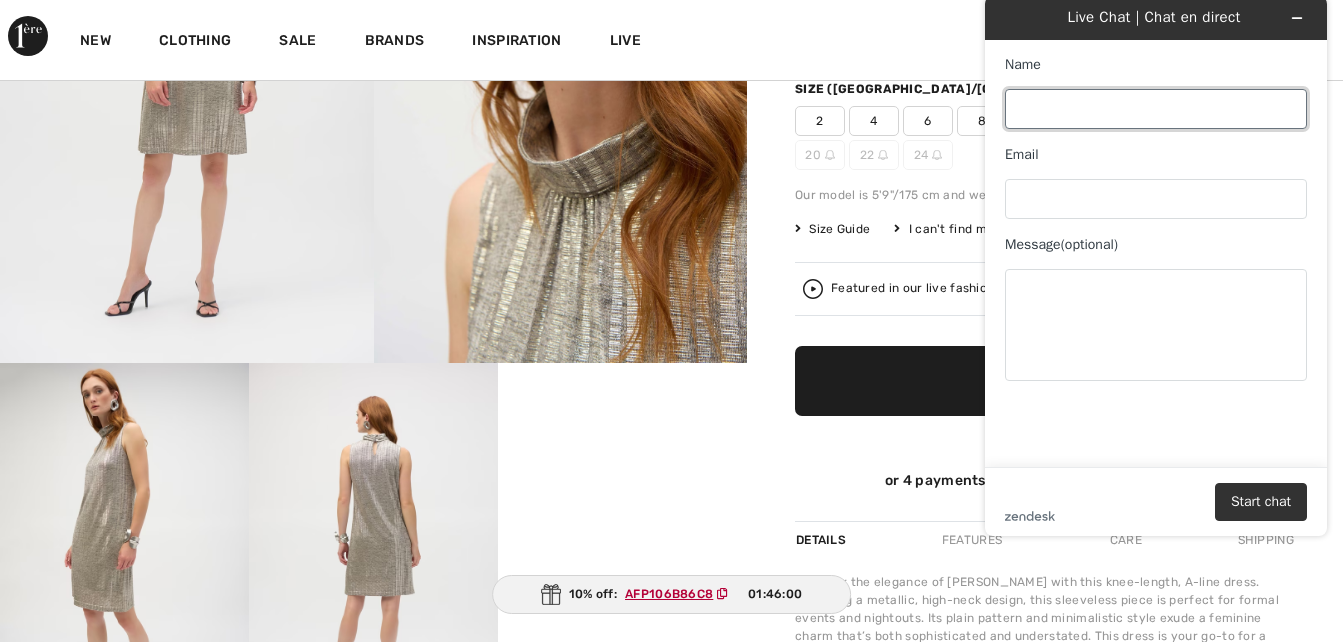 type on "donna lochhead" 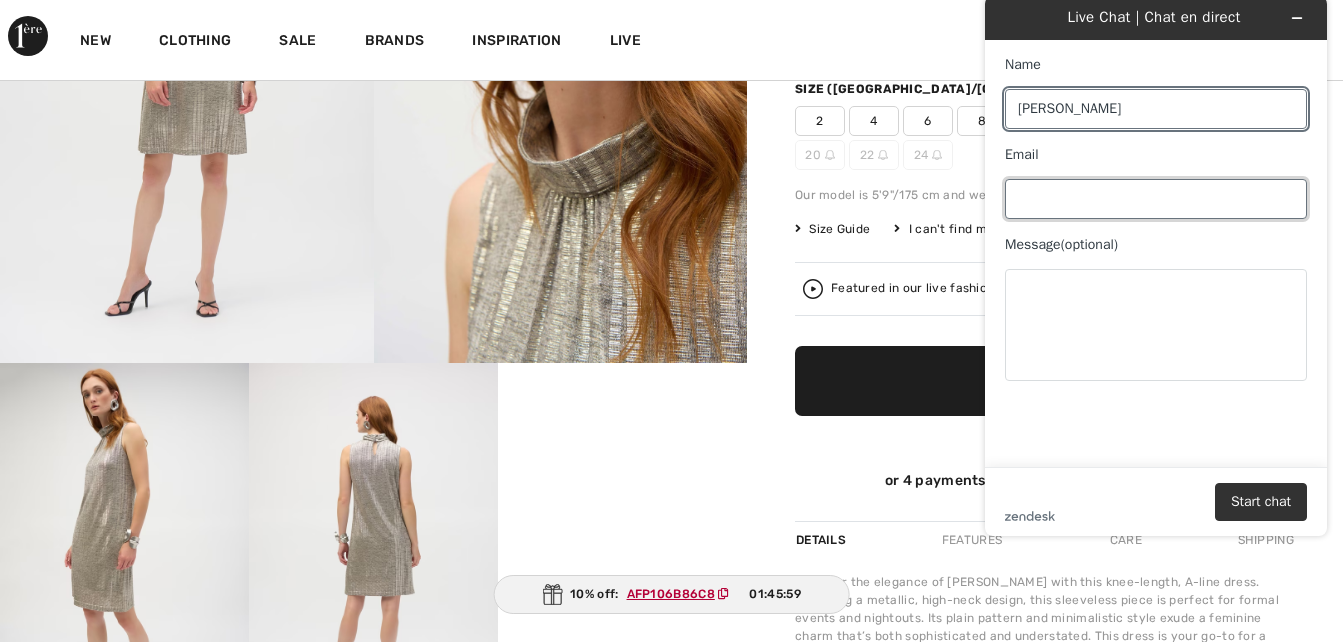 click on "Email" at bounding box center (1156, 199) 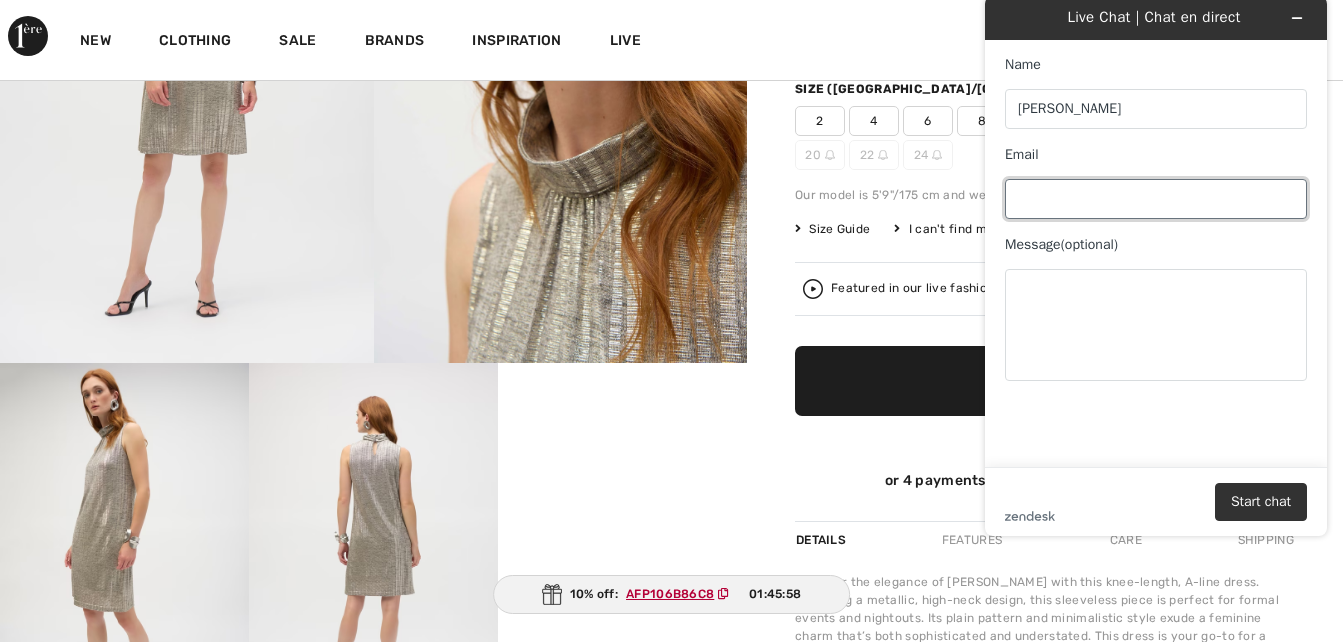 type on "[PERSON_NAME][EMAIL_ADDRESS][PERSON_NAME][DOMAIN_NAME]" 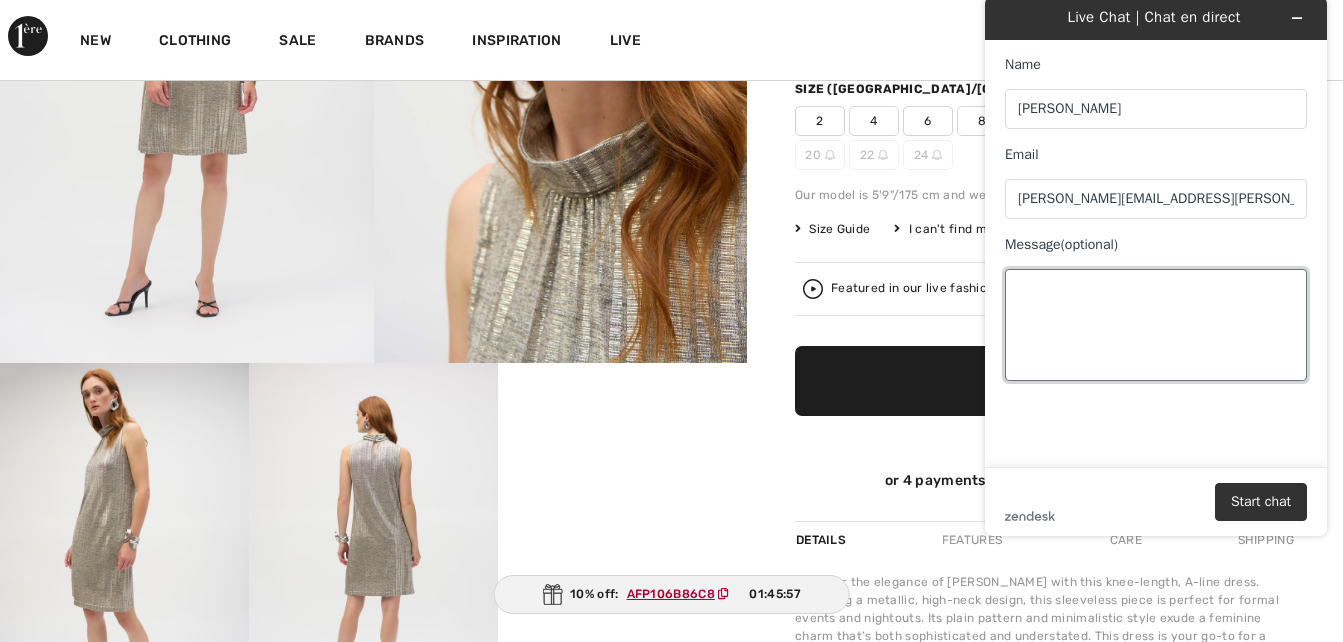 click on "Message  (optional)" at bounding box center [1156, 325] 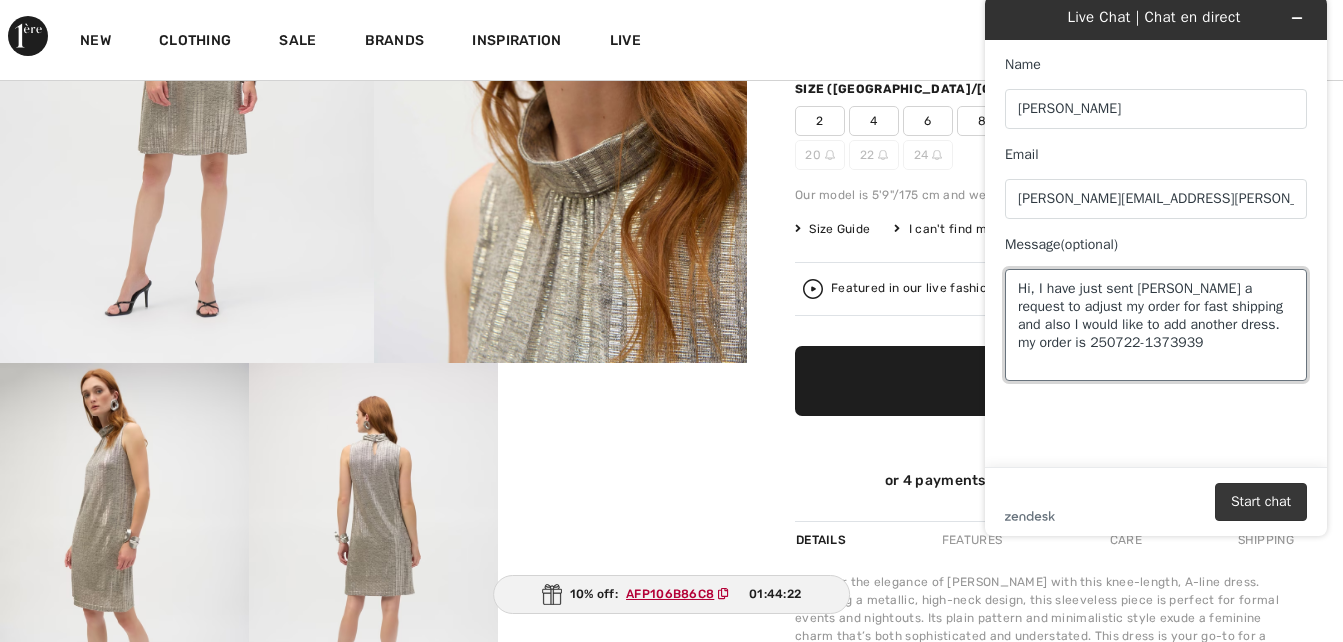 type on "Hi, I have just sent Amanda a request to adjust my order for fast shipping and also I would like to add another dress.
my order is 250722-1373939" 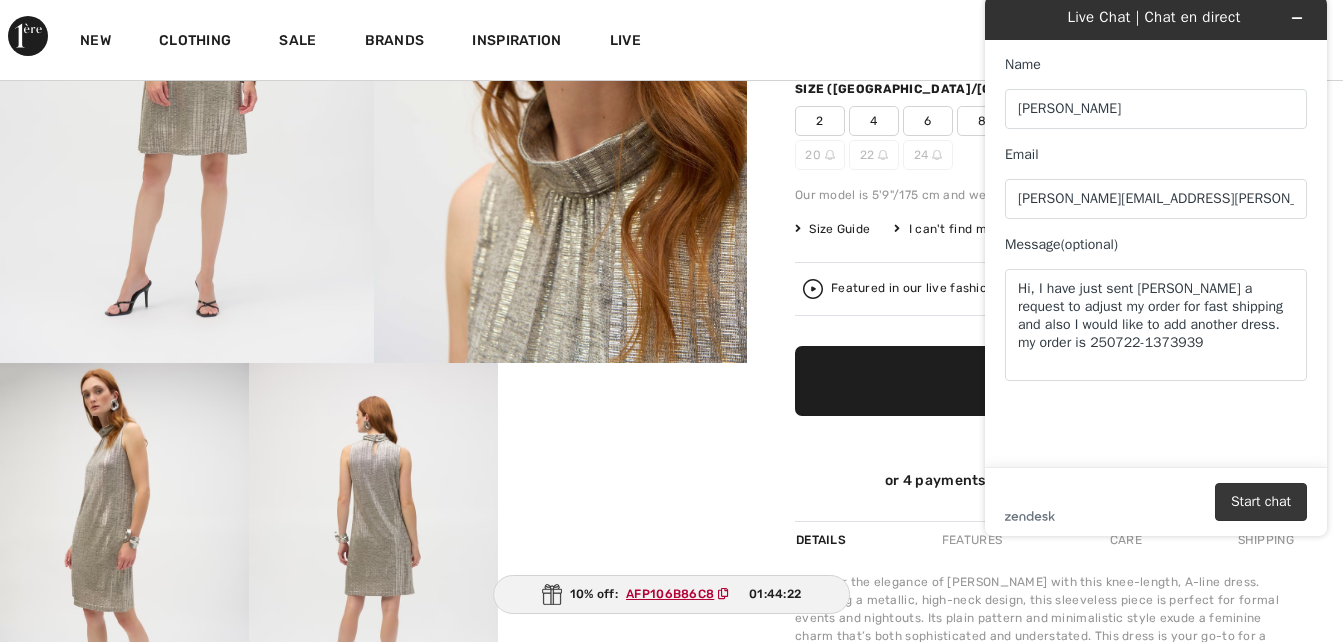click on "Start chat" at bounding box center (1261, 502) 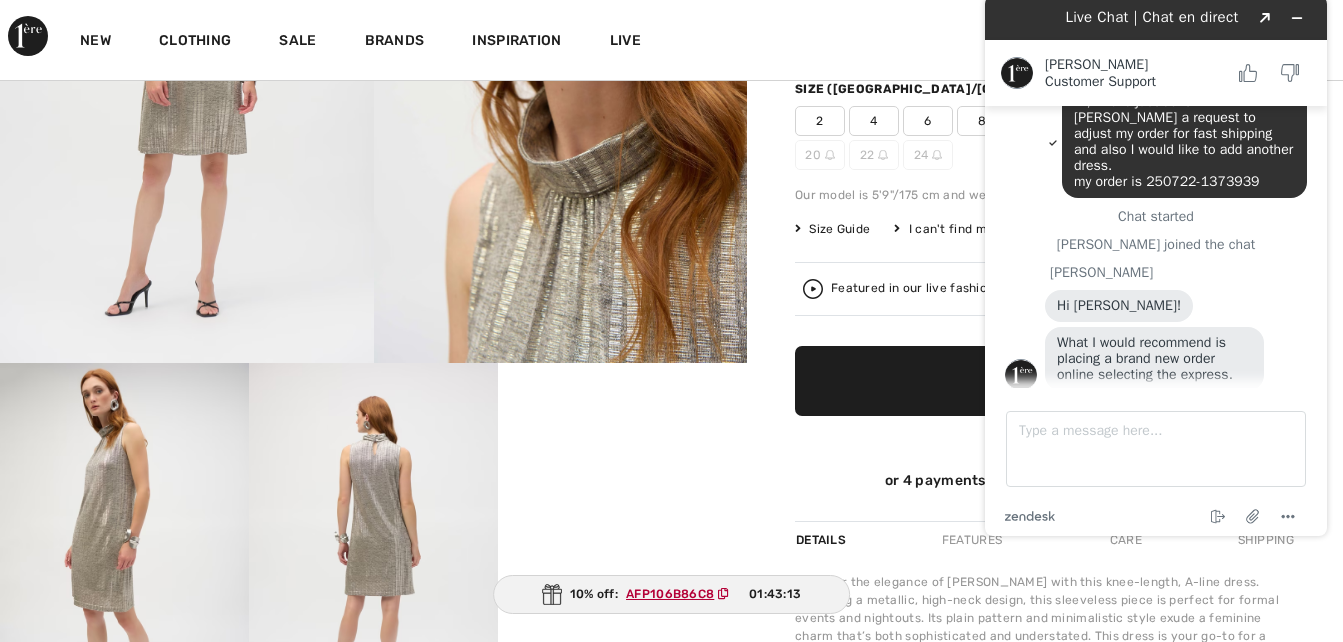 scroll, scrollTop: 40, scrollLeft: 0, axis: vertical 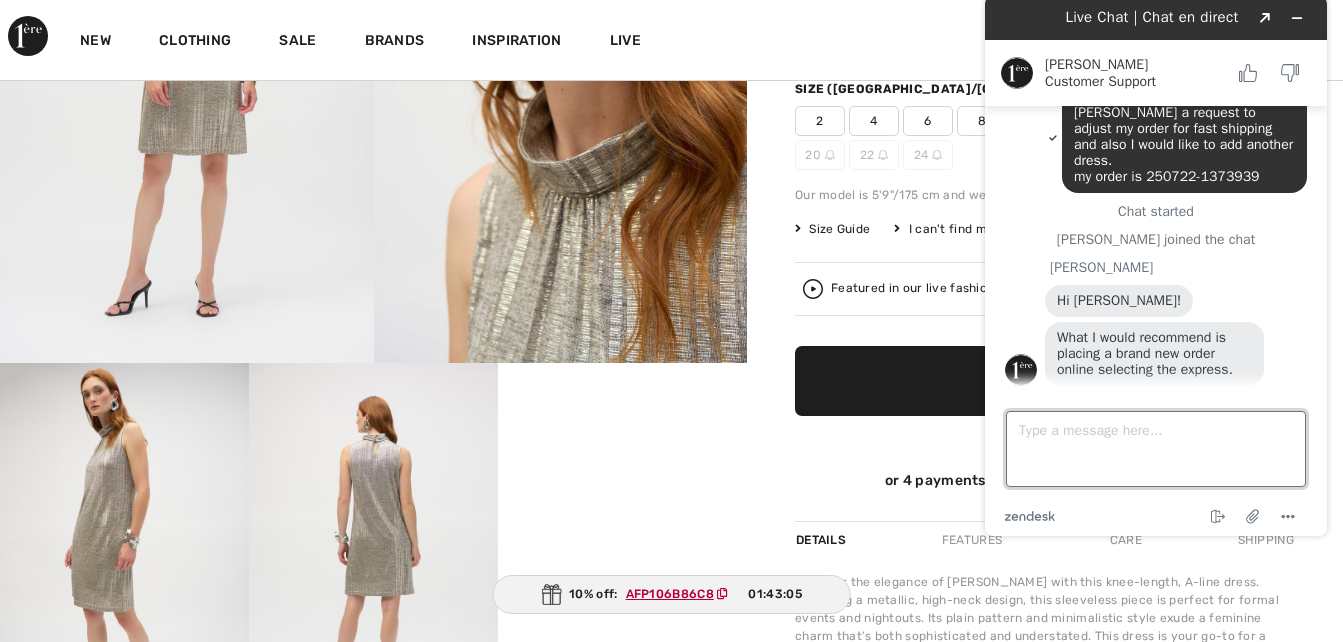 click on "Type a message here..." at bounding box center (1156, 449) 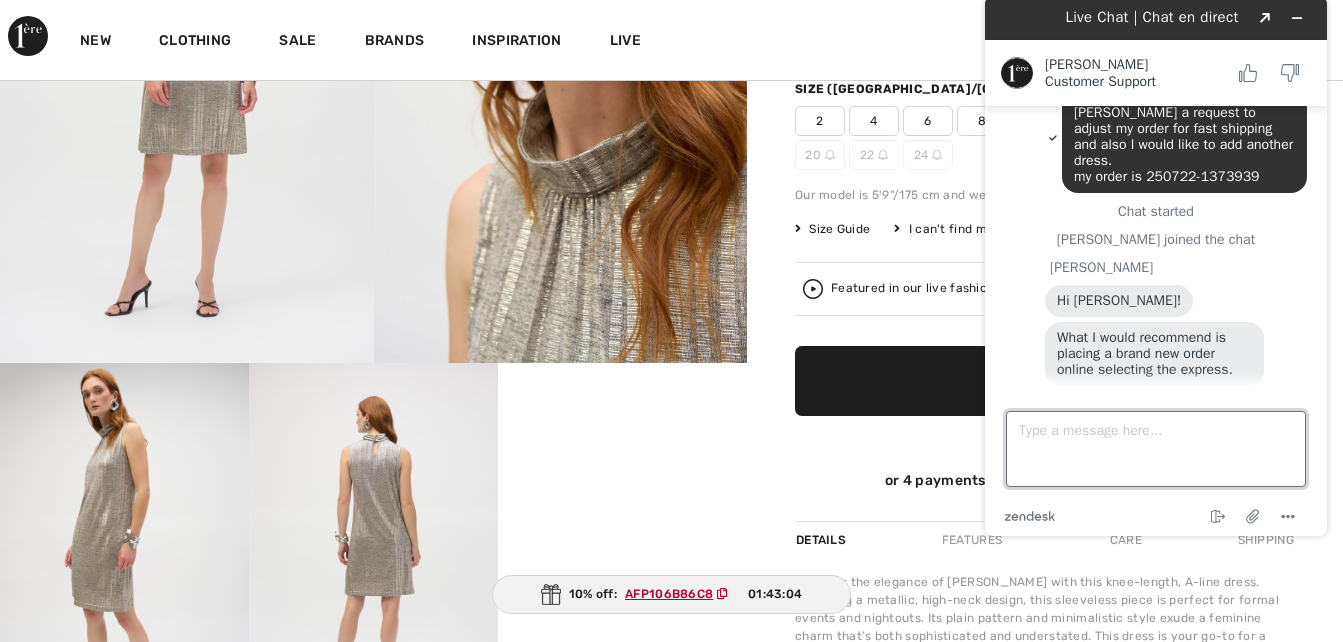 scroll, scrollTop: 88, scrollLeft: 0, axis: vertical 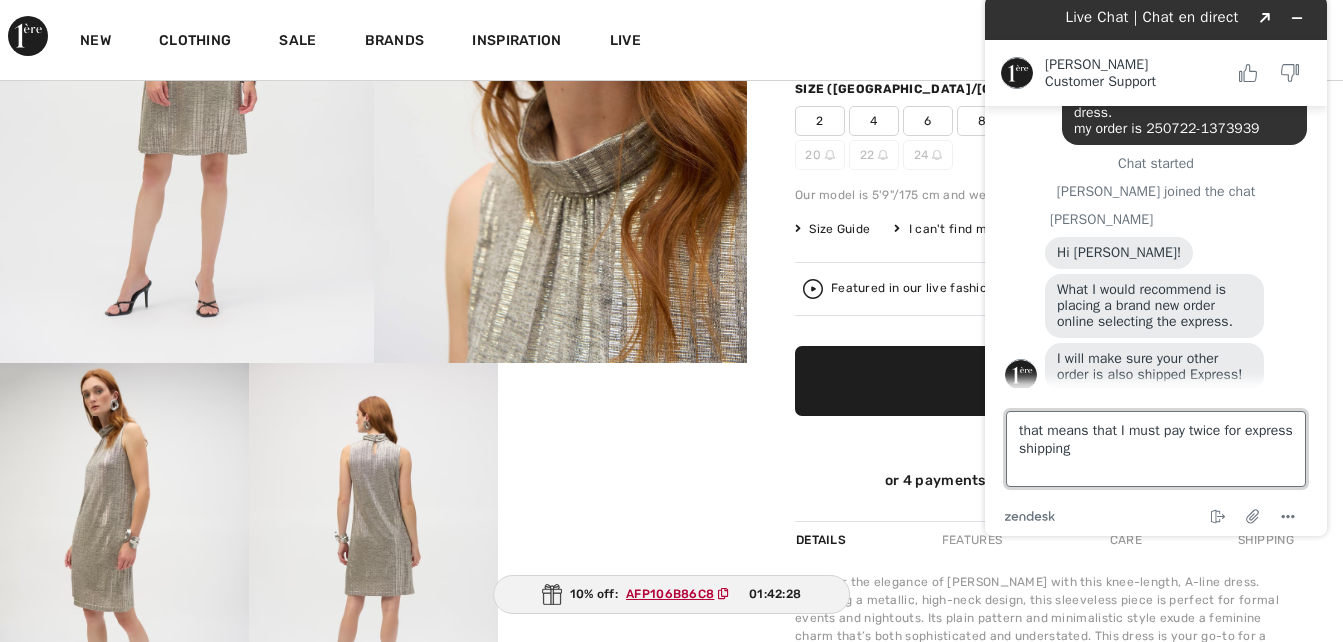 type on "that means that I must pay twice for express shipping?" 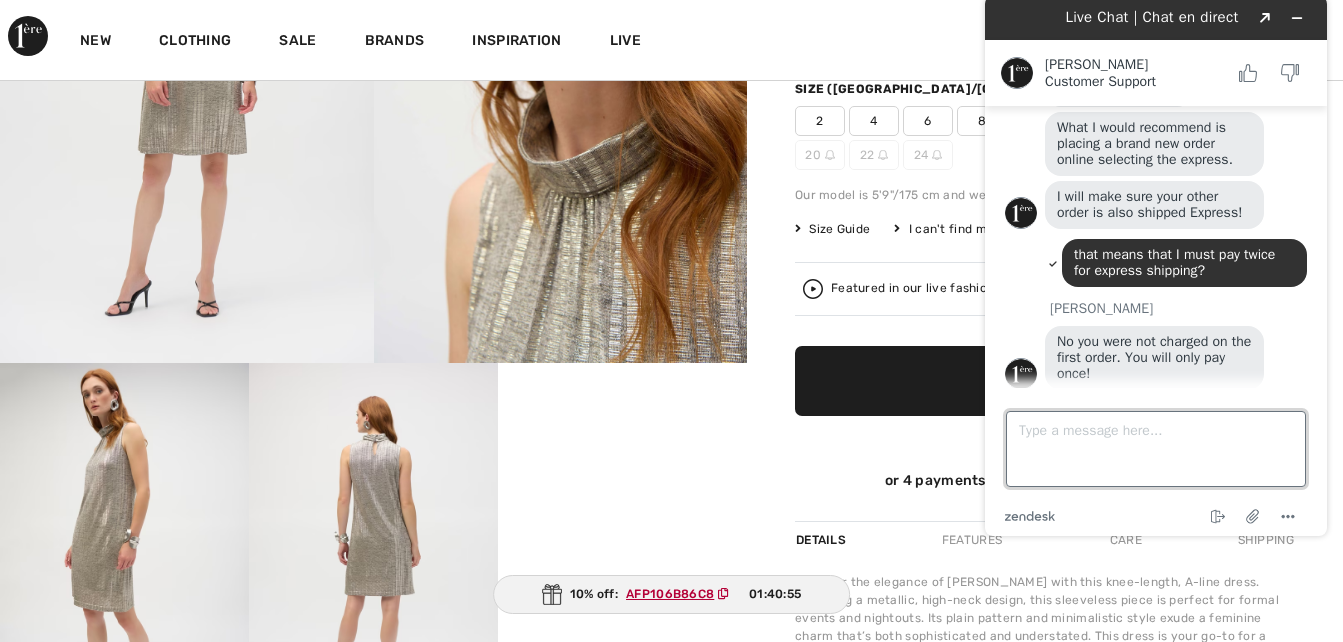 scroll, scrollTop: 250, scrollLeft: 0, axis: vertical 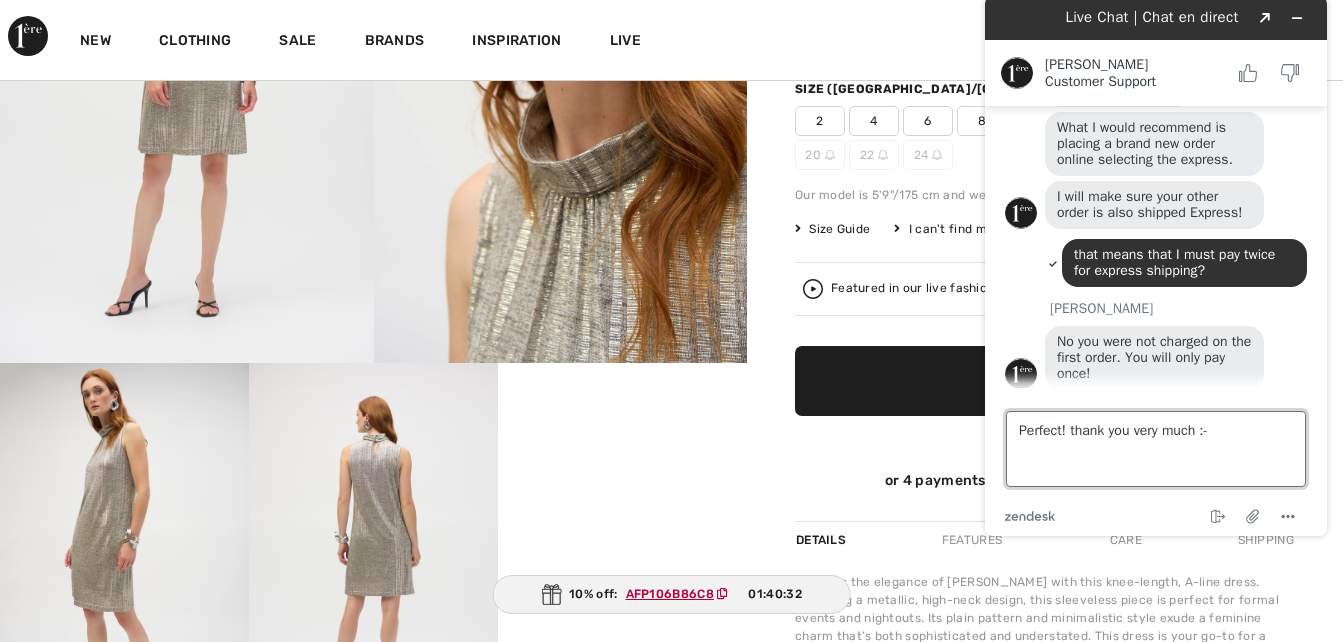 type on "Perfect! thank you very much :-)" 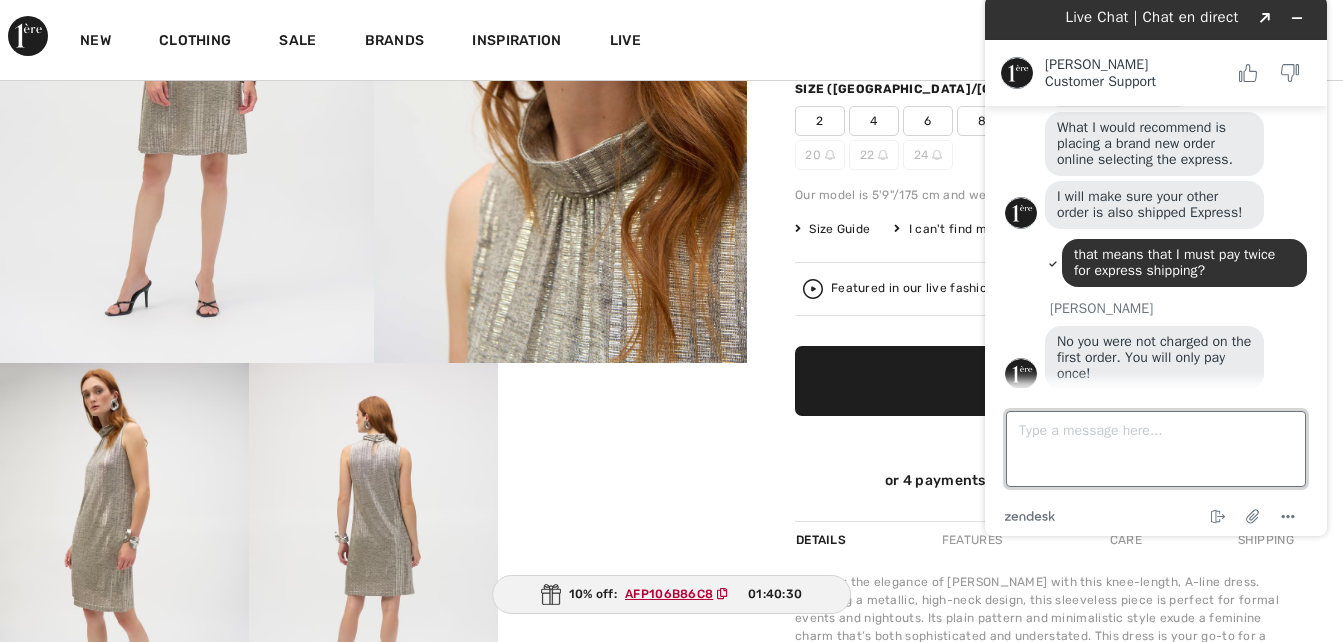 scroll, scrollTop: 292, scrollLeft: 0, axis: vertical 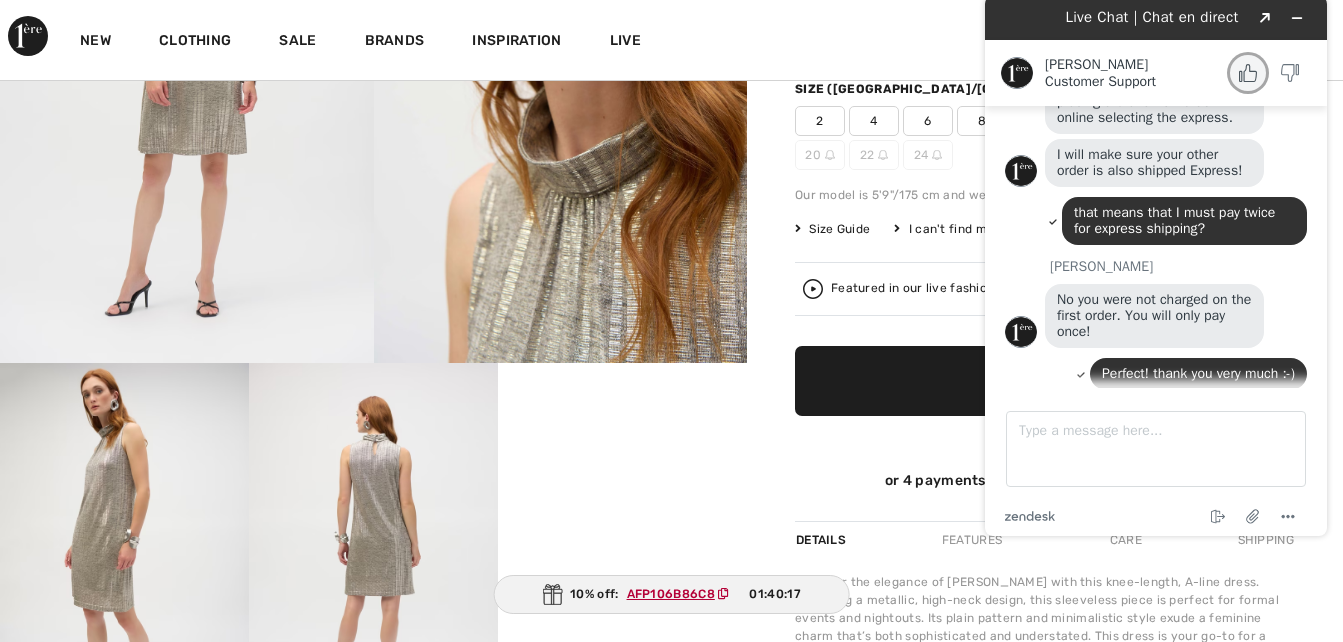 click 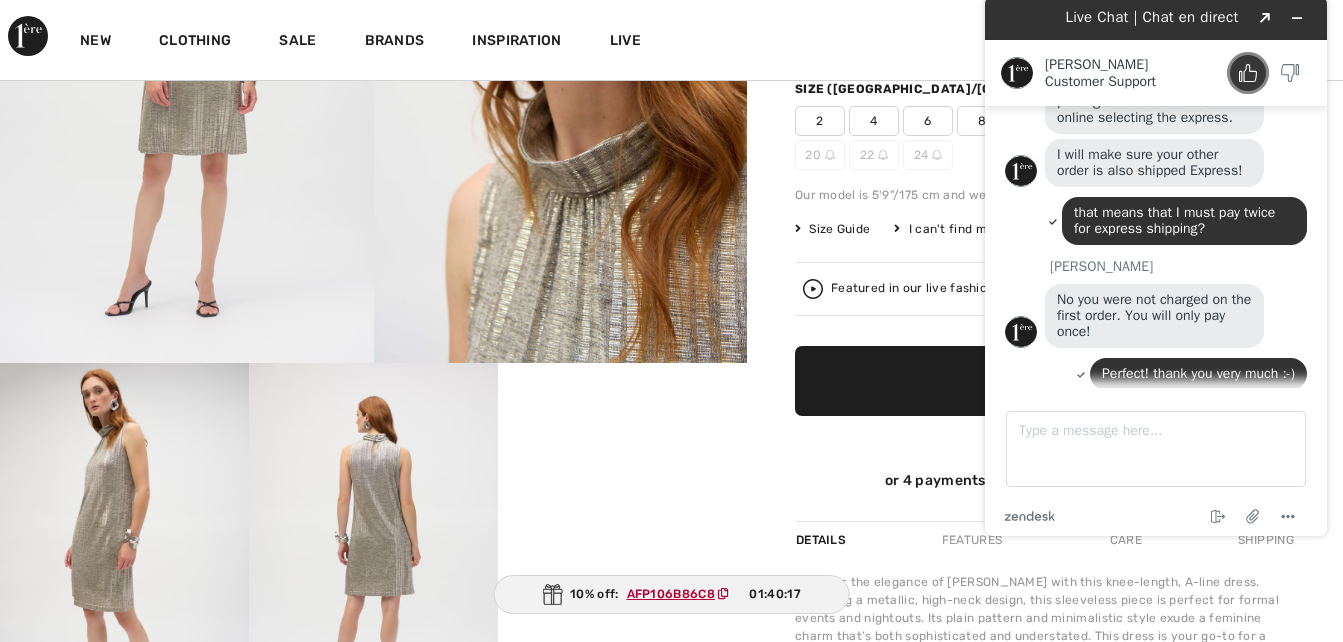 scroll, scrollTop: 369, scrollLeft: 0, axis: vertical 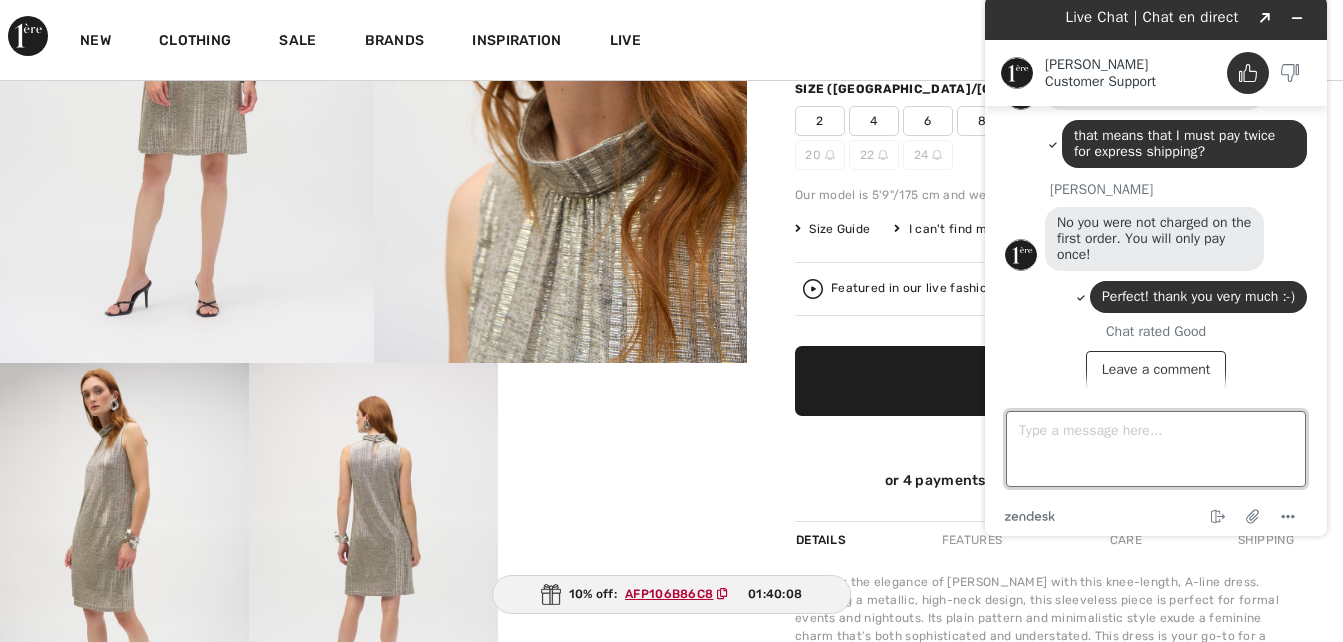 click on "Type a message here..." at bounding box center [1156, 449] 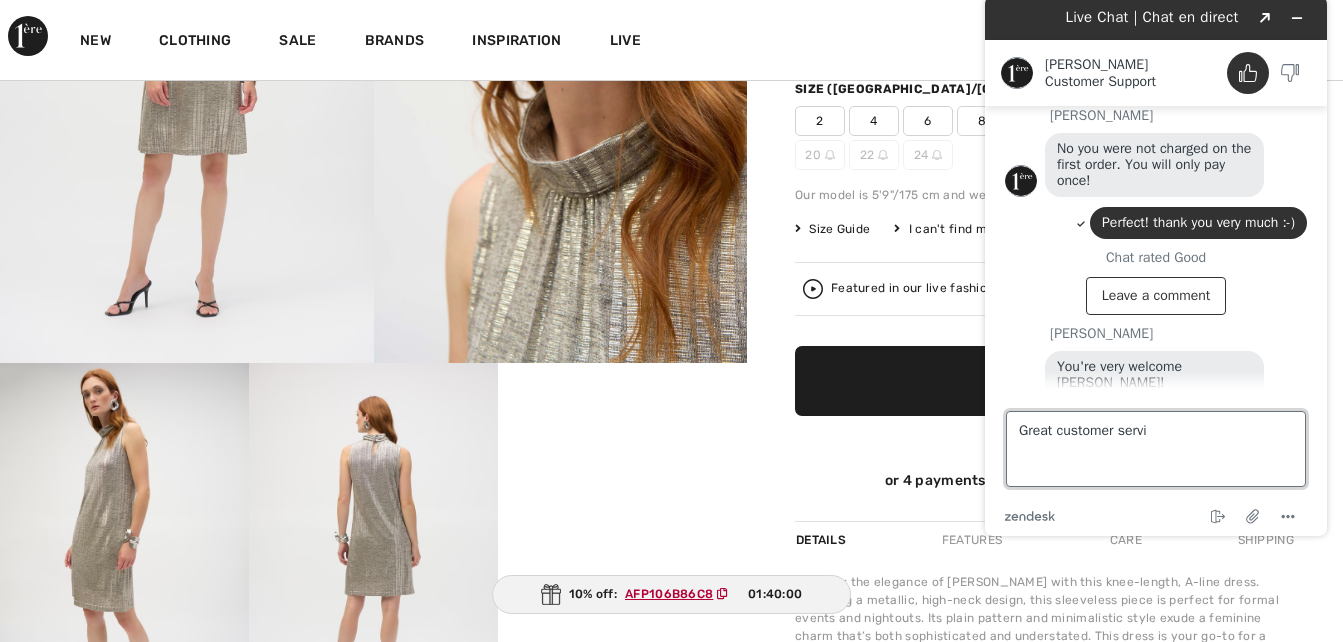 scroll, scrollTop: 491, scrollLeft: 0, axis: vertical 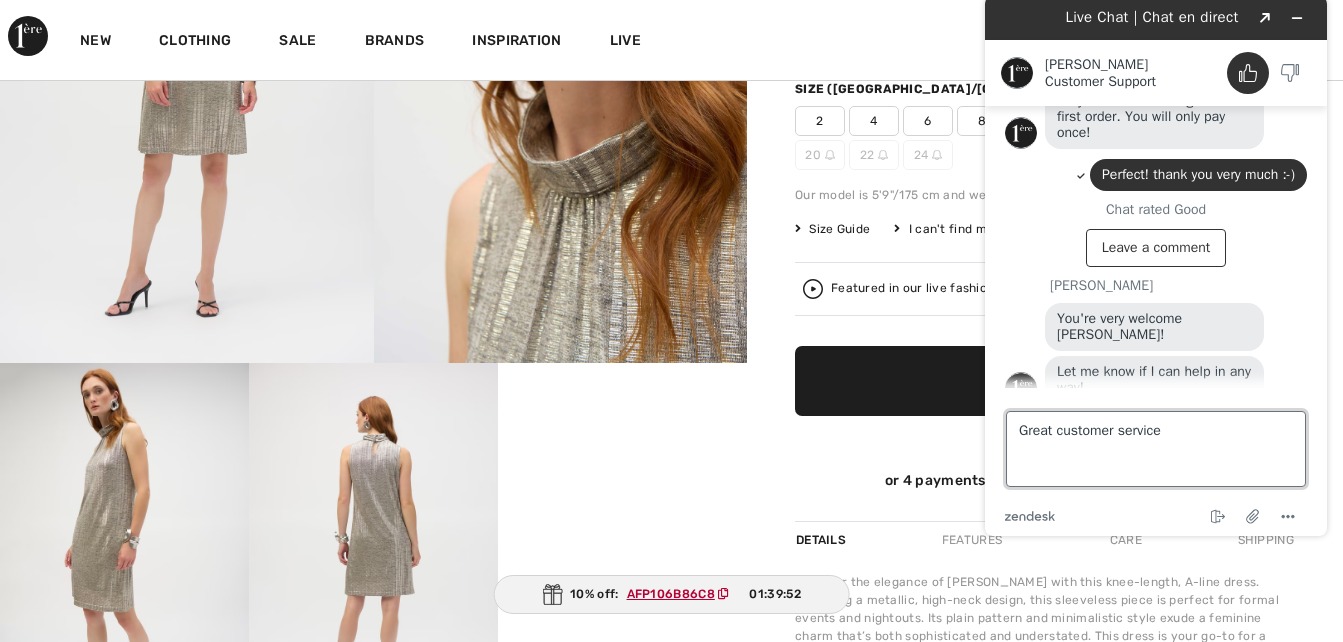 type on "Great customer service!" 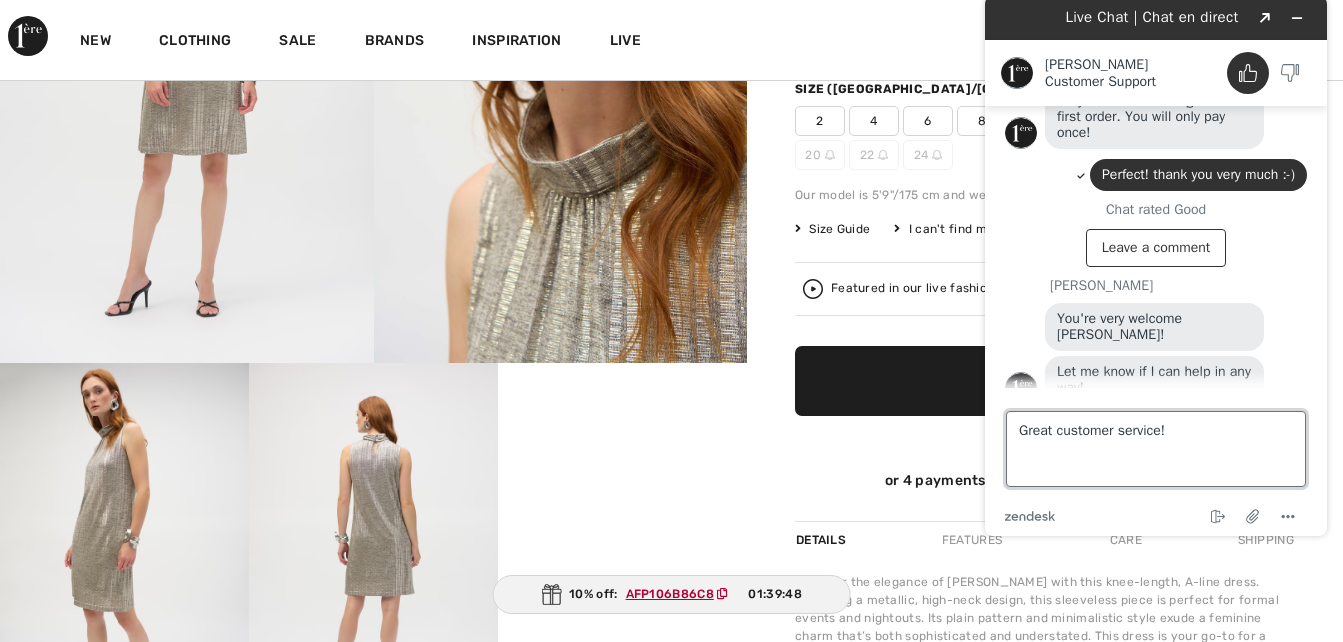 type 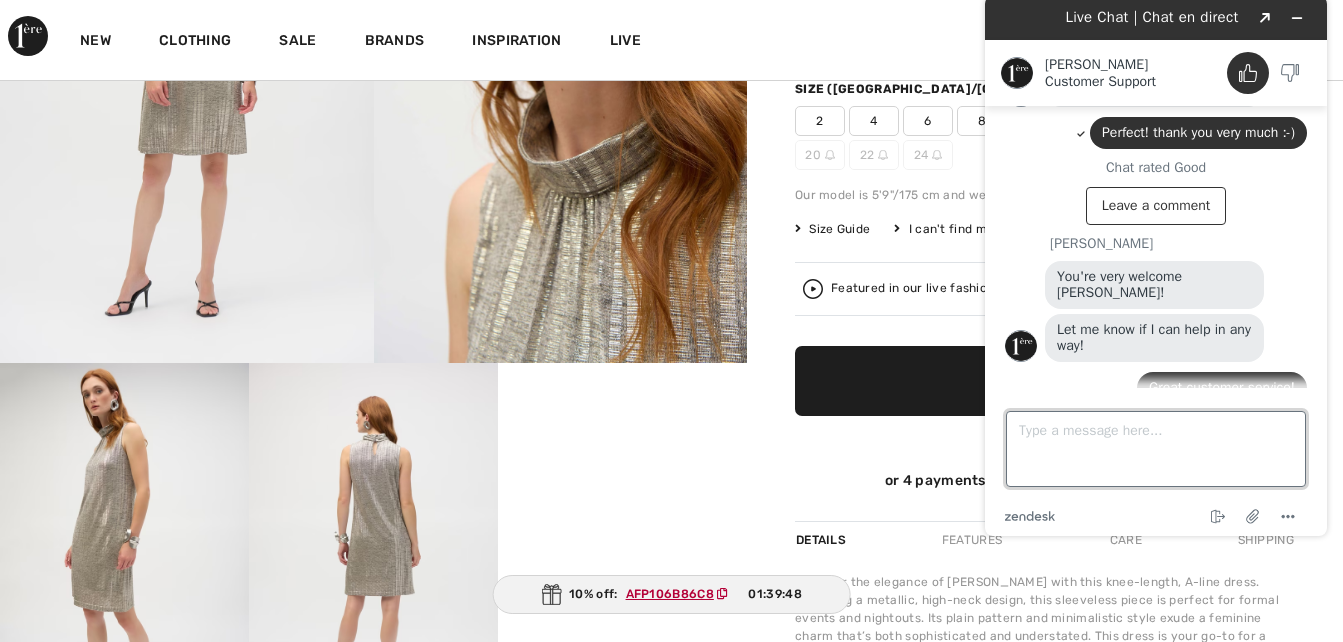 scroll, scrollTop: 533, scrollLeft: 0, axis: vertical 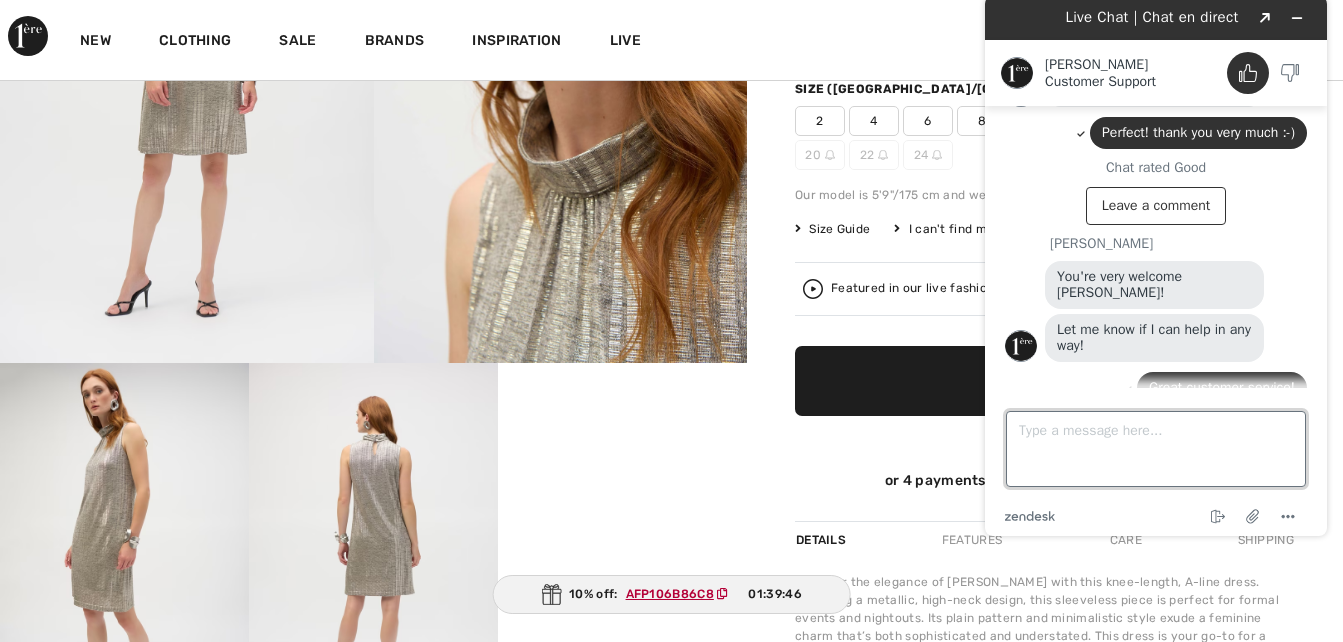 click on "Type a message here..." at bounding box center [1156, 449] 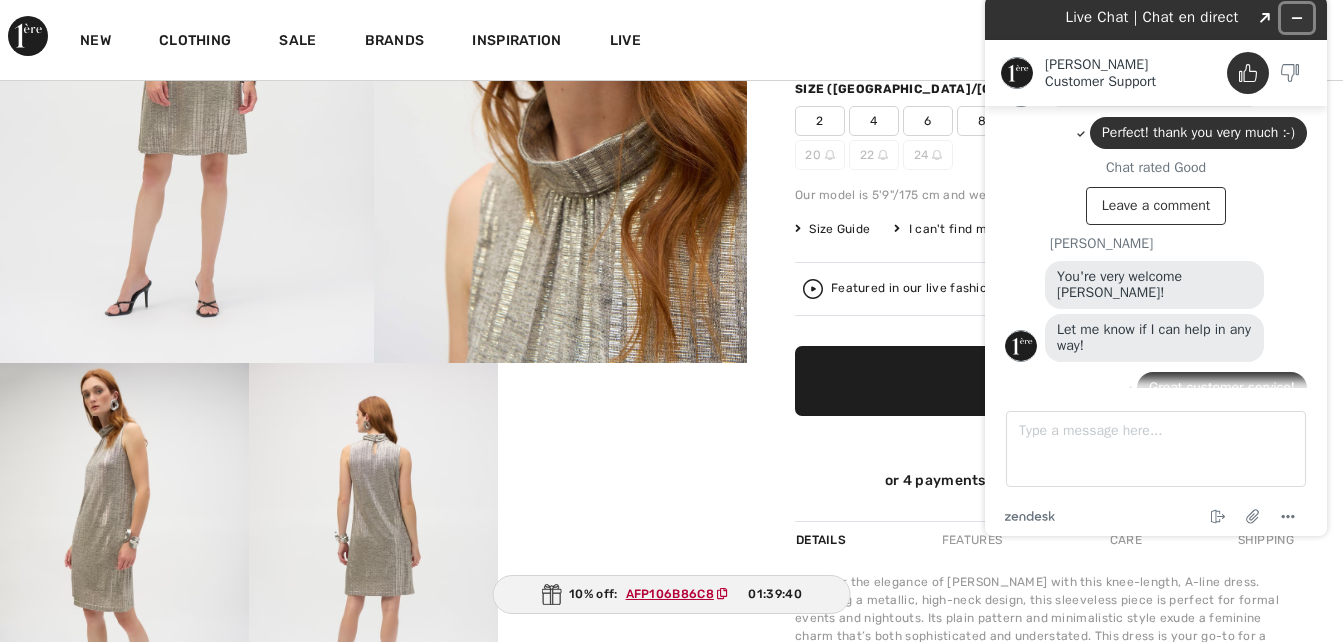 click 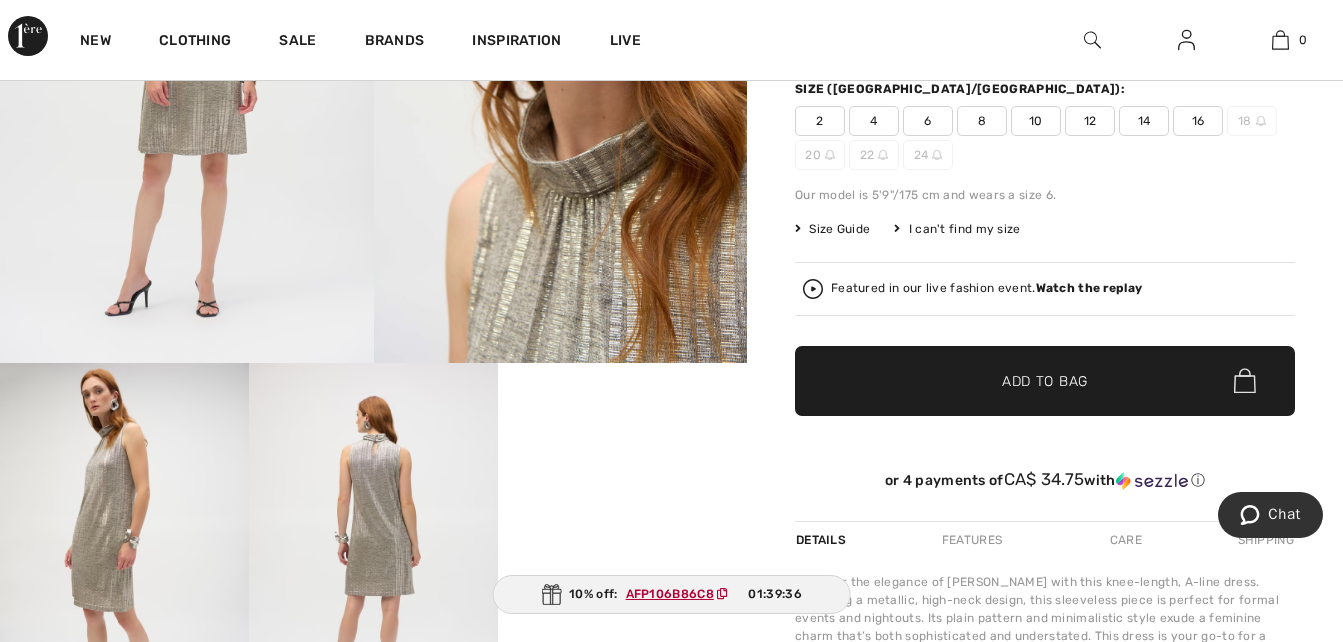 click on "Add to Bag" at bounding box center [1045, 380] 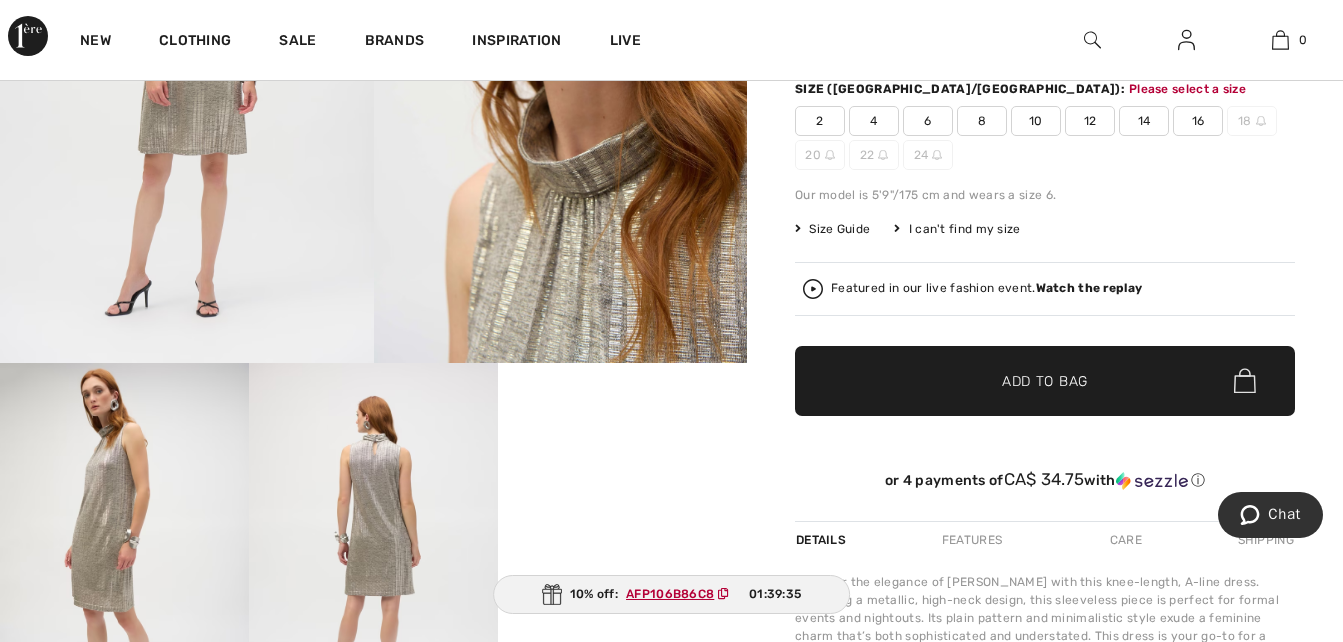 scroll, scrollTop: 320, scrollLeft: 0, axis: vertical 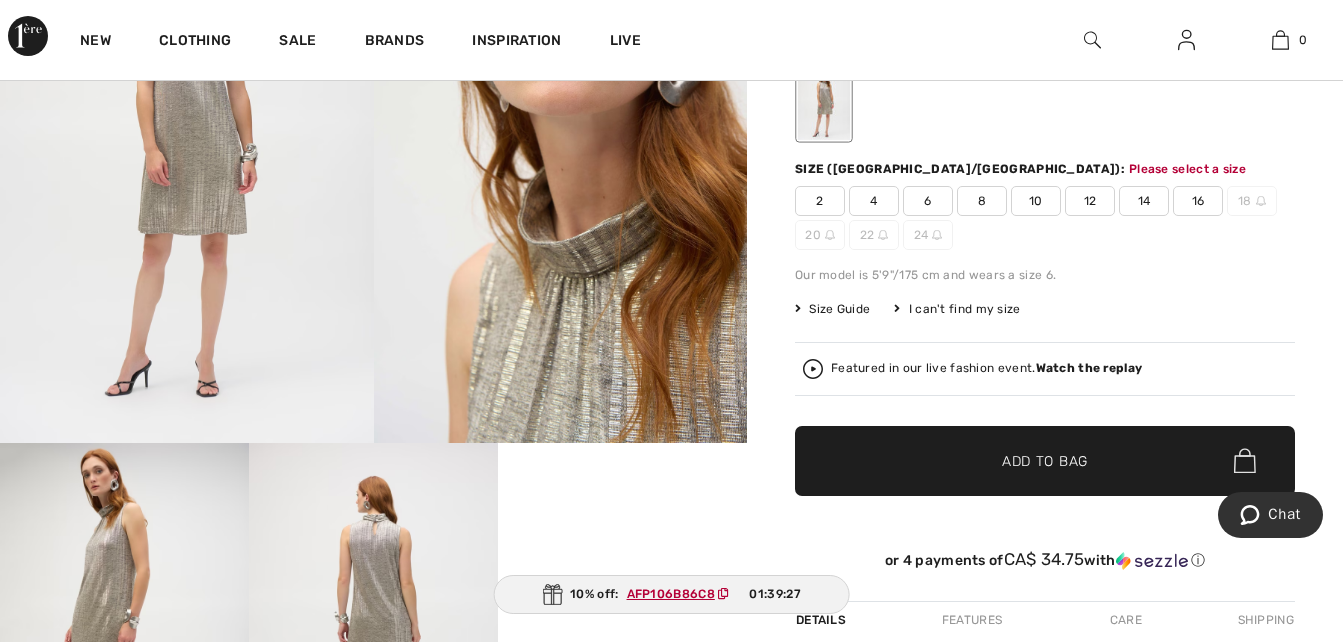click on "Add to Bag" at bounding box center [1045, 460] 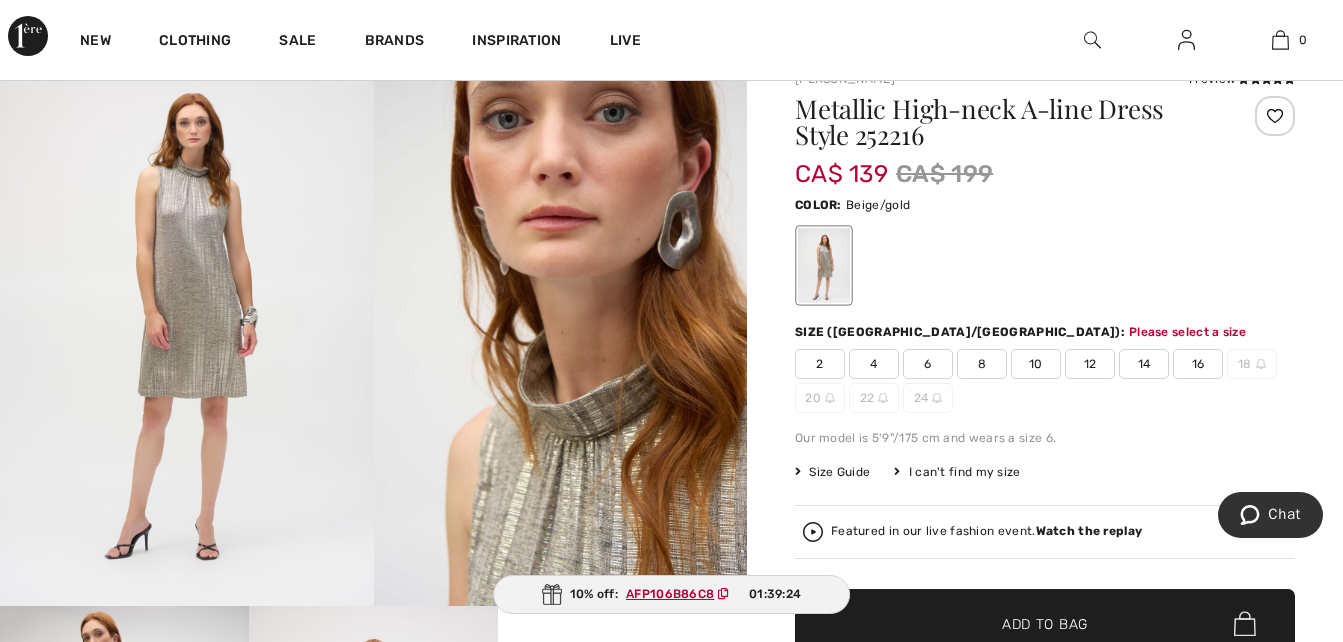 scroll, scrollTop: 120, scrollLeft: 0, axis: vertical 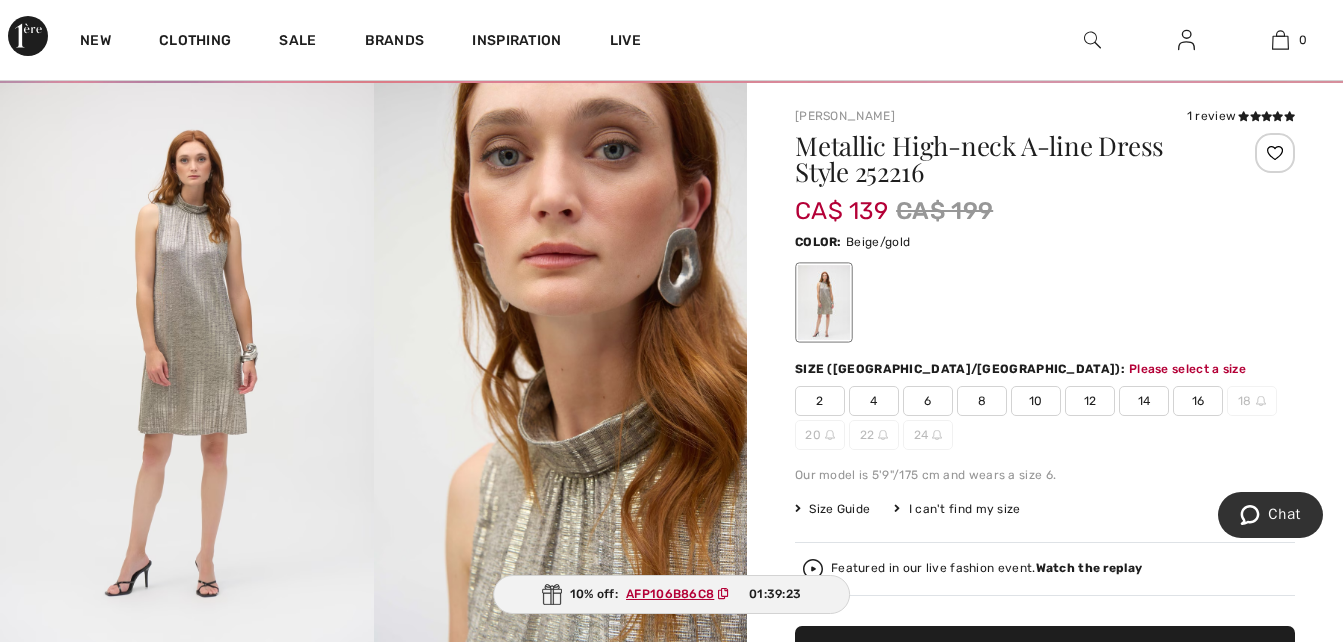 click on "16" at bounding box center (1198, 401) 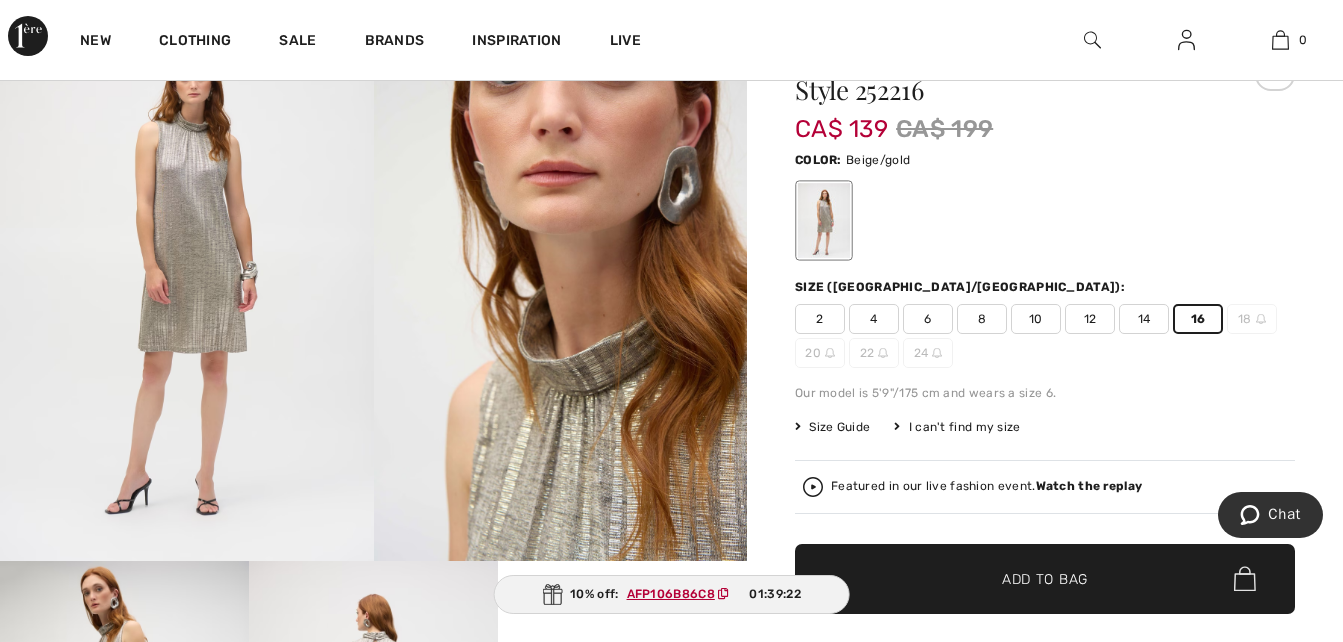 scroll, scrollTop: 320, scrollLeft: 0, axis: vertical 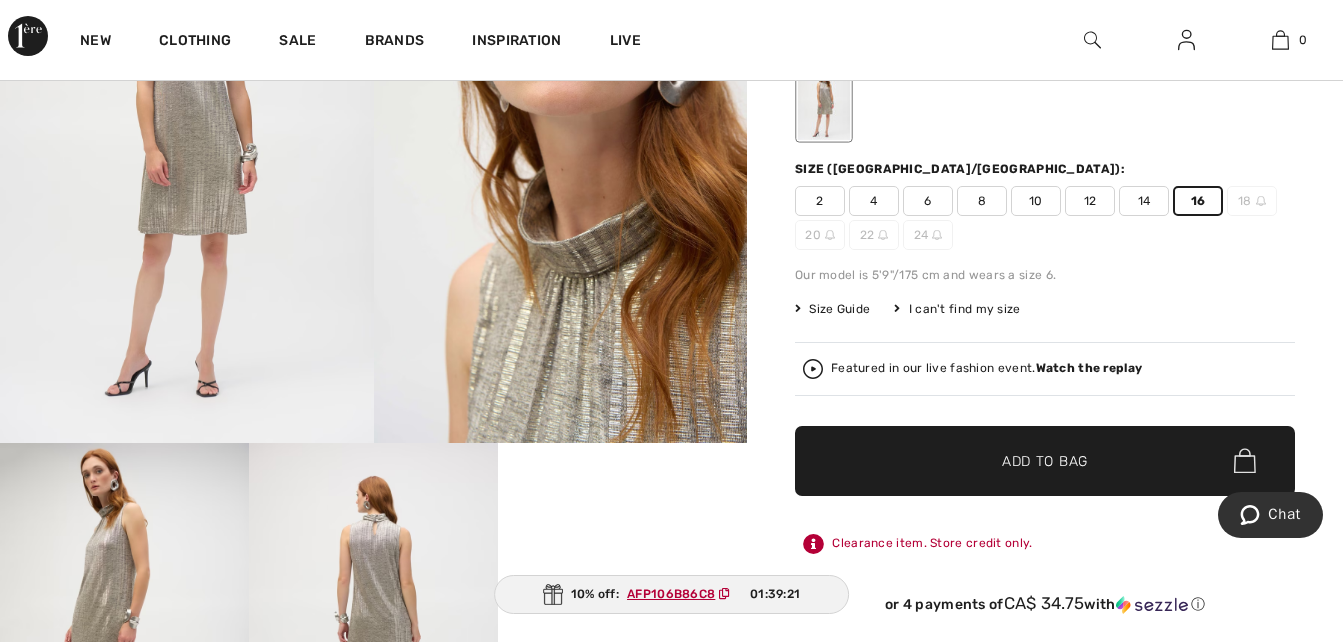 click on "Add to Bag" at bounding box center [1045, 460] 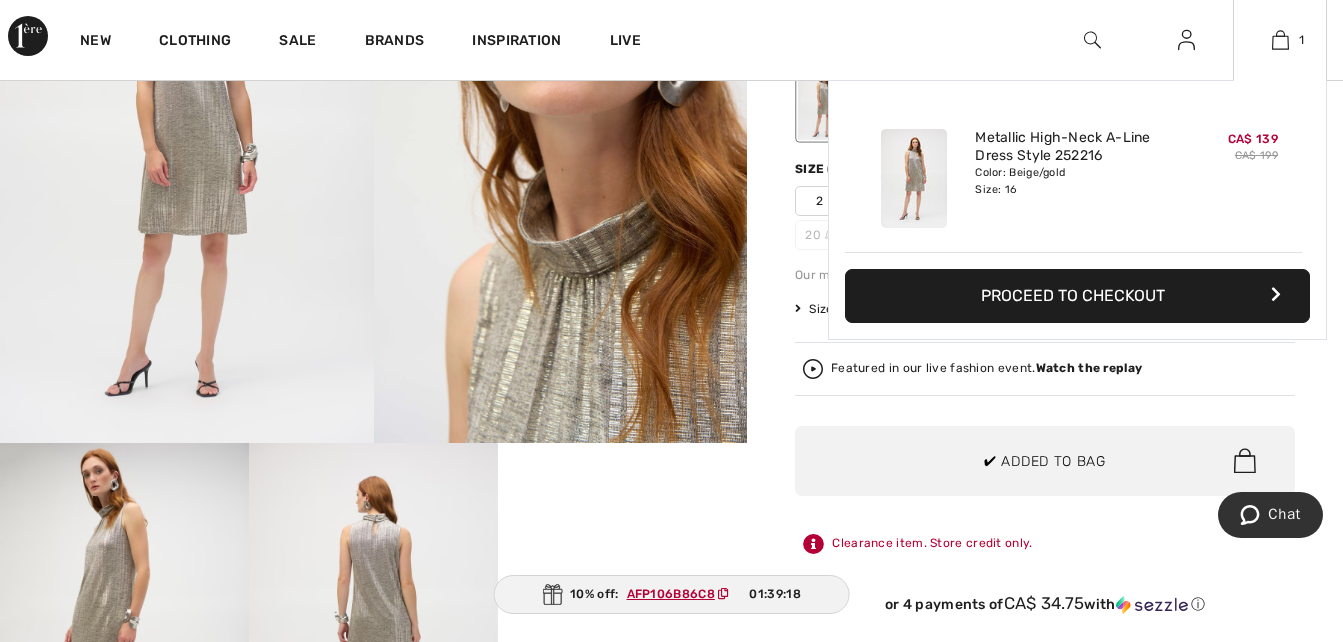 click on "Proceed to Checkout" at bounding box center [1077, 296] 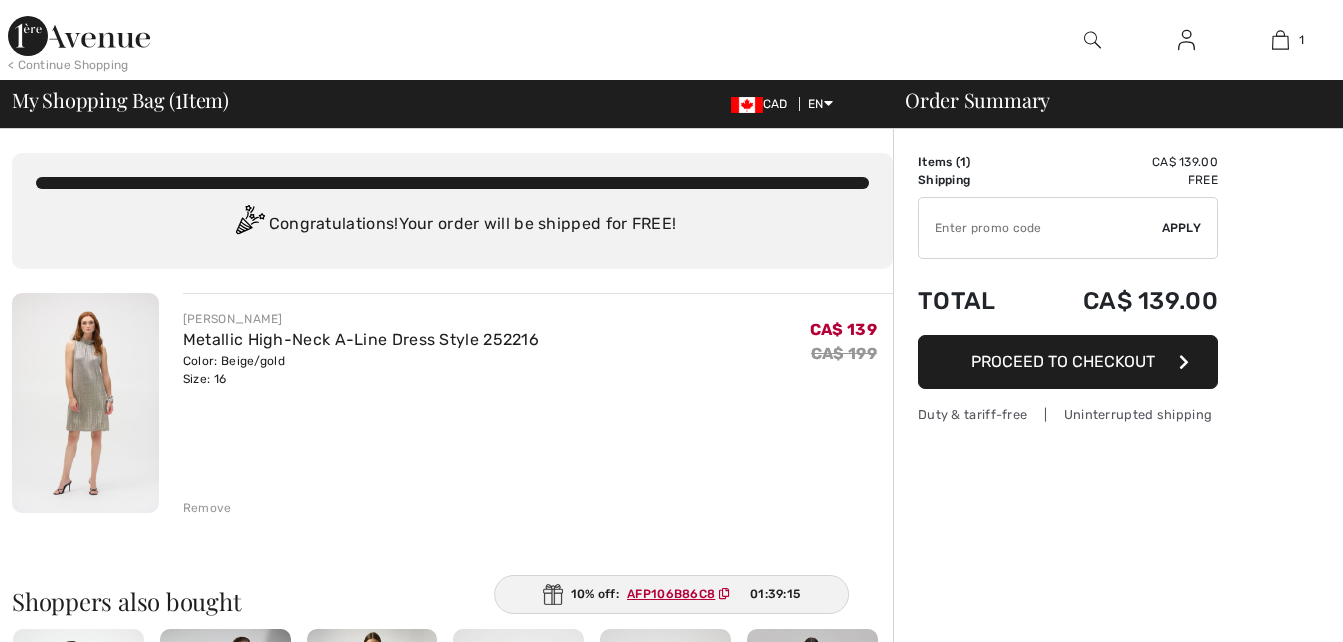 scroll, scrollTop: 0, scrollLeft: 0, axis: both 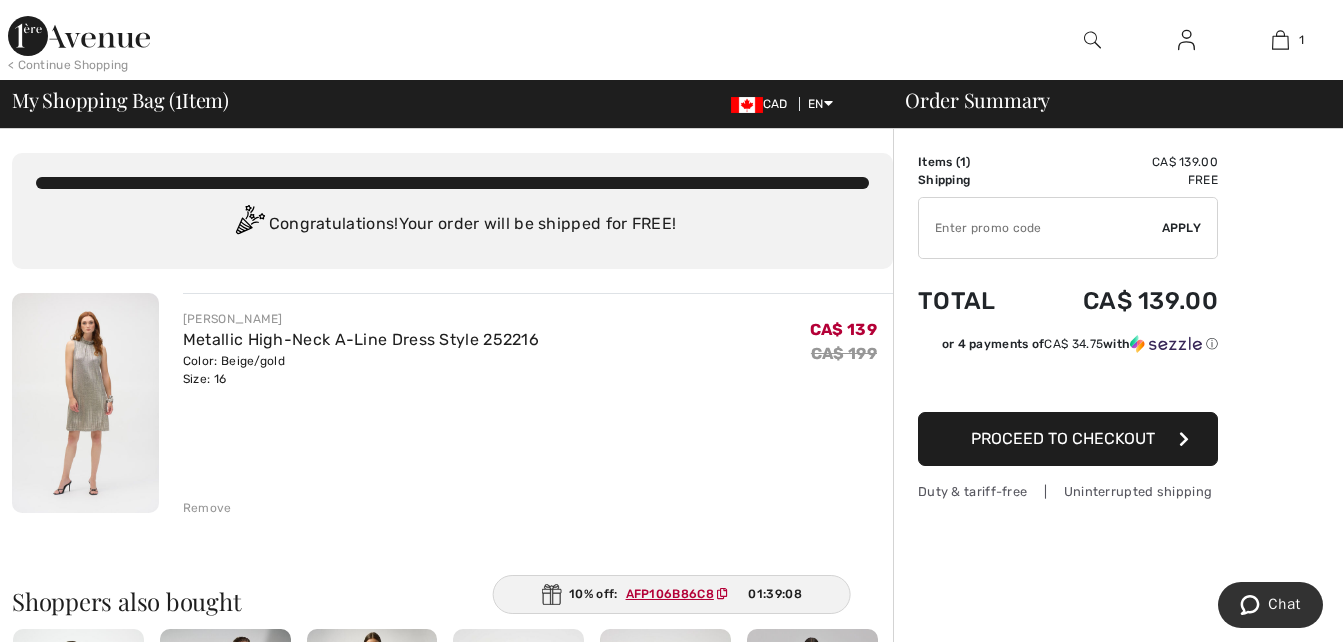 click at bounding box center [1040, 228] 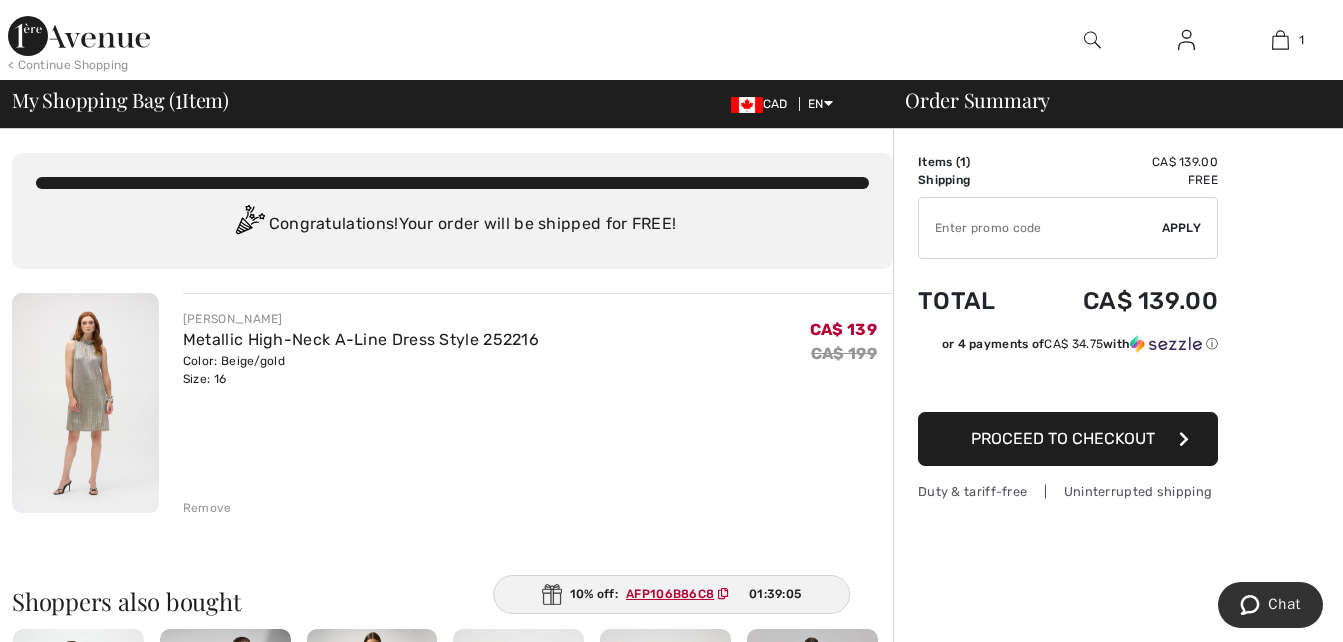 paste on "AFP106B86C8" 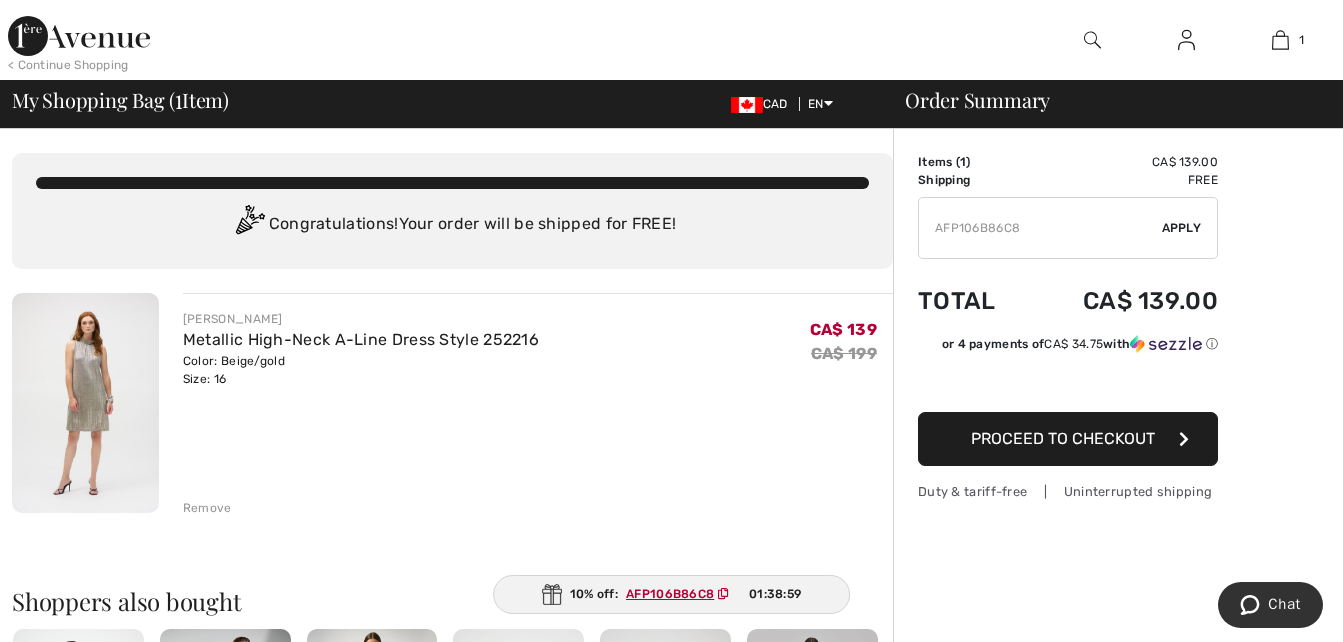 type on "AFP106B86C8" 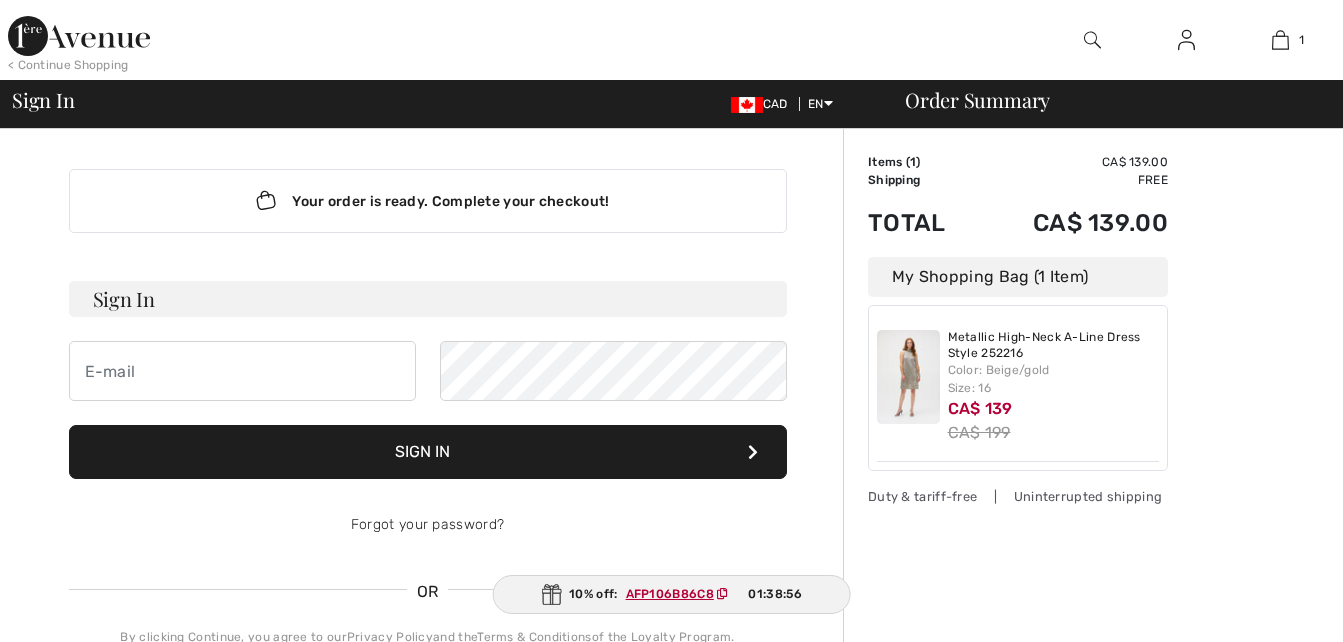scroll, scrollTop: 0, scrollLeft: 0, axis: both 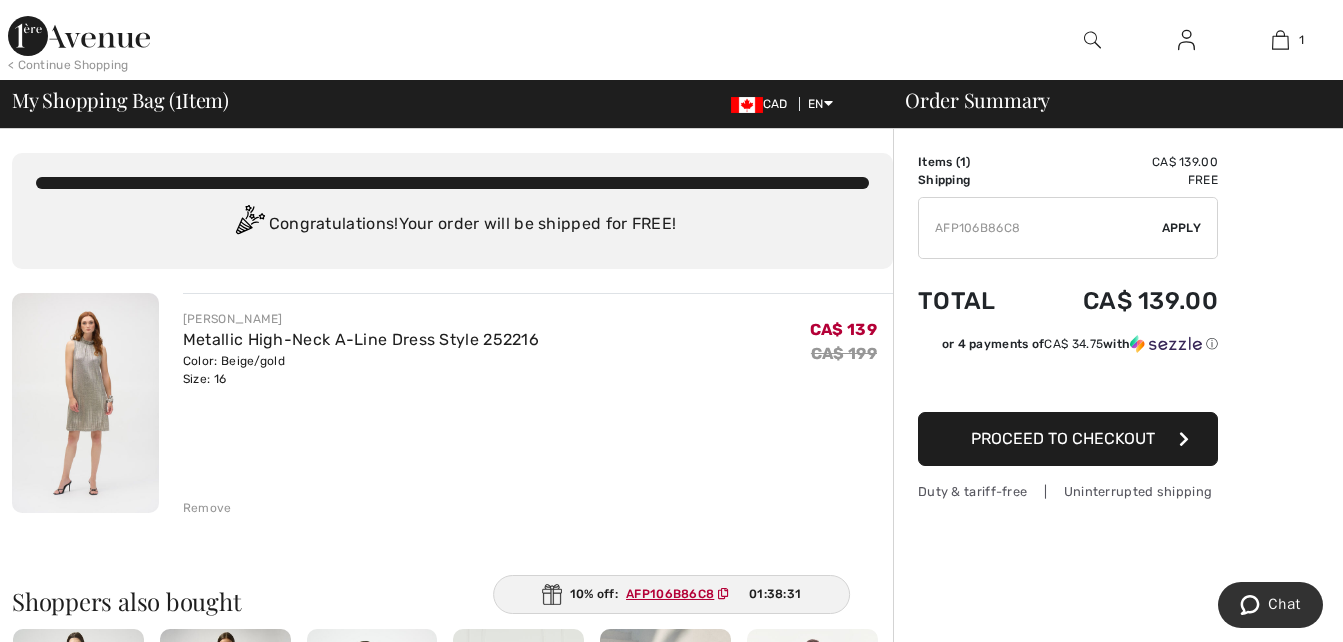 click on "Apply" at bounding box center [1182, 228] 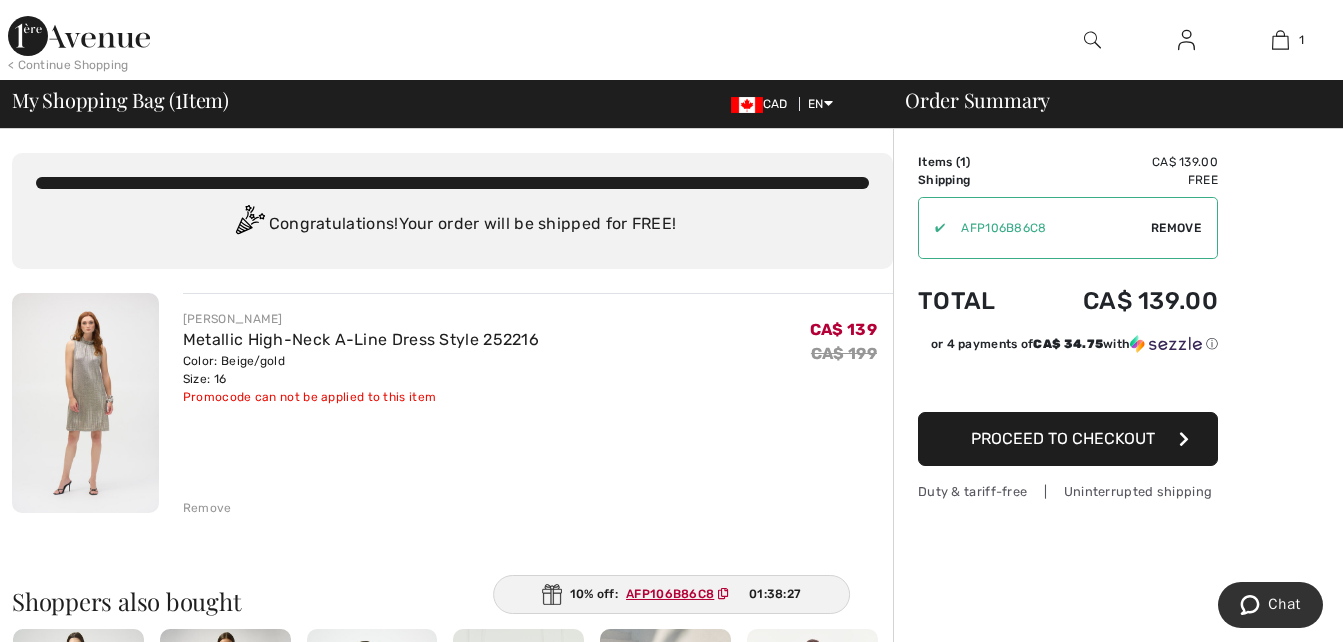 click on "Proceed to Checkout" at bounding box center (1063, 438) 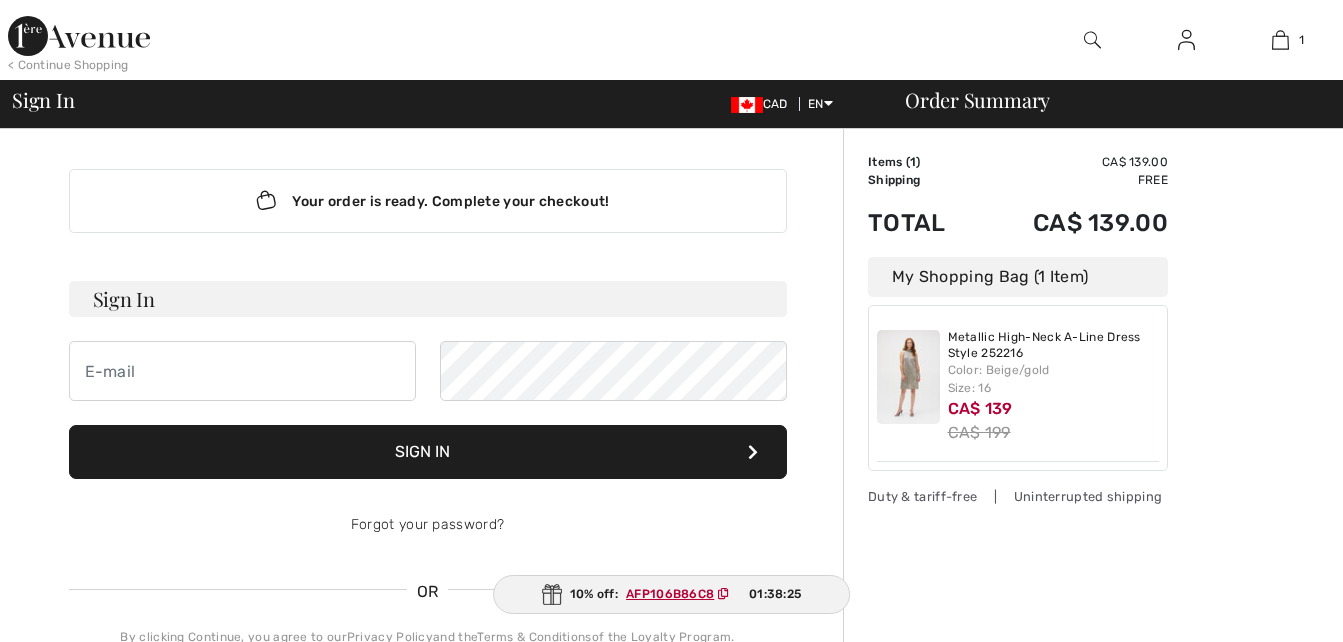 scroll, scrollTop: 0, scrollLeft: 0, axis: both 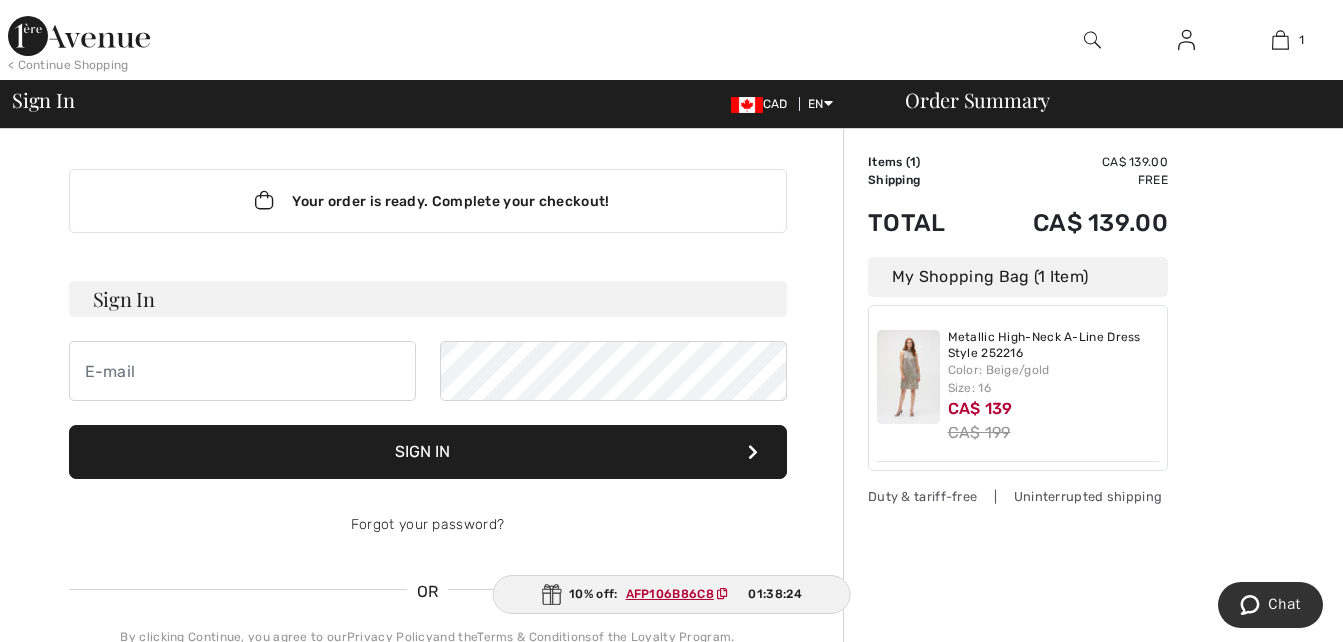 type on "donna.lochhead@hotmail.com" 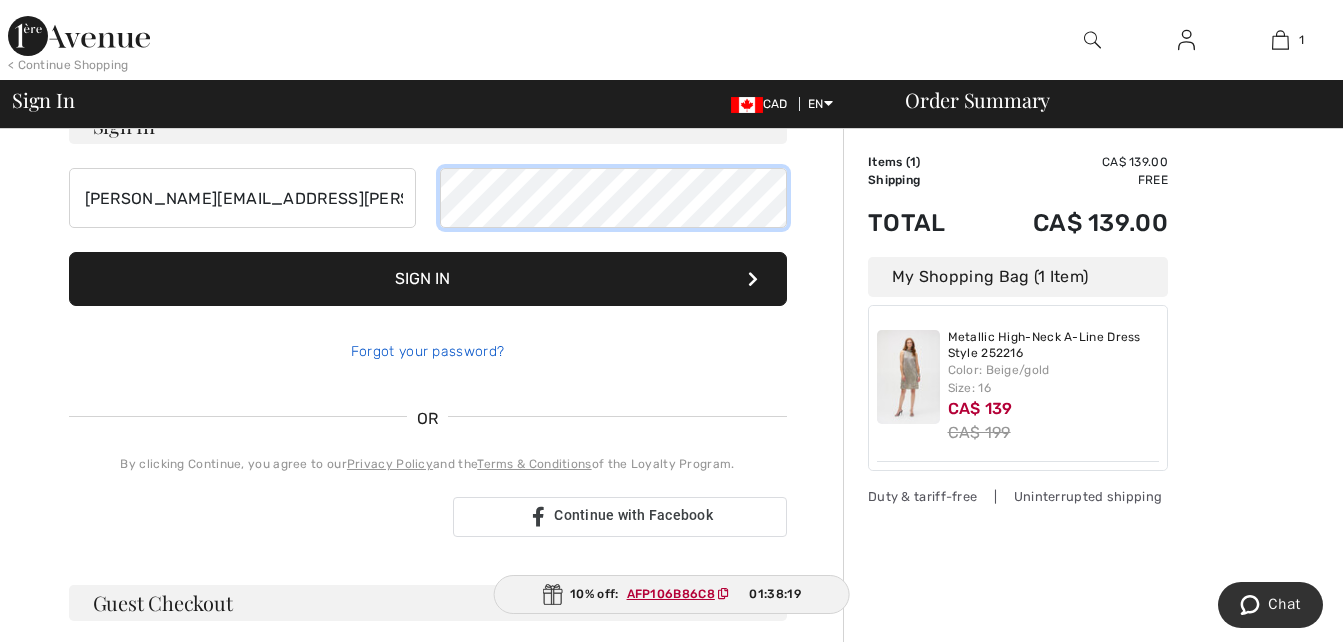 scroll, scrollTop: 200, scrollLeft: 0, axis: vertical 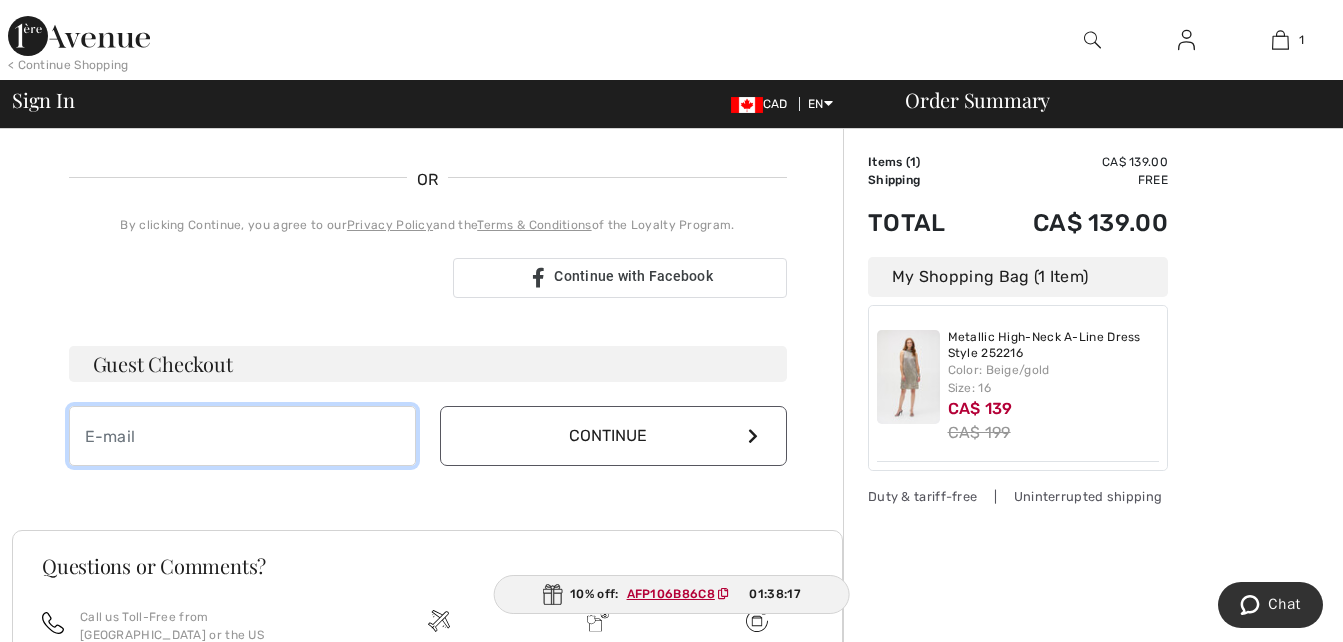 click at bounding box center (242, 436) 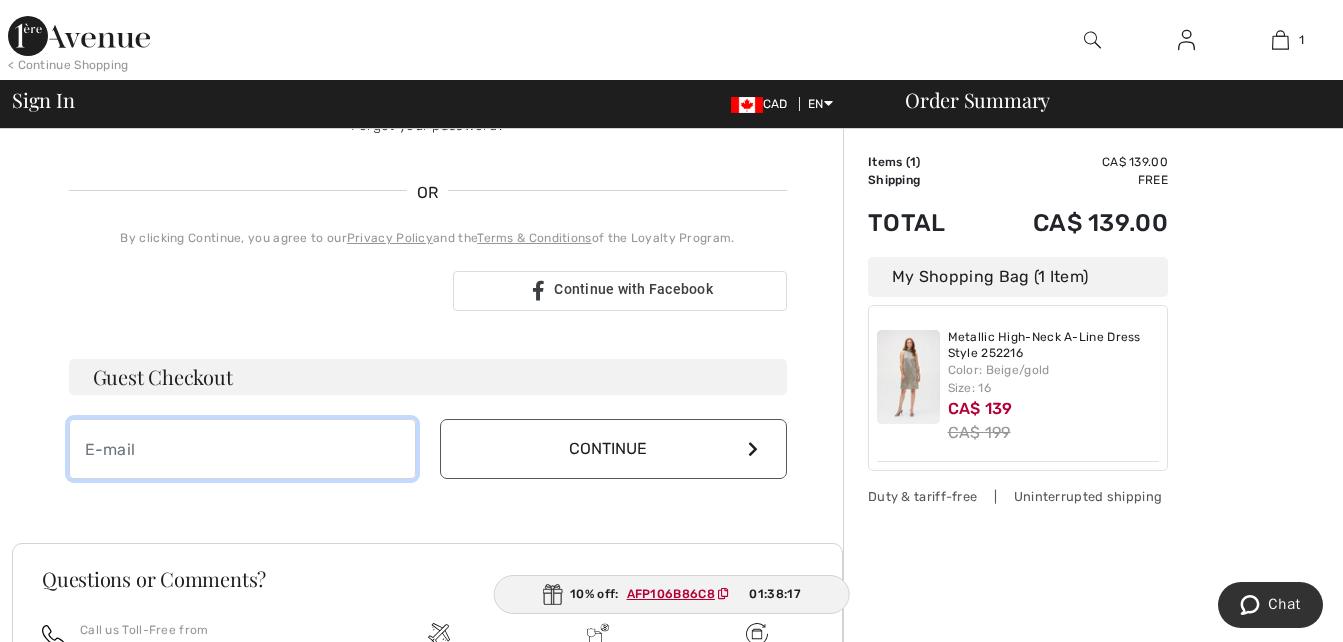scroll, scrollTop: 421, scrollLeft: 0, axis: vertical 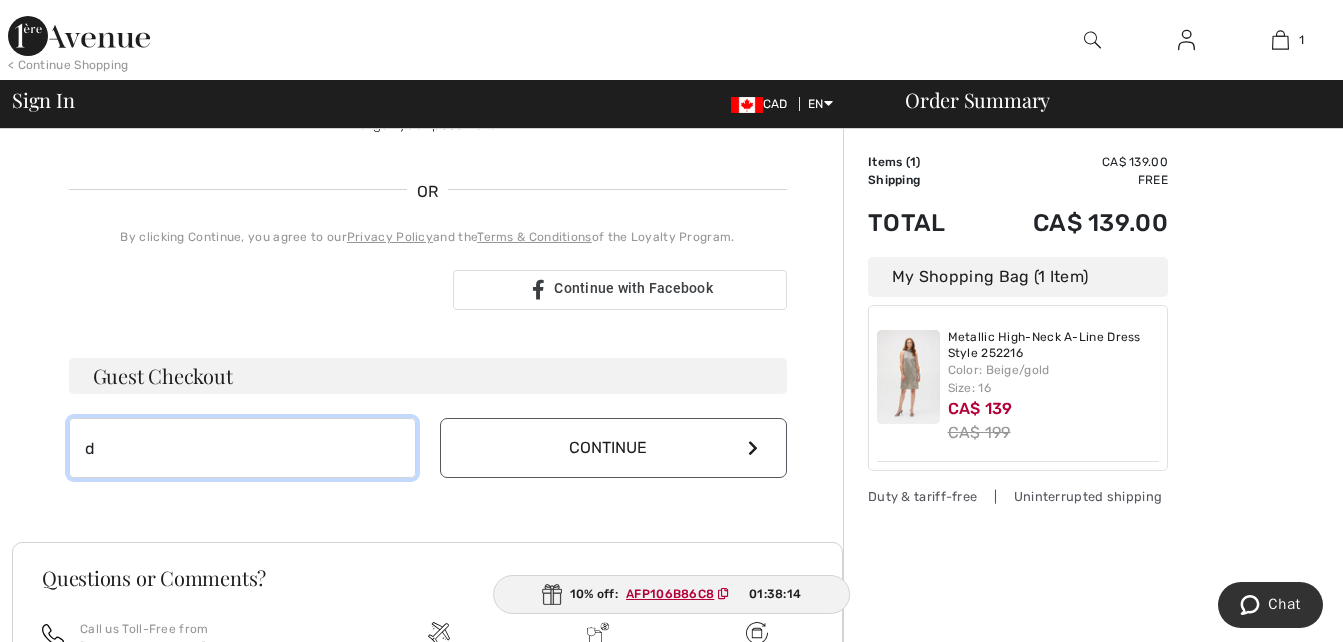 type on "donna.lochhead@hotmail.com" 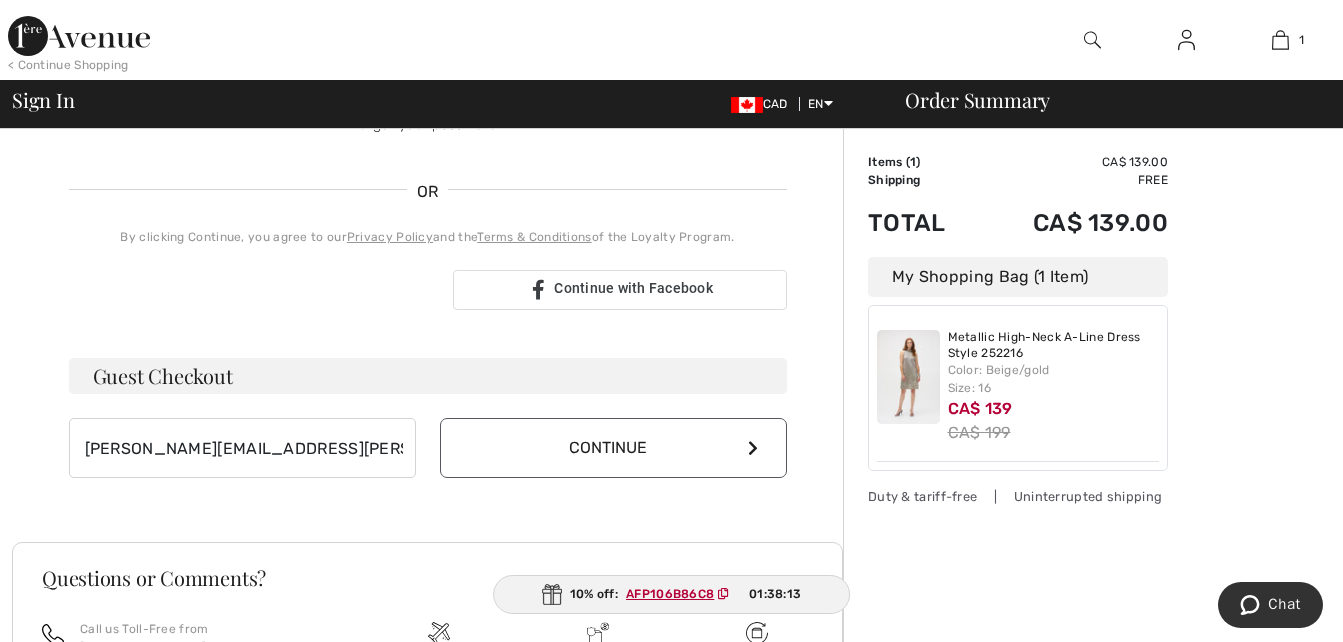 click at bounding box center [753, 448] 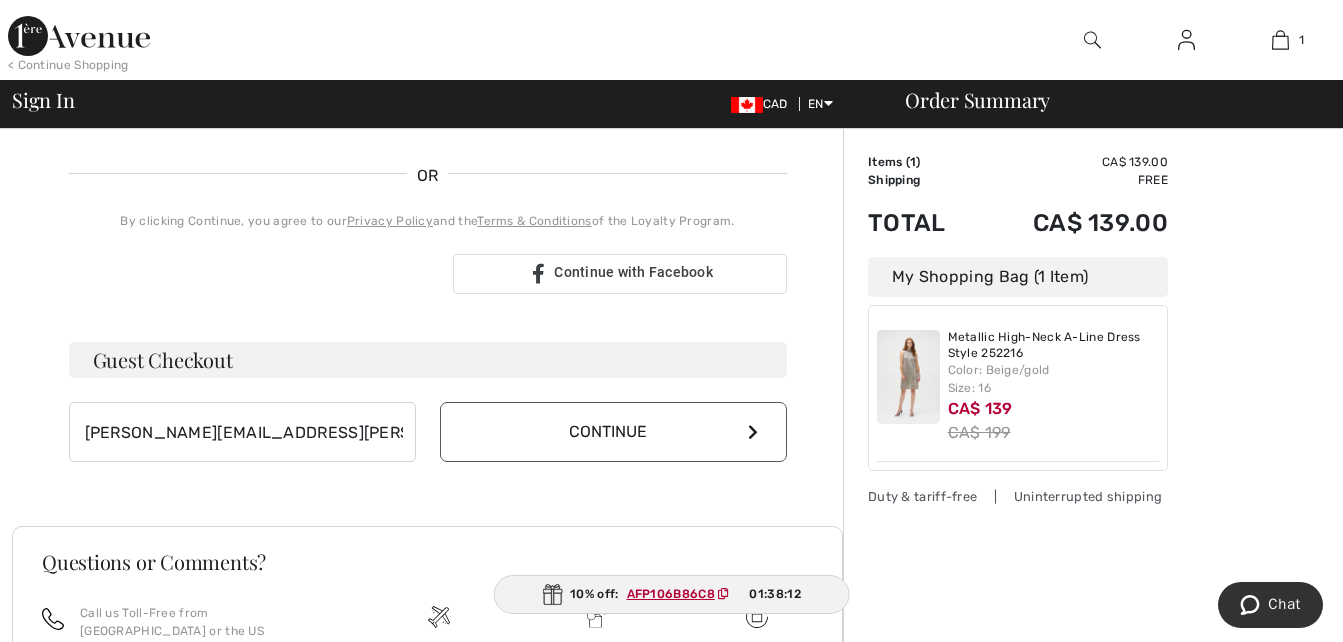 scroll, scrollTop: 400, scrollLeft: 0, axis: vertical 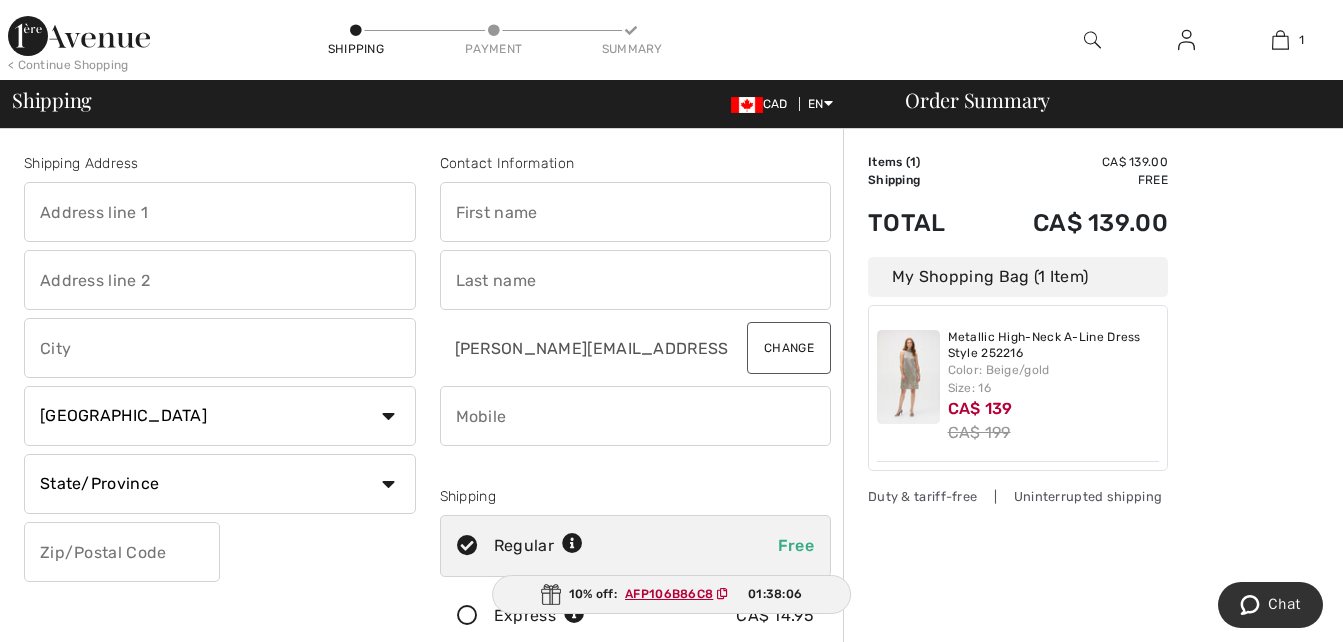 click at bounding box center [220, 212] 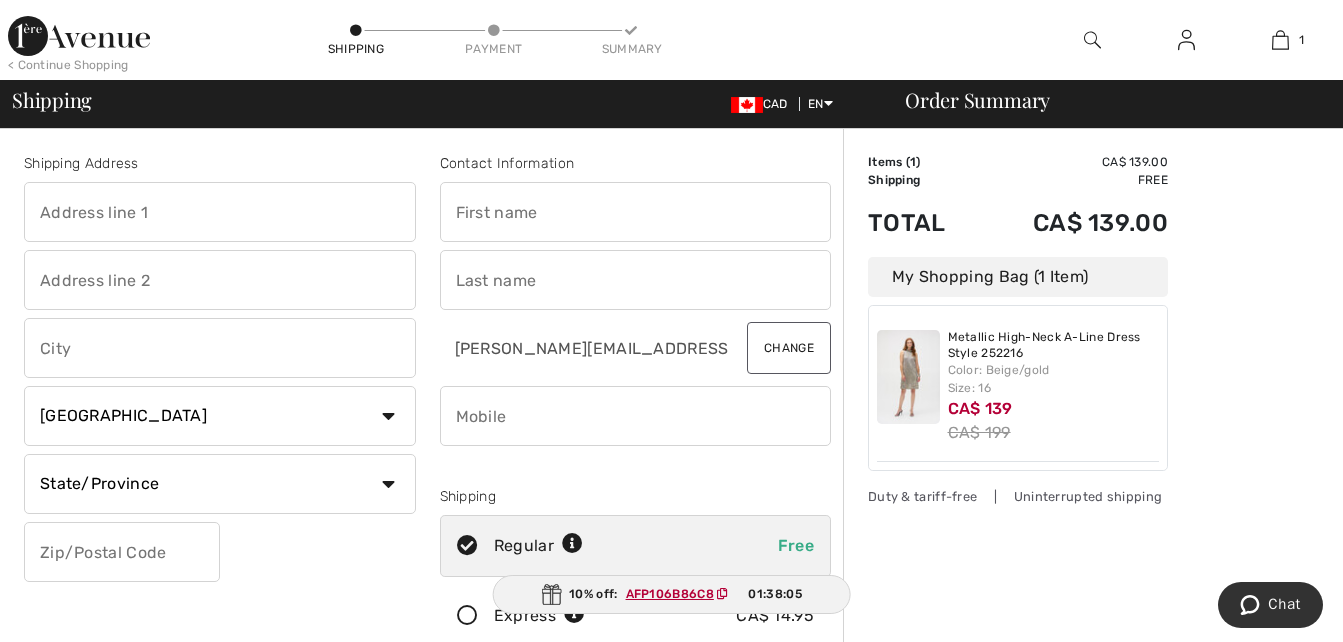 type on "860 Ch Du Tour Du [GEOGRAPHIC_DATA][PERSON_NAME]" 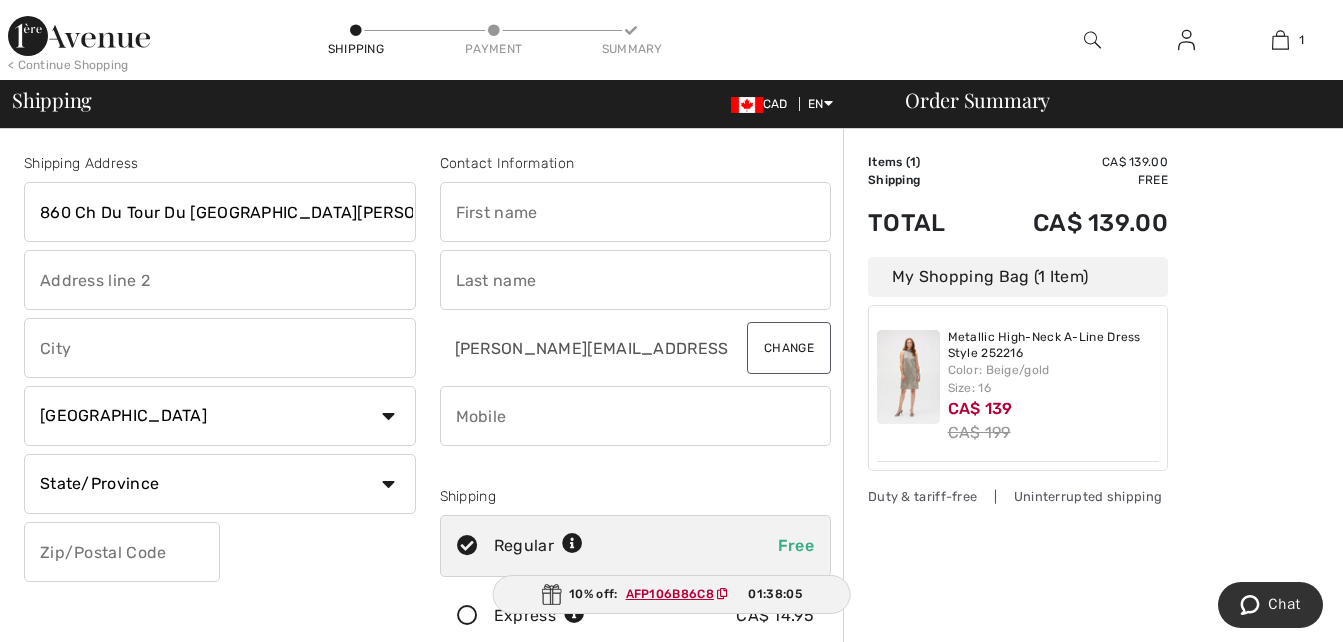 type on "Chute Saint Philippe" 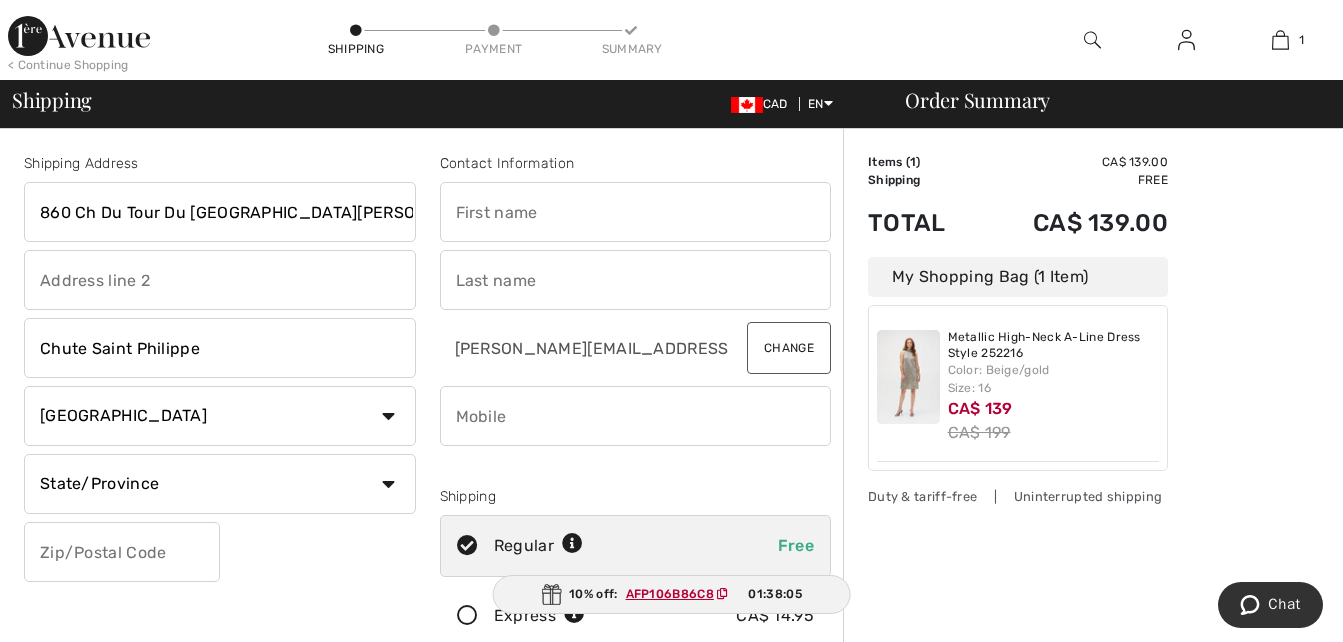 select on "QC" 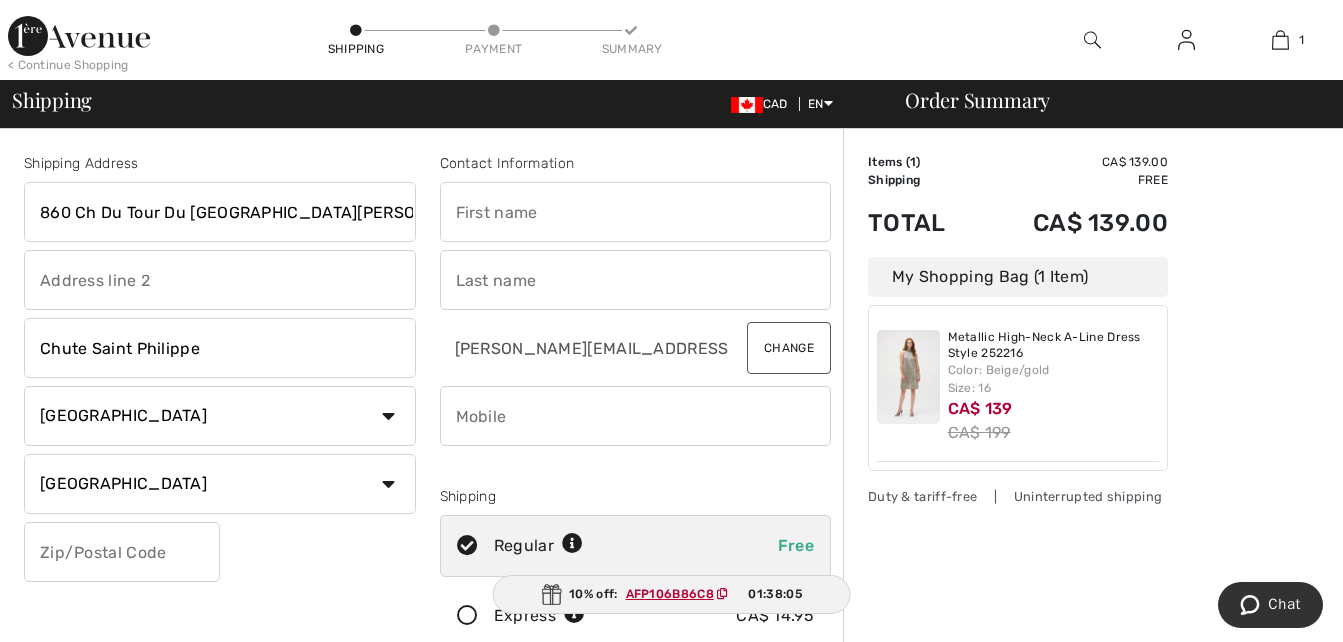 type on "J0W1A0" 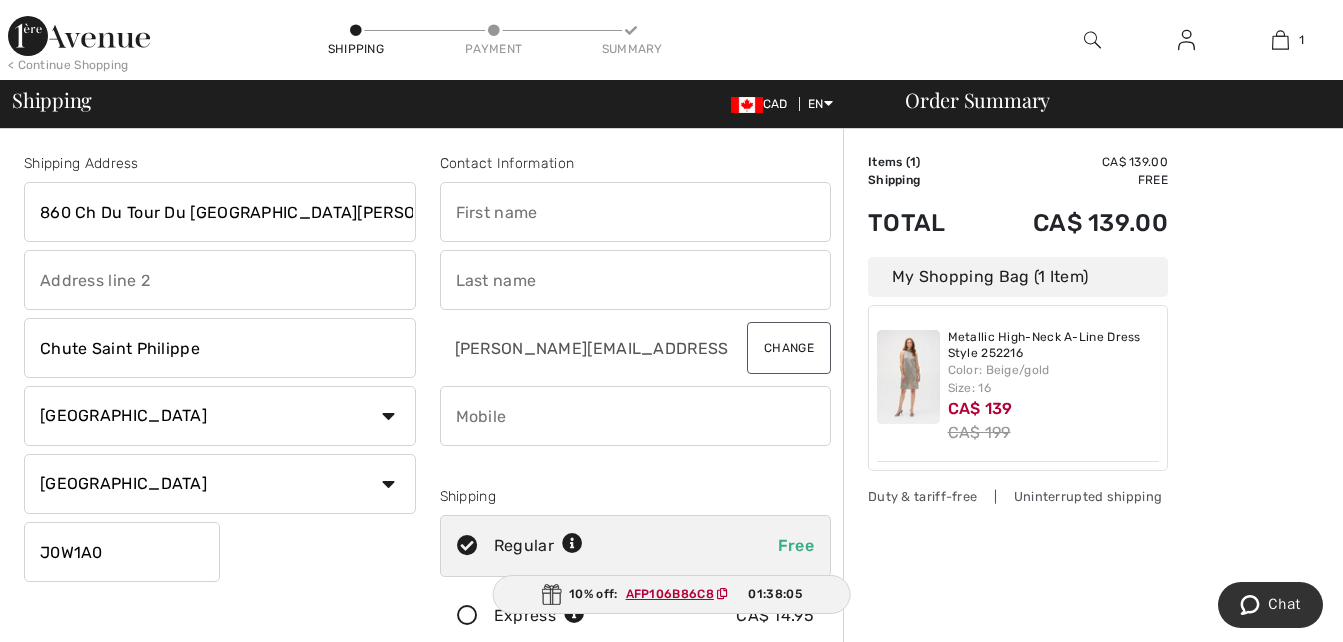 type on "donna" 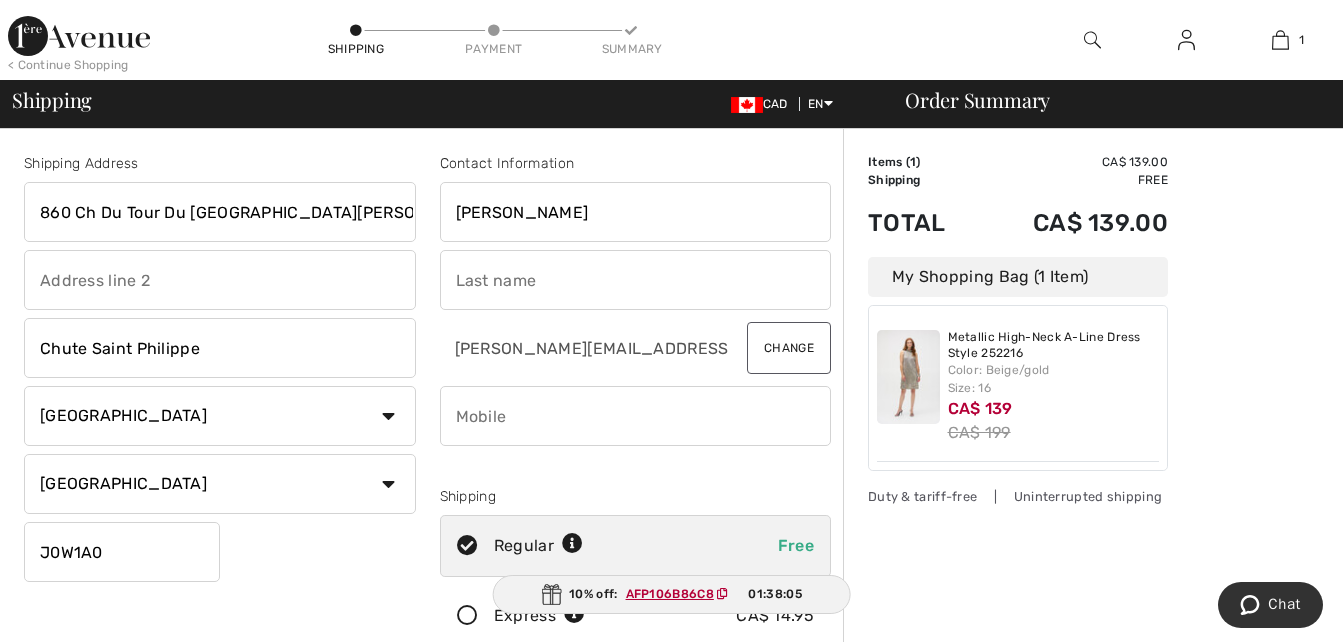 type on "lochhead" 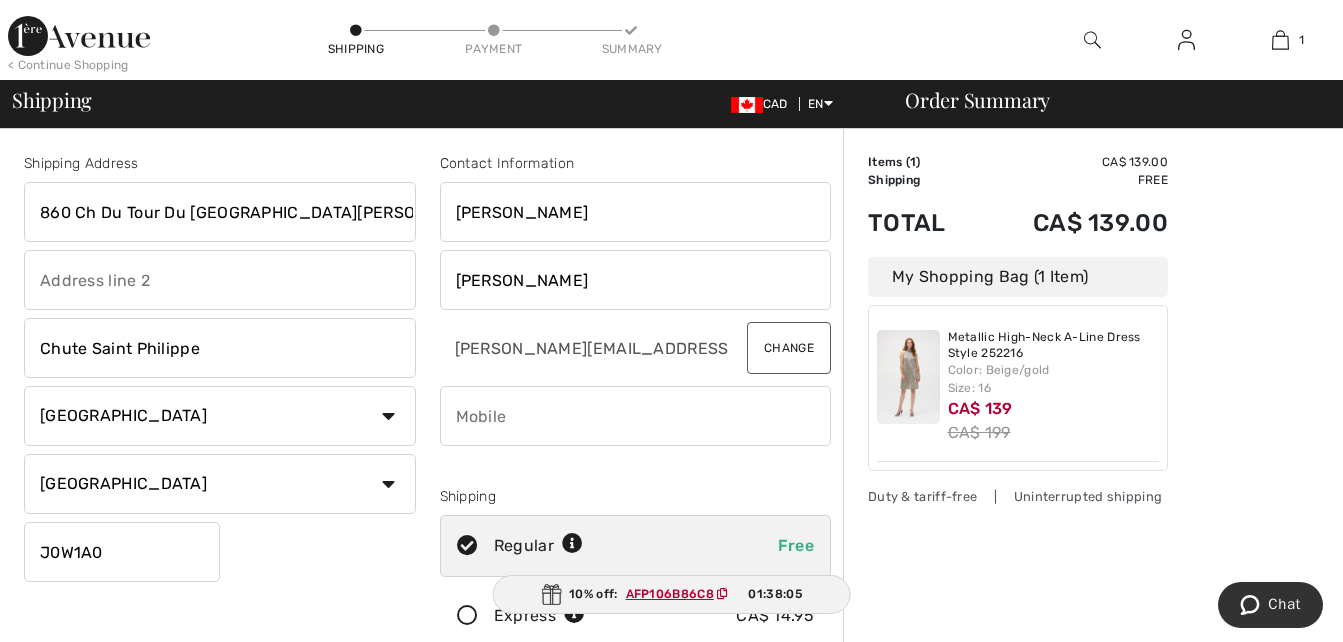 type on "15144639791" 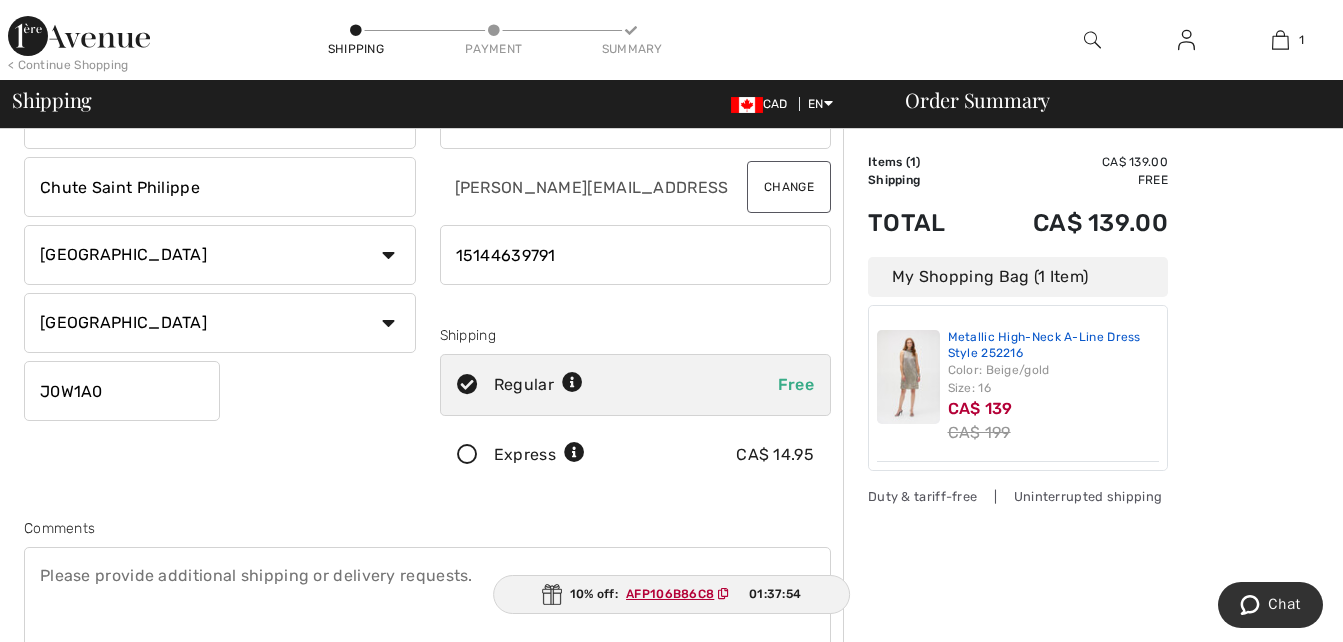 scroll, scrollTop: 200, scrollLeft: 0, axis: vertical 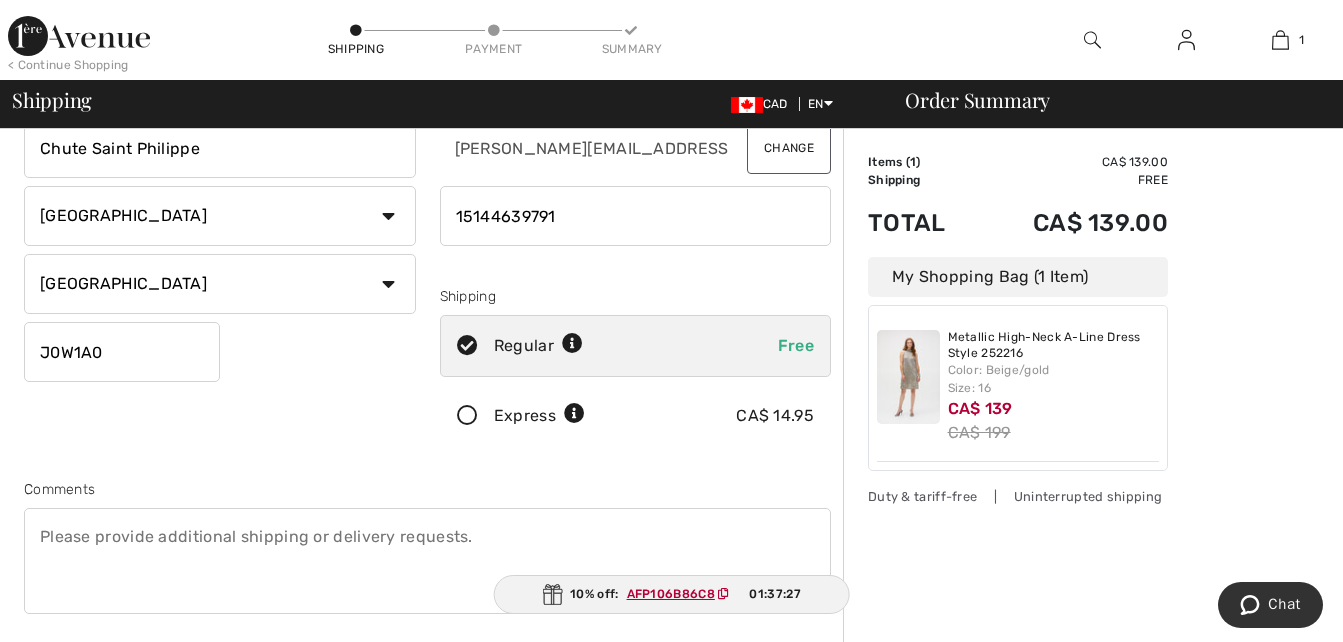 click at bounding box center (467, 416) 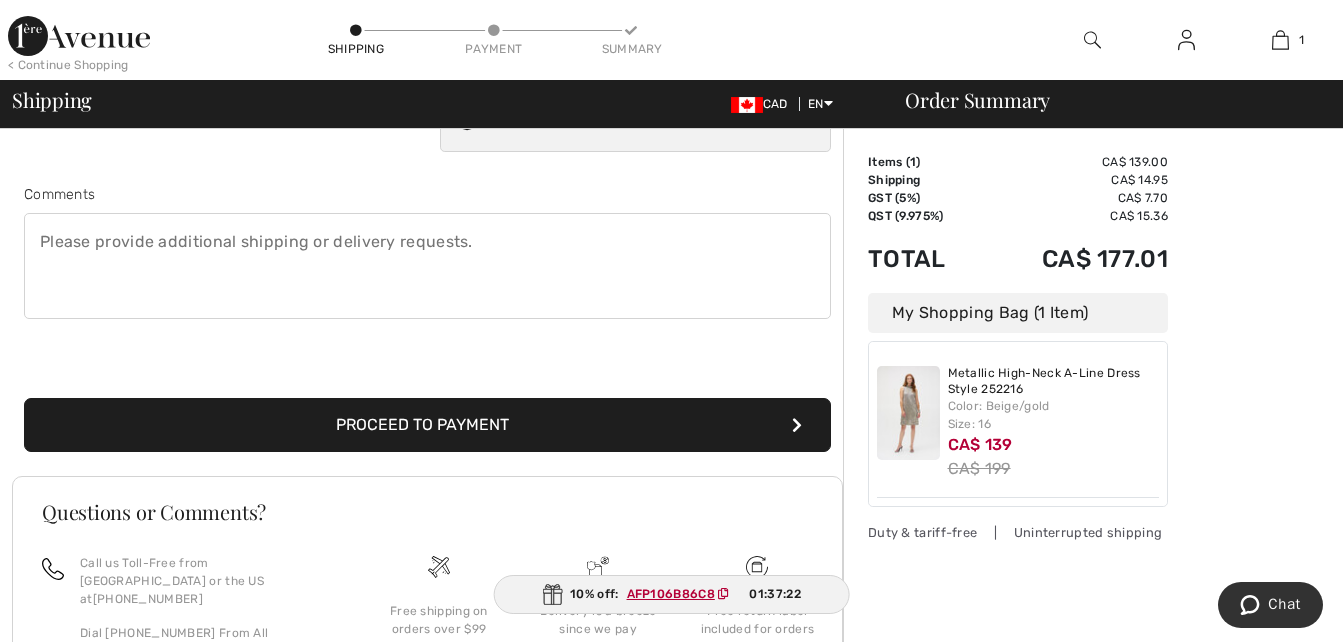 scroll, scrollTop: 500, scrollLeft: 0, axis: vertical 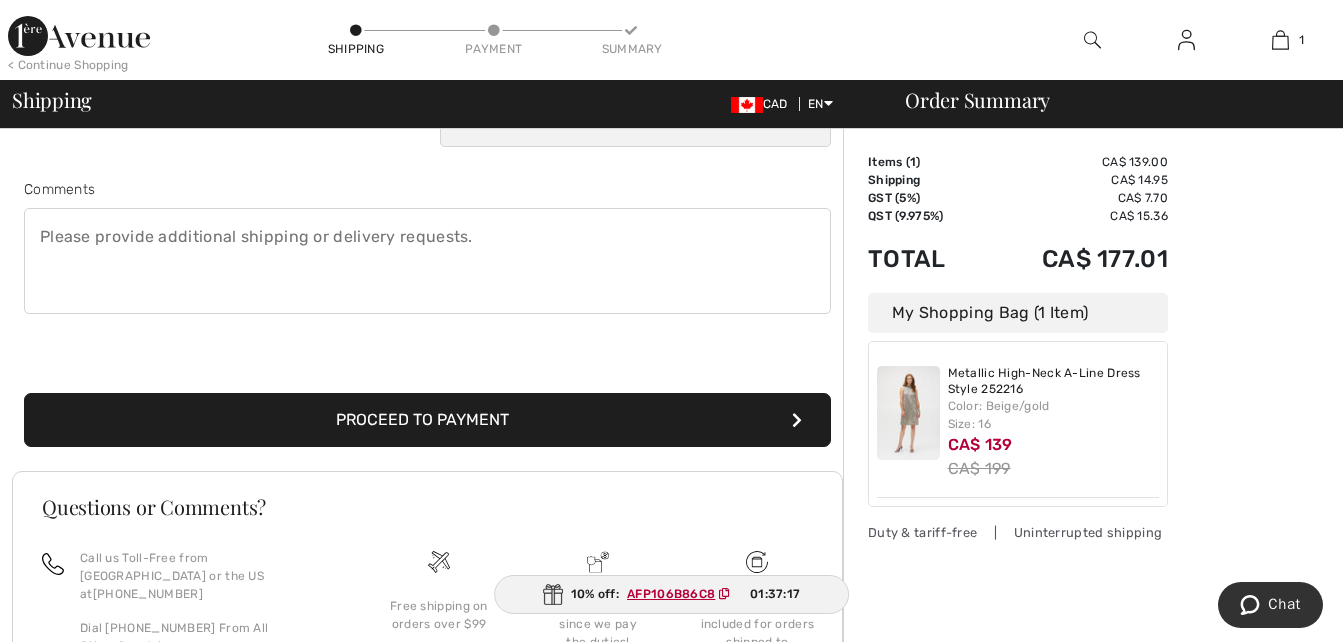 click at bounding box center [427, 261] 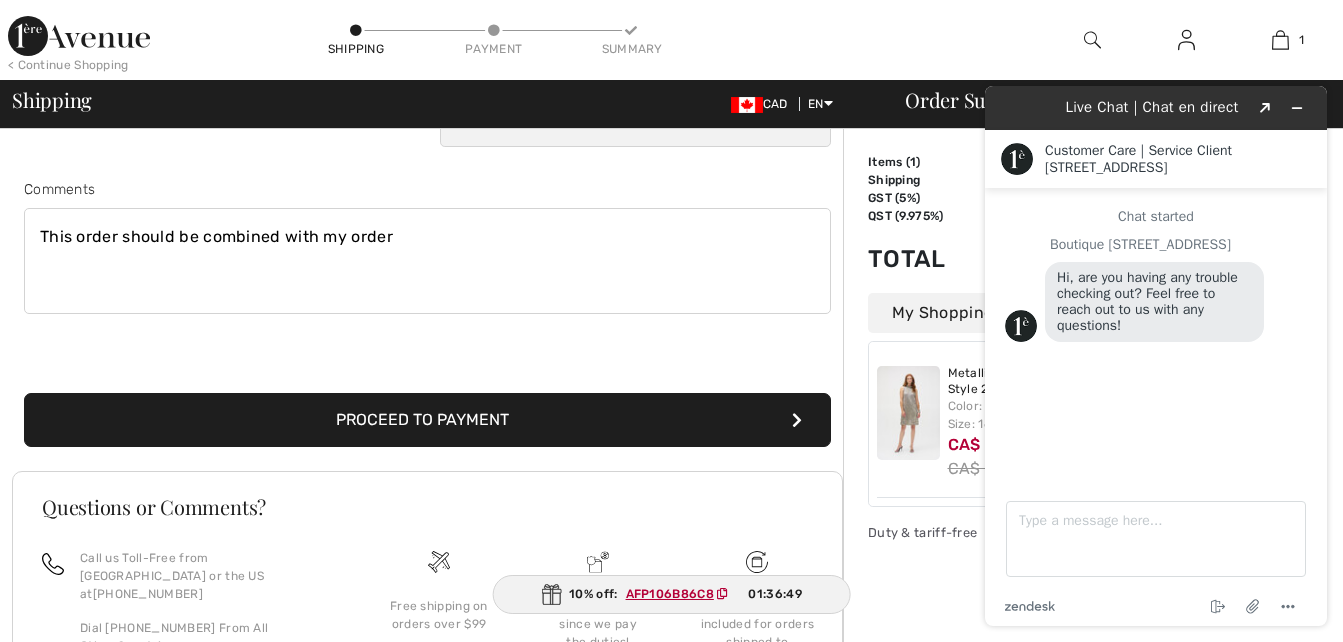 scroll, scrollTop: 0, scrollLeft: 0, axis: both 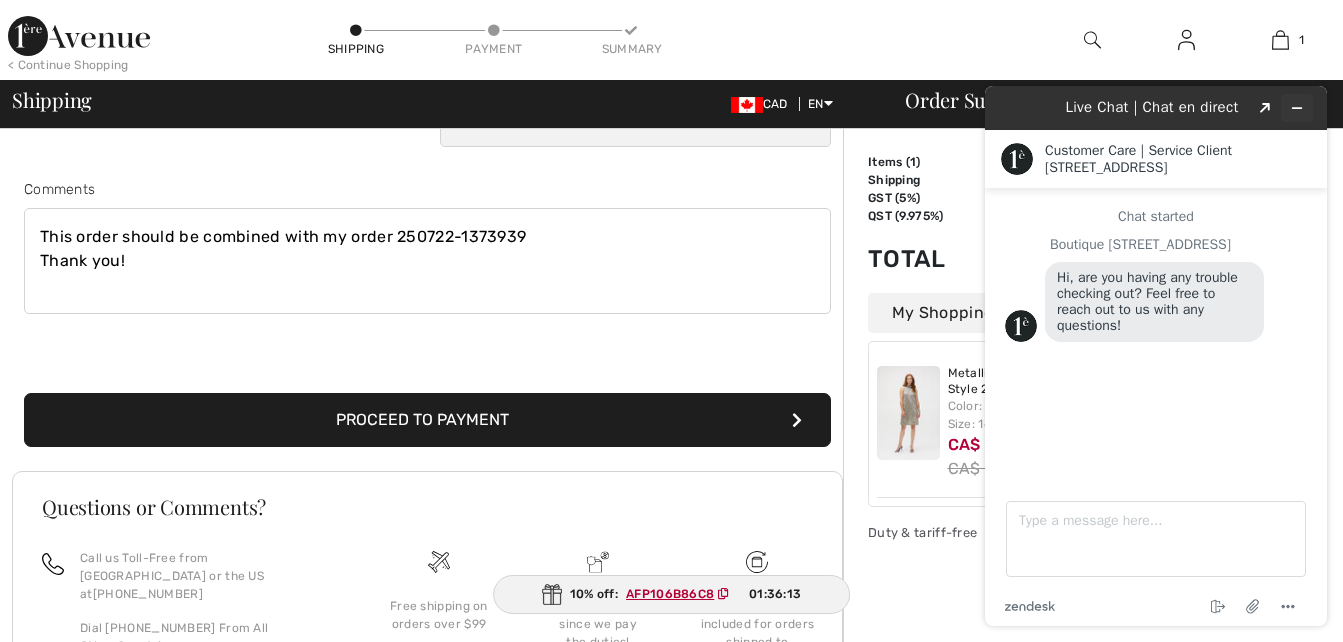 type on "This order should be combined with my order 250722-1373939
Thank you!" 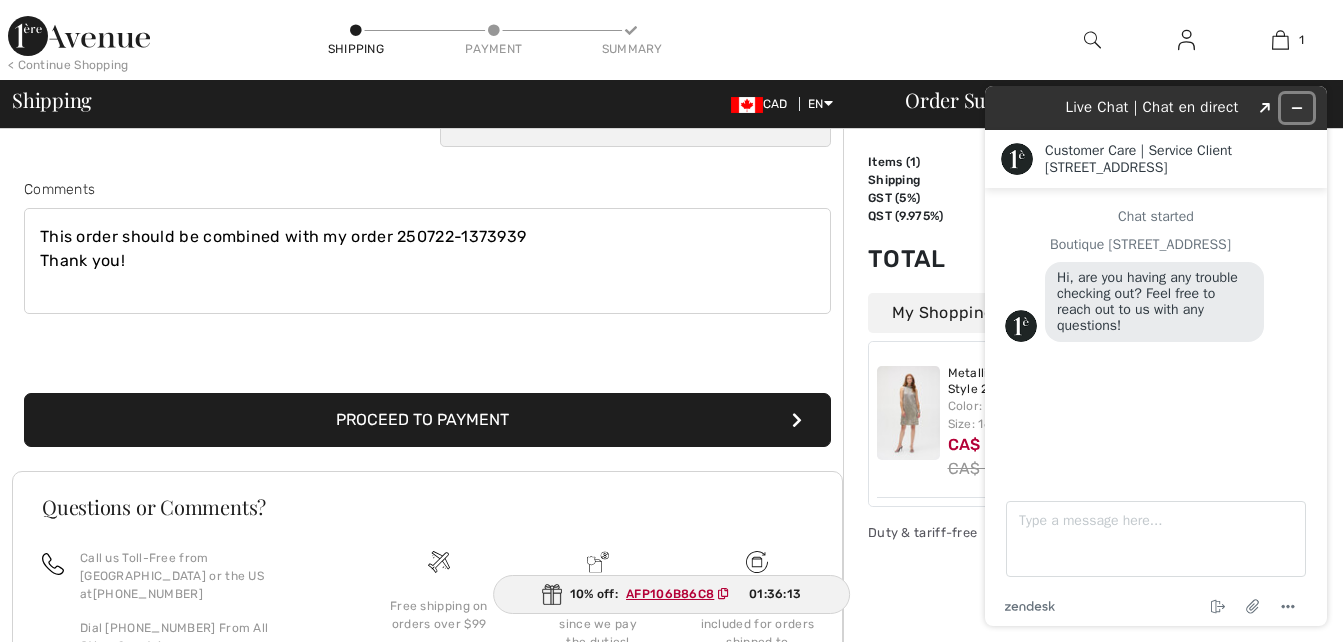 click 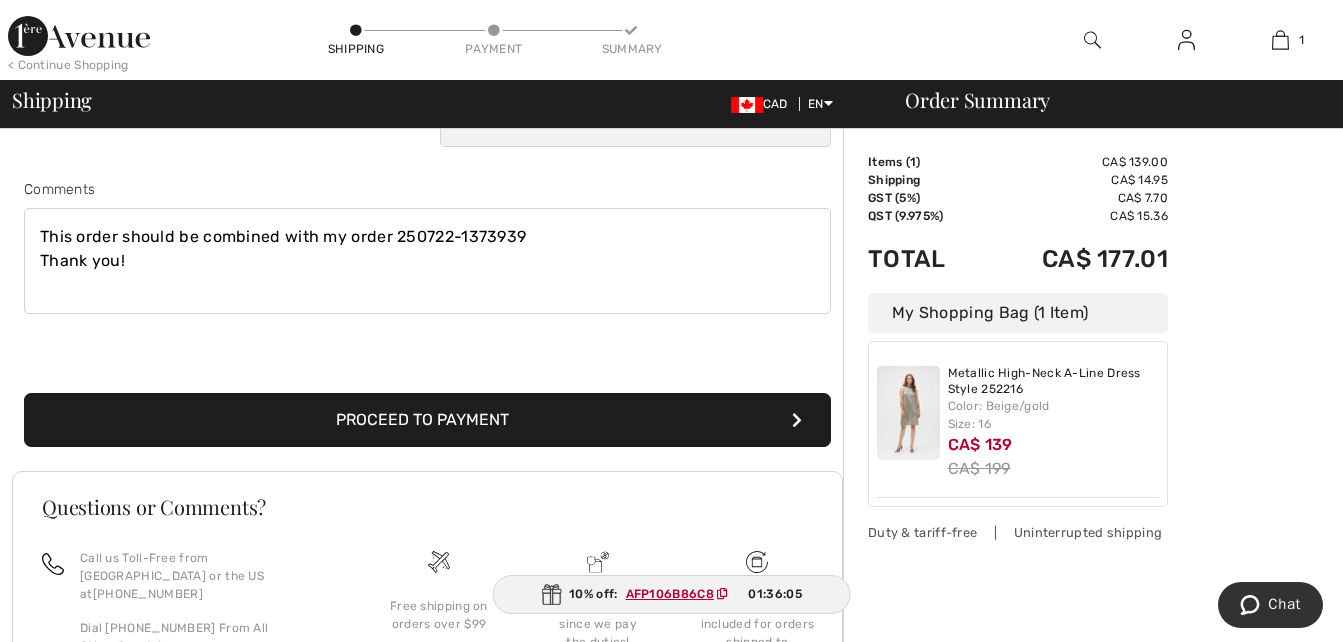 click on "Proceed to Payment" at bounding box center (427, 420) 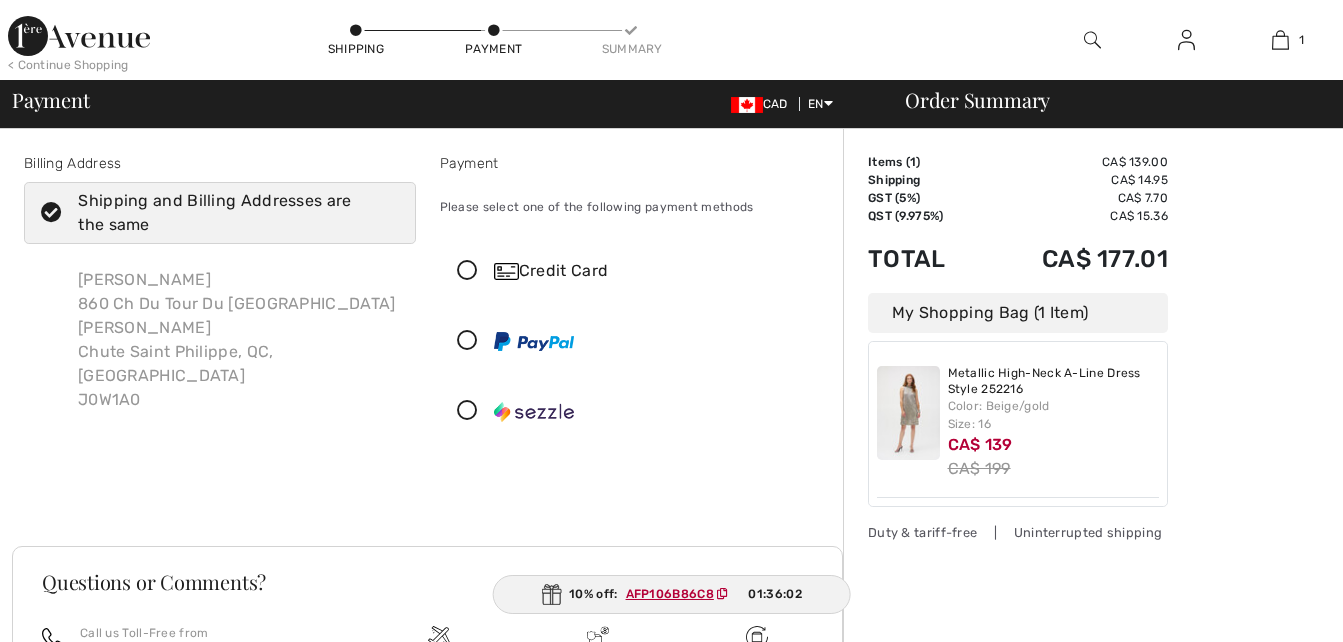 scroll, scrollTop: 0, scrollLeft: 0, axis: both 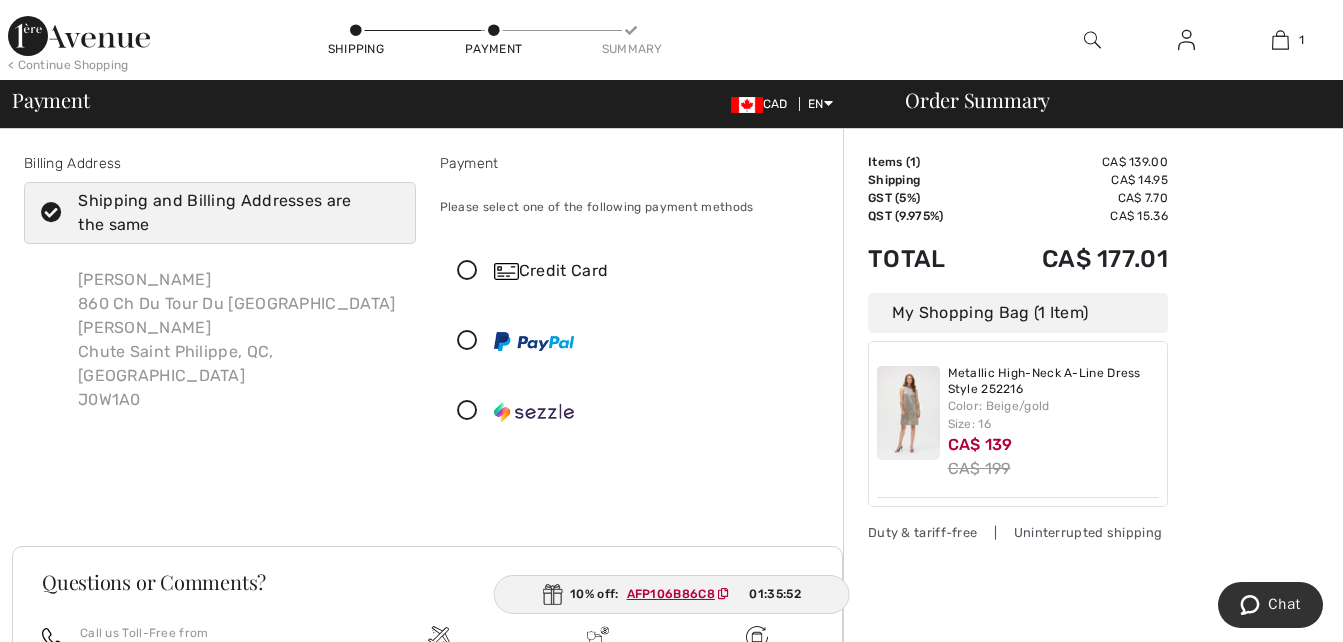 click at bounding box center [467, 271] 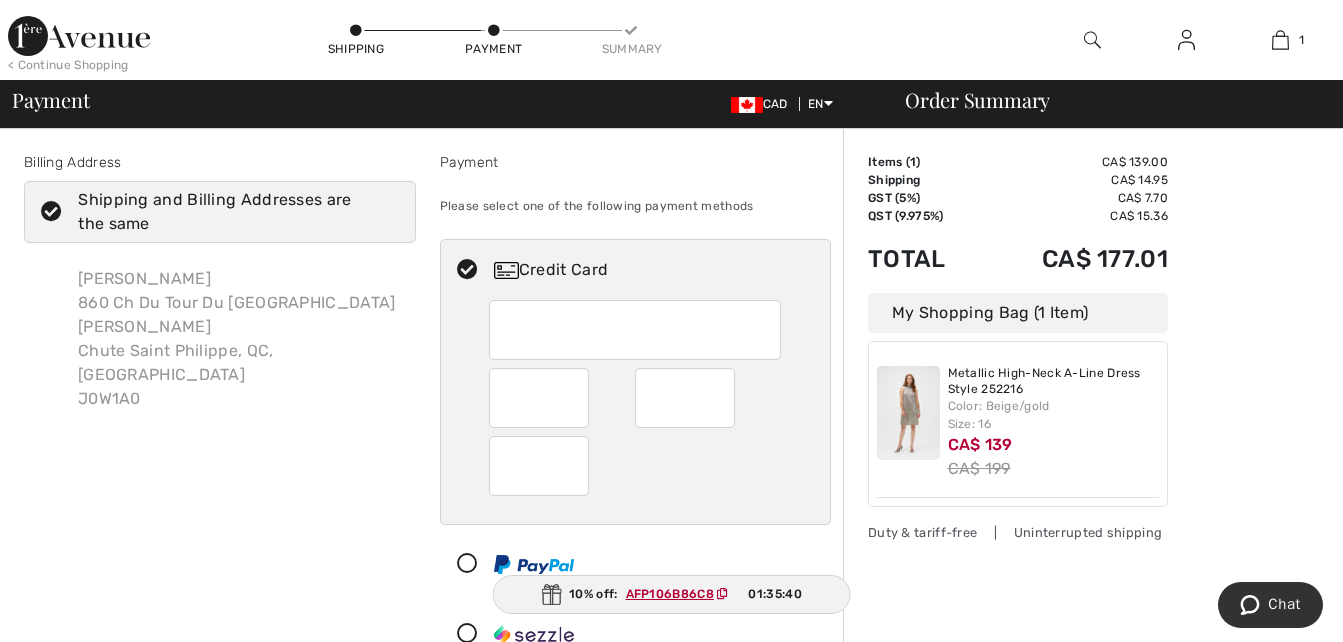 scroll, scrollTop: 0, scrollLeft: 0, axis: both 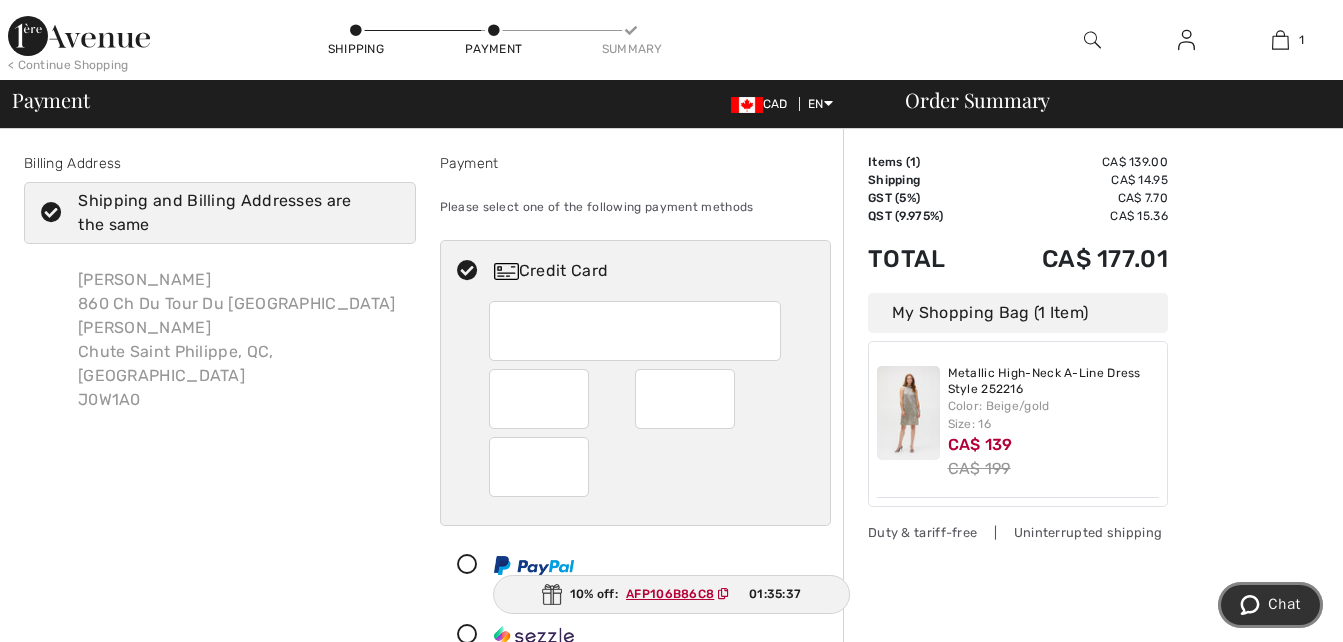 click on "Chat" at bounding box center (1284, 604) 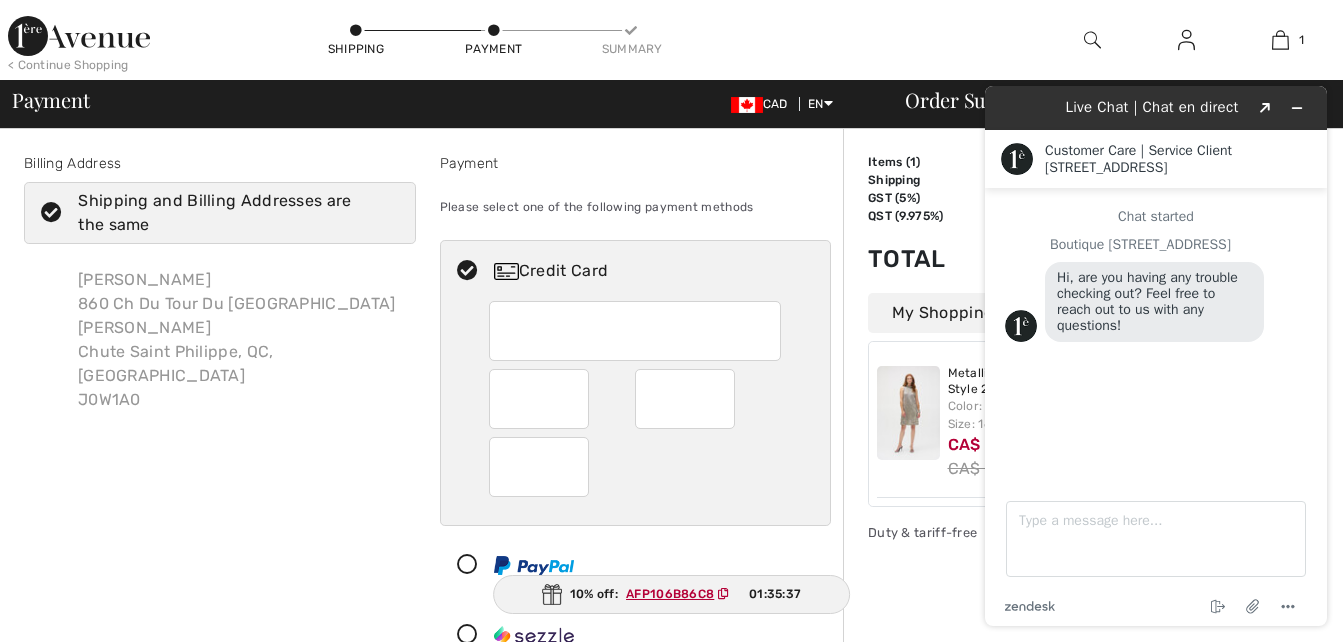 scroll, scrollTop: 0, scrollLeft: 0, axis: both 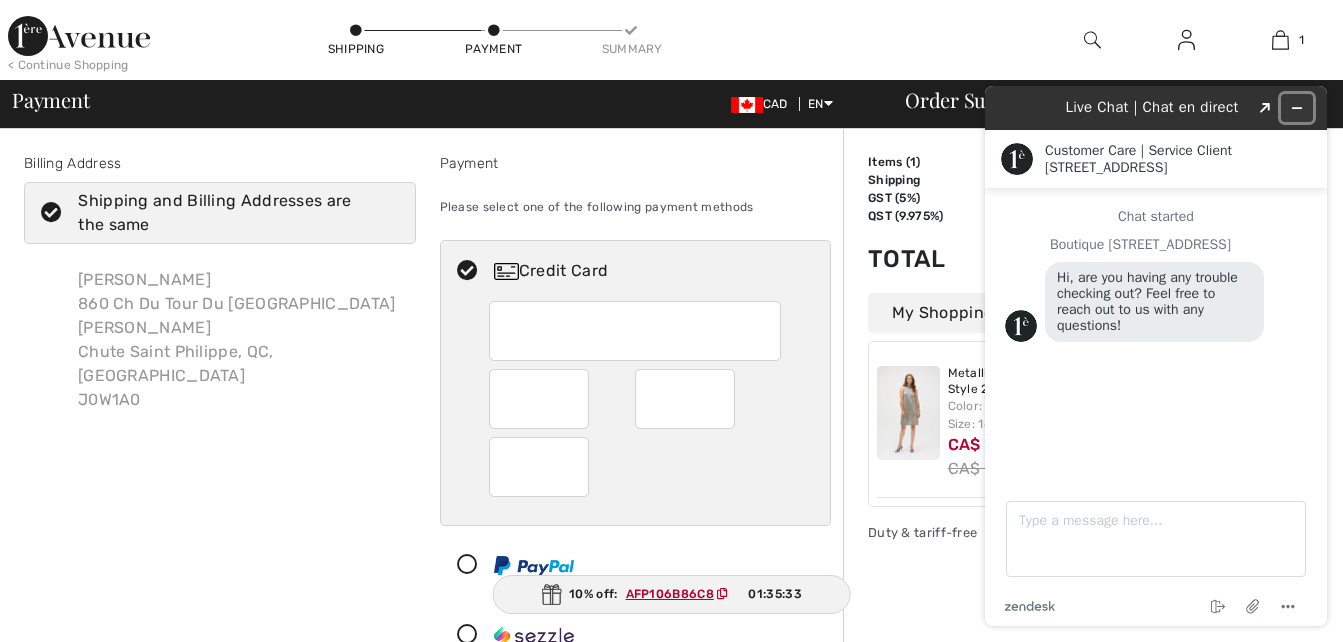 click 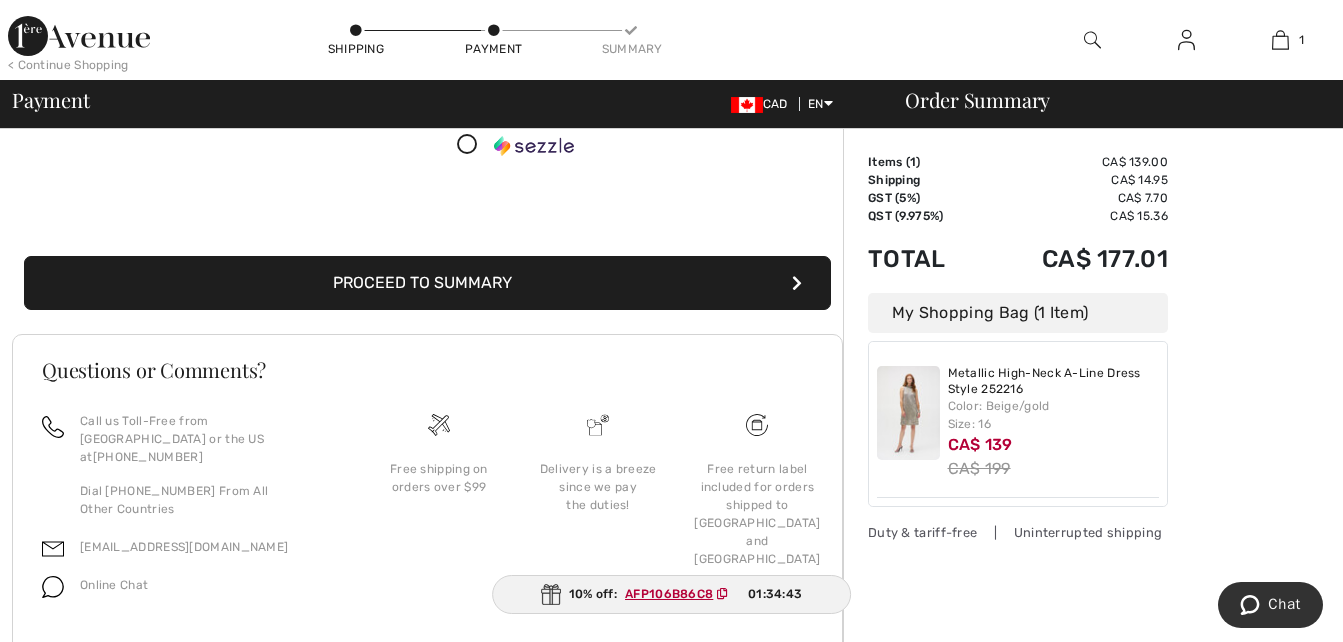 scroll, scrollTop: 500, scrollLeft: 0, axis: vertical 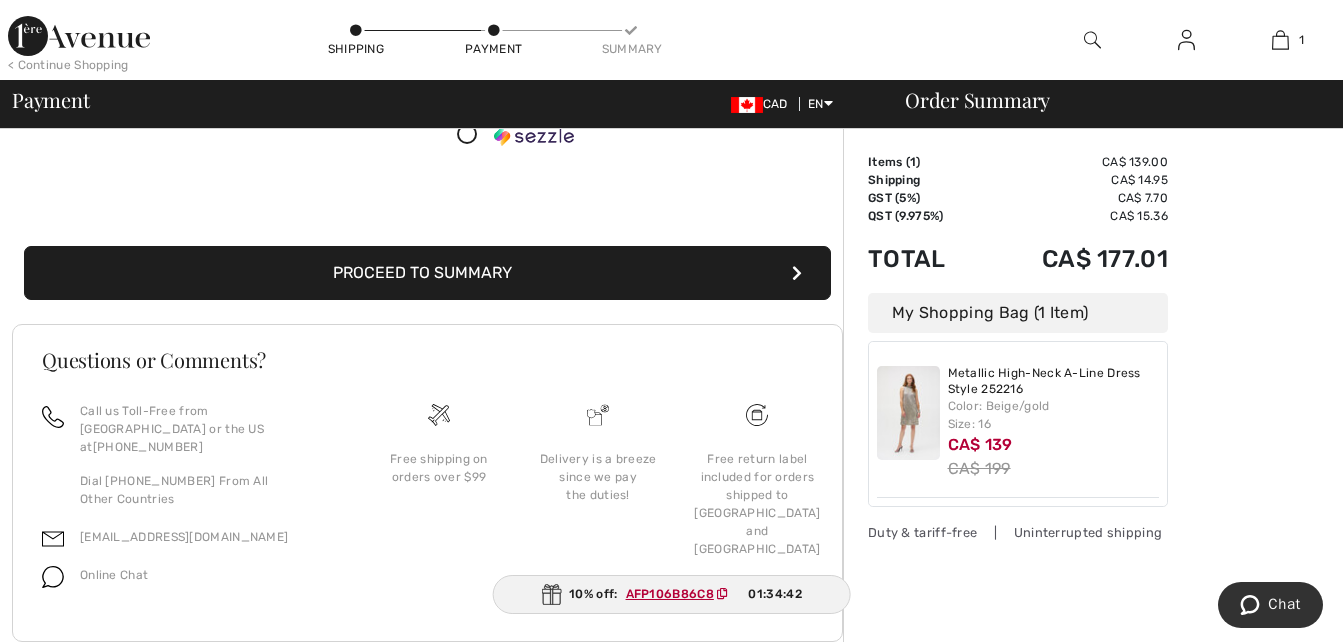 click on "Proceed to Summary" at bounding box center (427, 273) 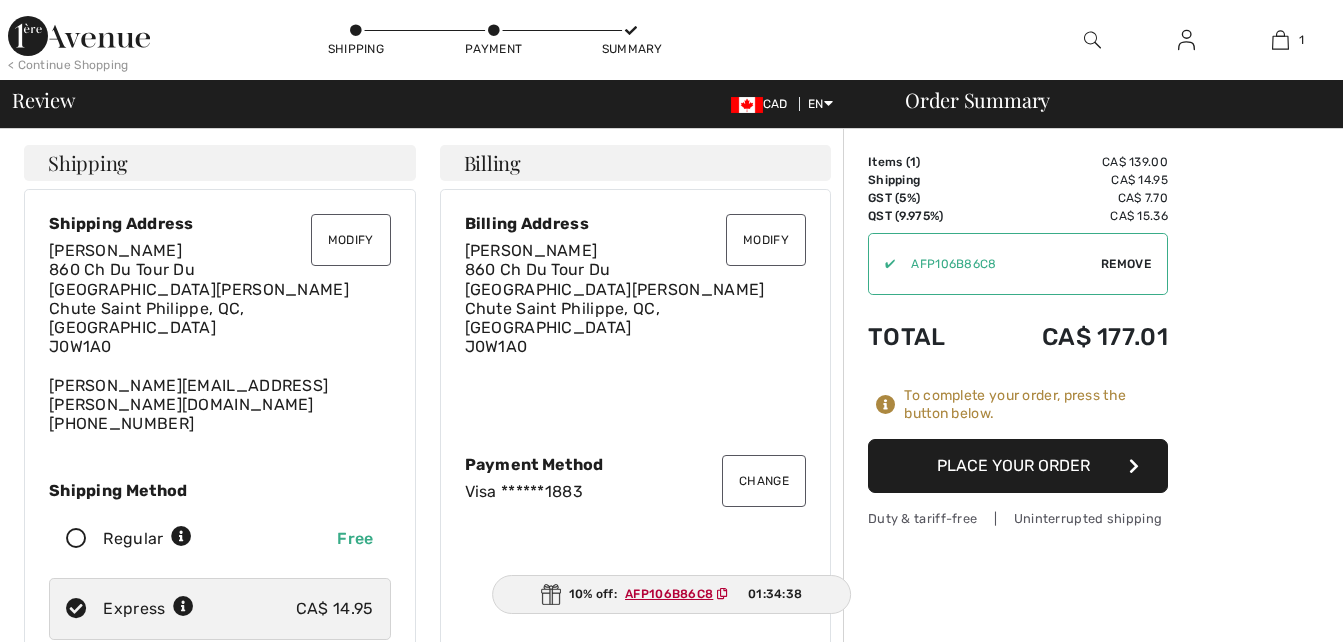 scroll, scrollTop: 0, scrollLeft: 0, axis: both 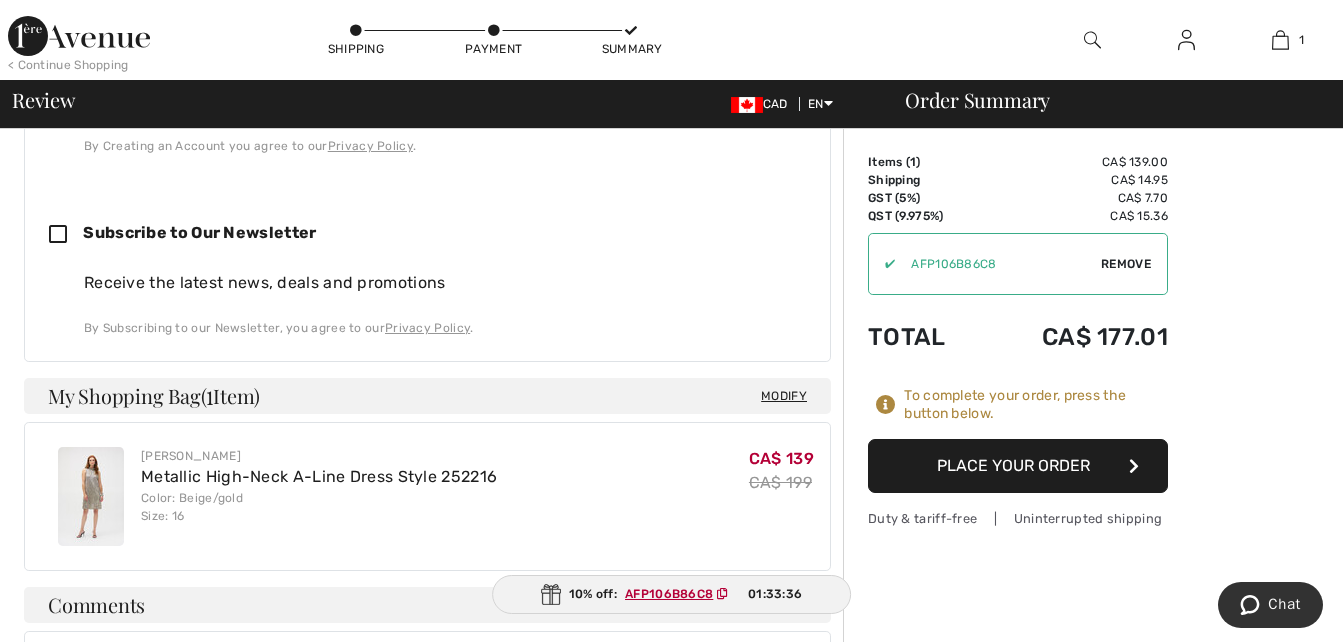 click on "Place Your Order" at bounding box center [1018, 466] 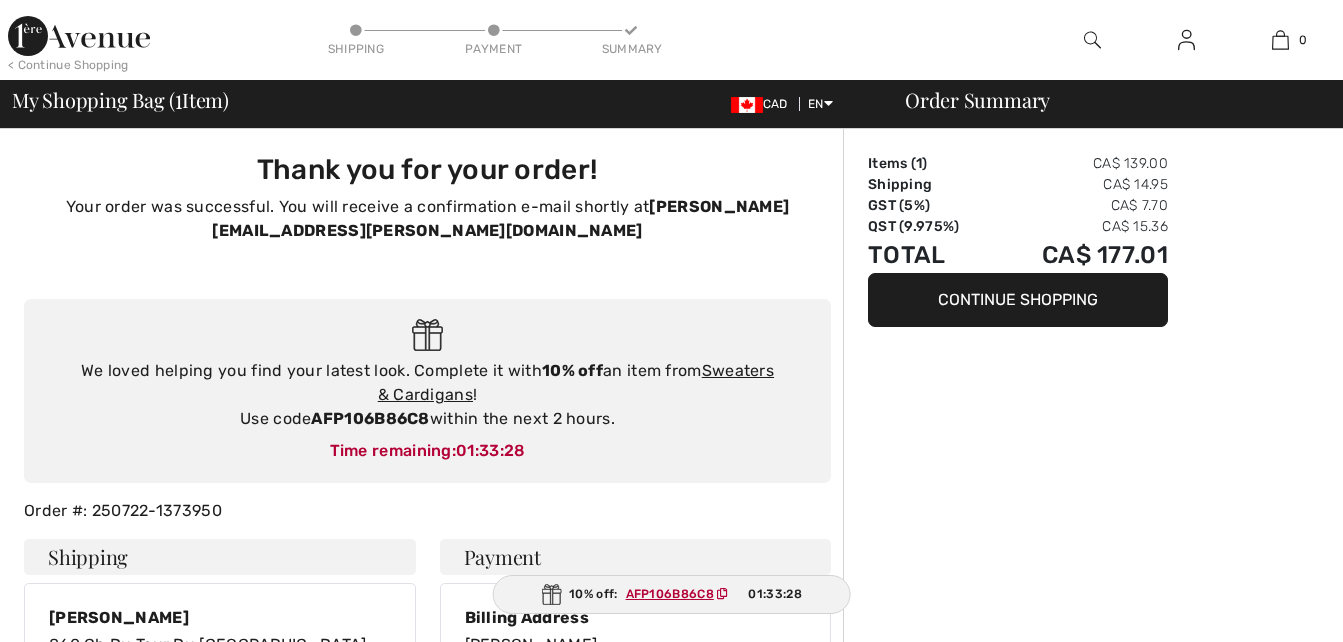 scroll, scrollTop: 0, scrollLeft: 0, axis: both 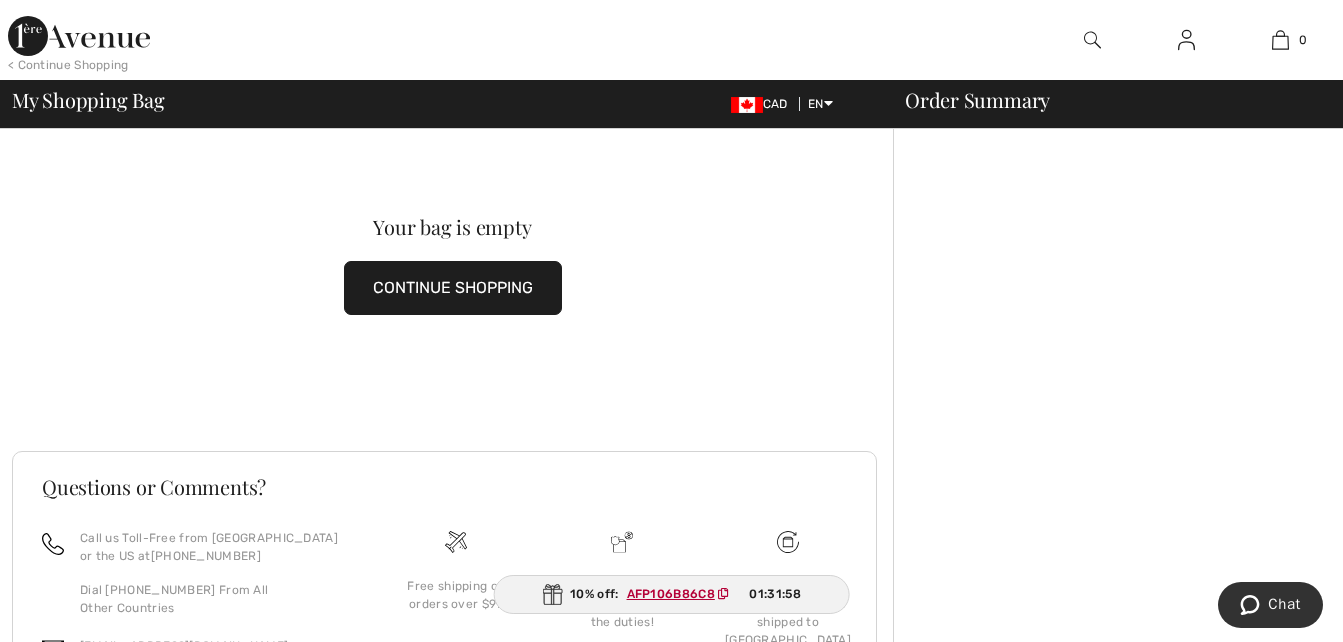 click on "CONTINUE SHOPPING" at bounding box center [453, 288] 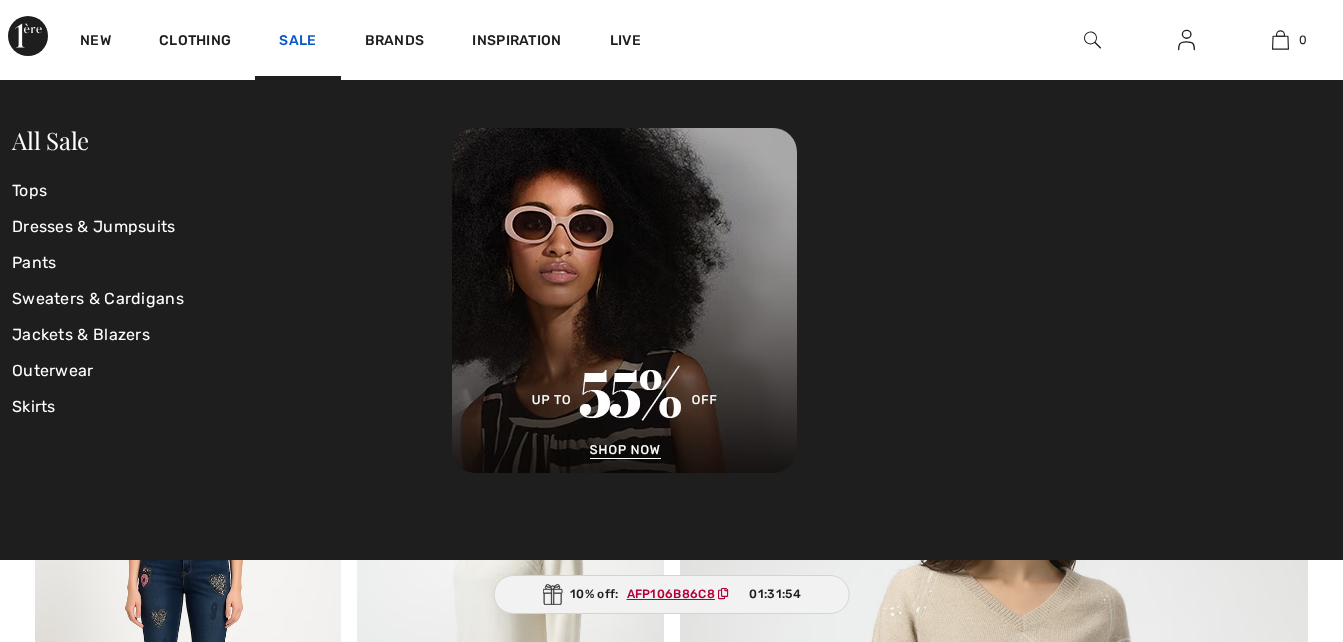 scroll, scrollTop: 0, scrollLeft: 0, axis: both 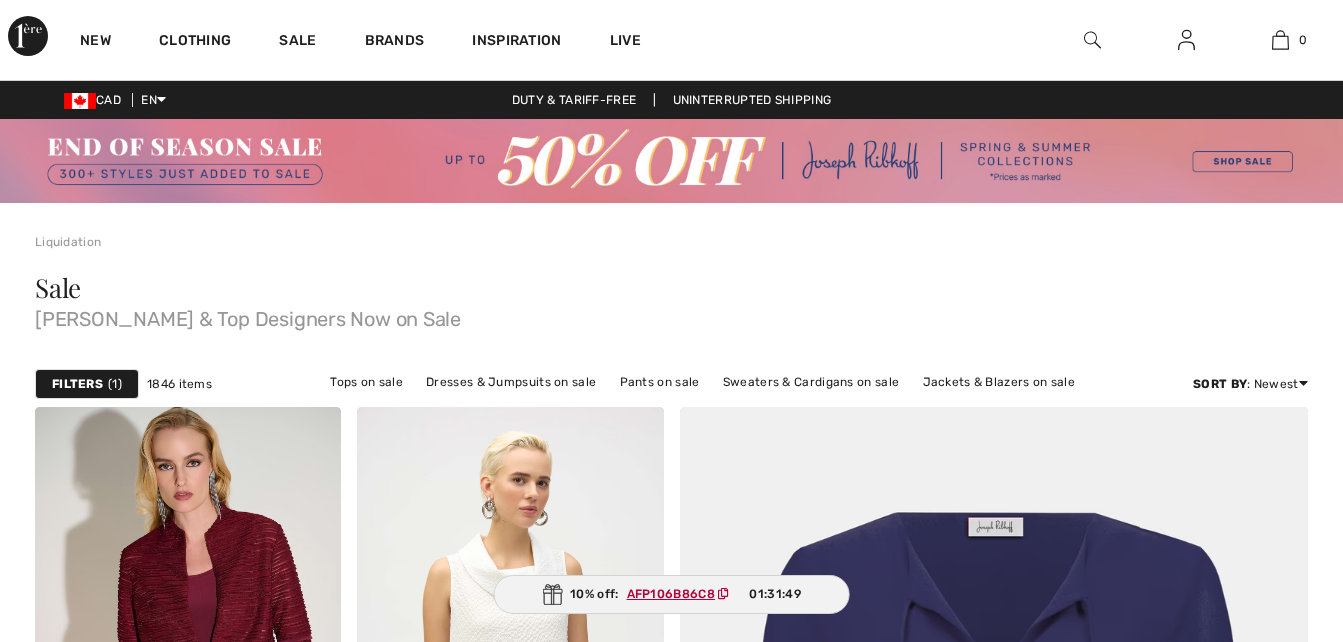 click on "Filters" at bounding box center (77, 384) 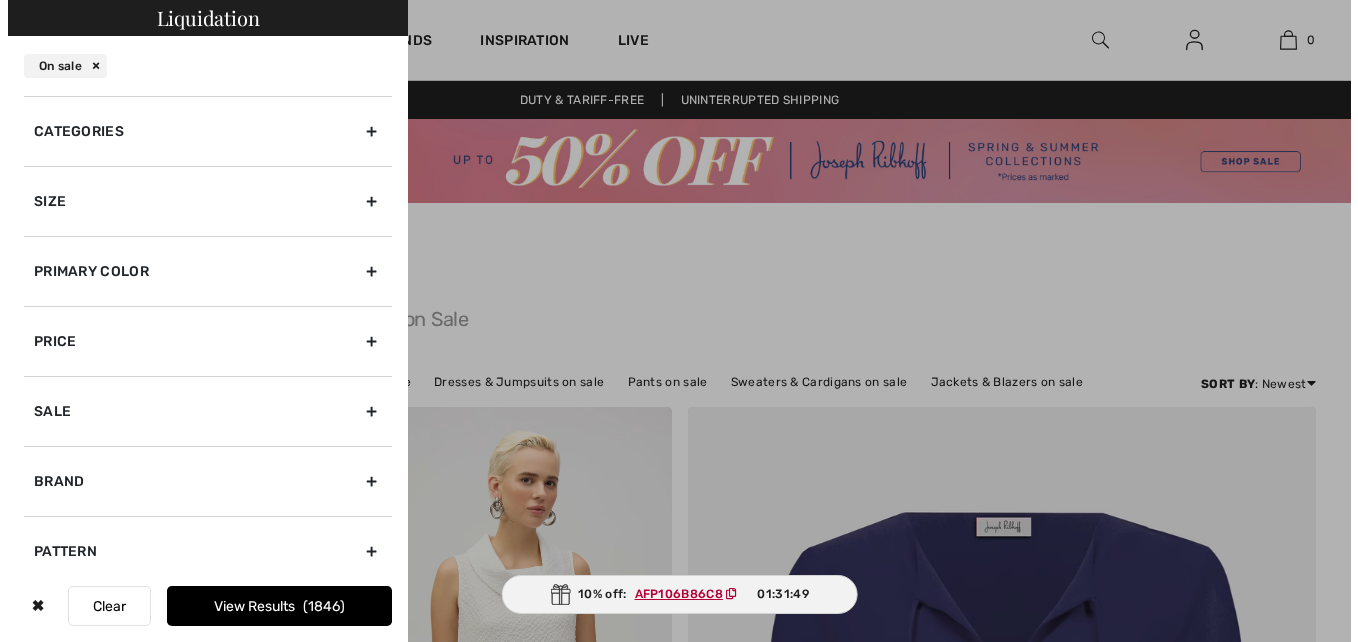 scroll, scrollTop: 0, scrollLeft: 0, axis: both 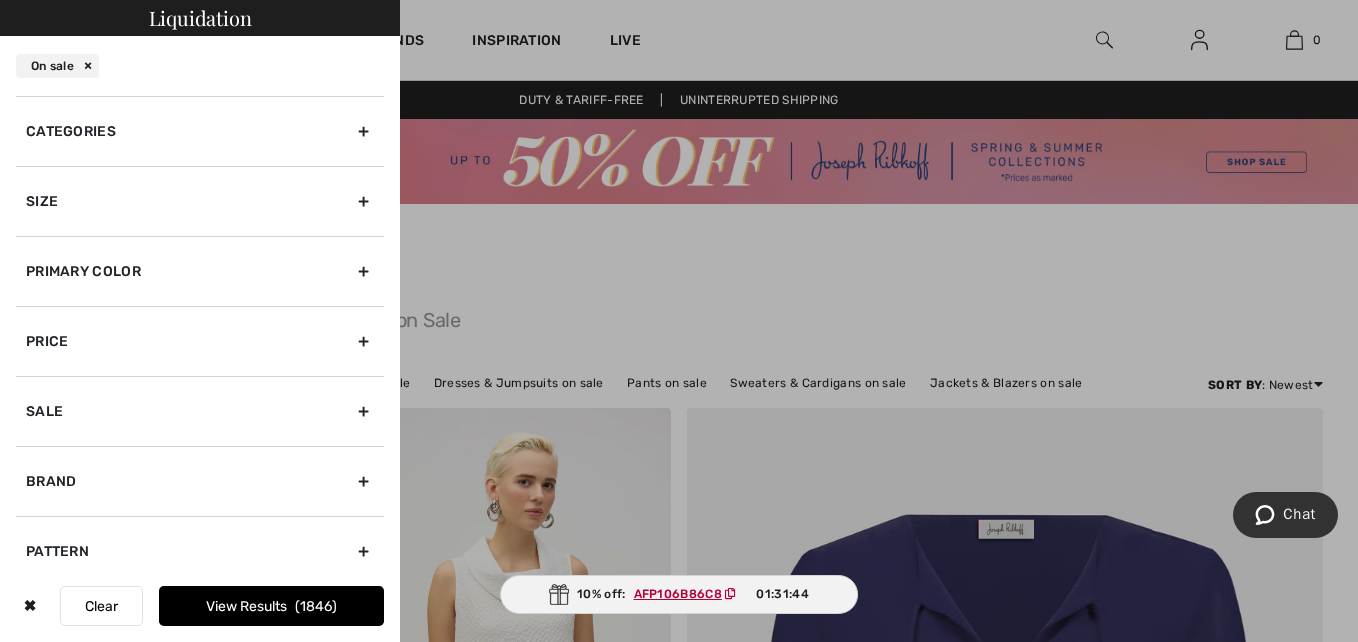 click on "Size" at bounding box center (200, 201) 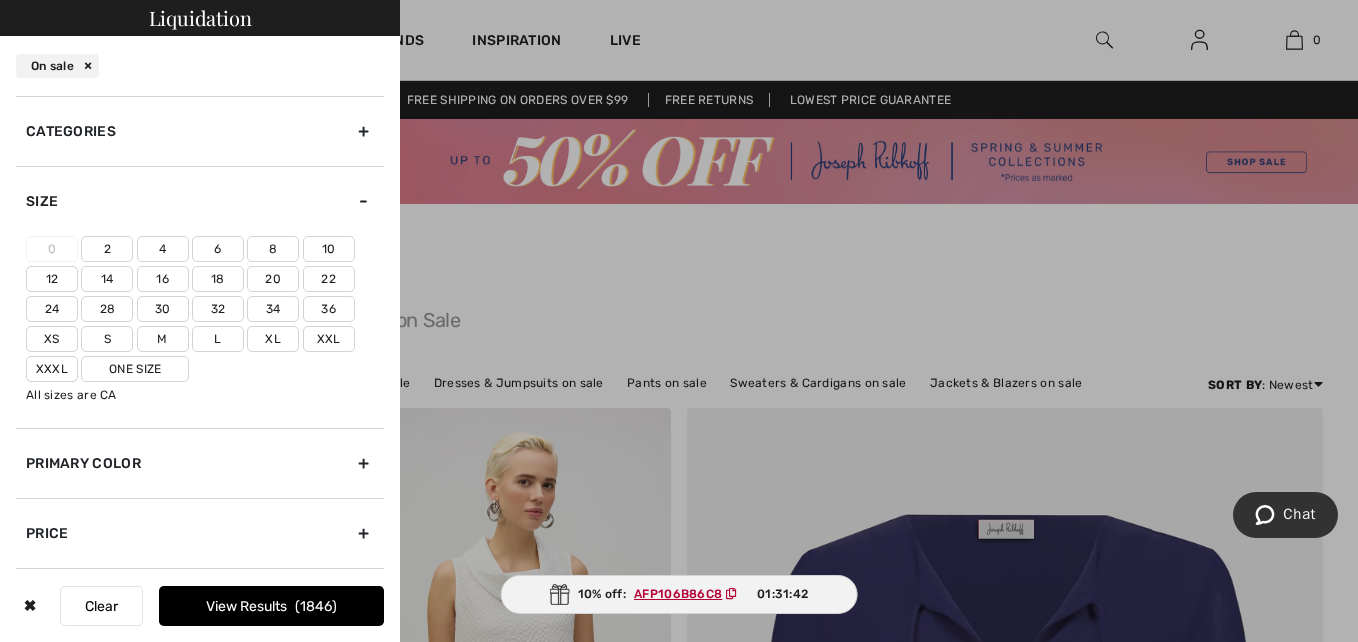 click on "18" at bounding box center [218, 279] 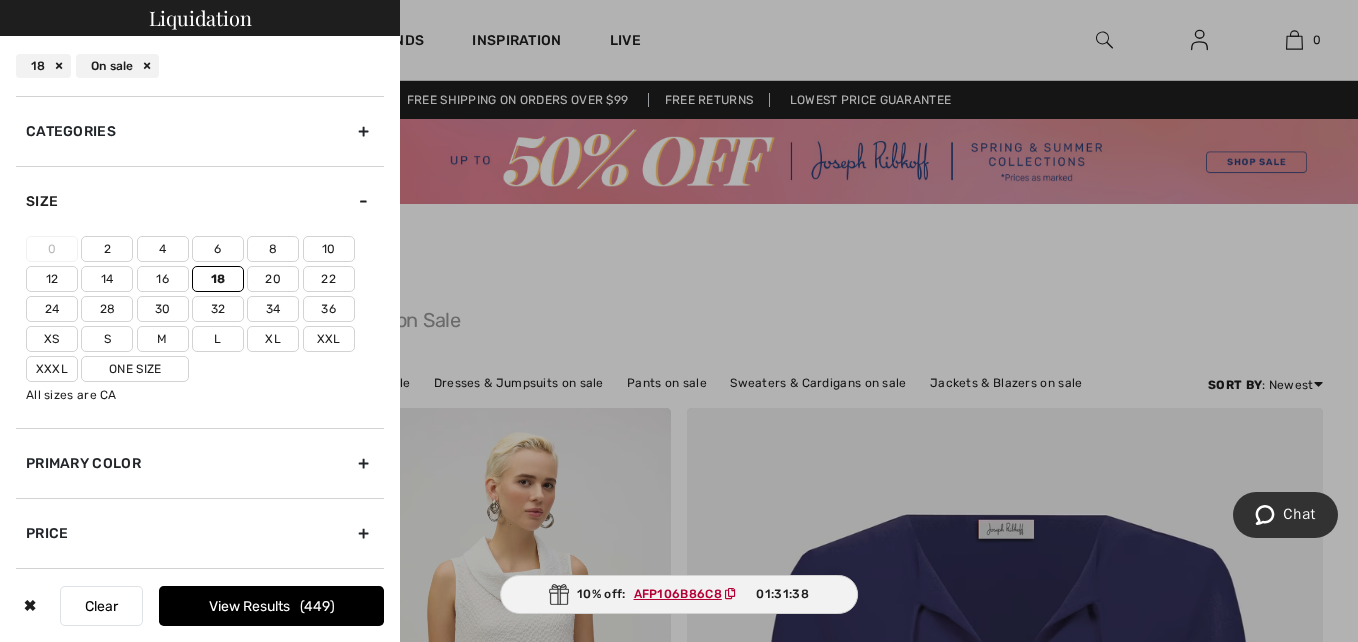 click on "Primary Color" at bounding box center (200, 463) 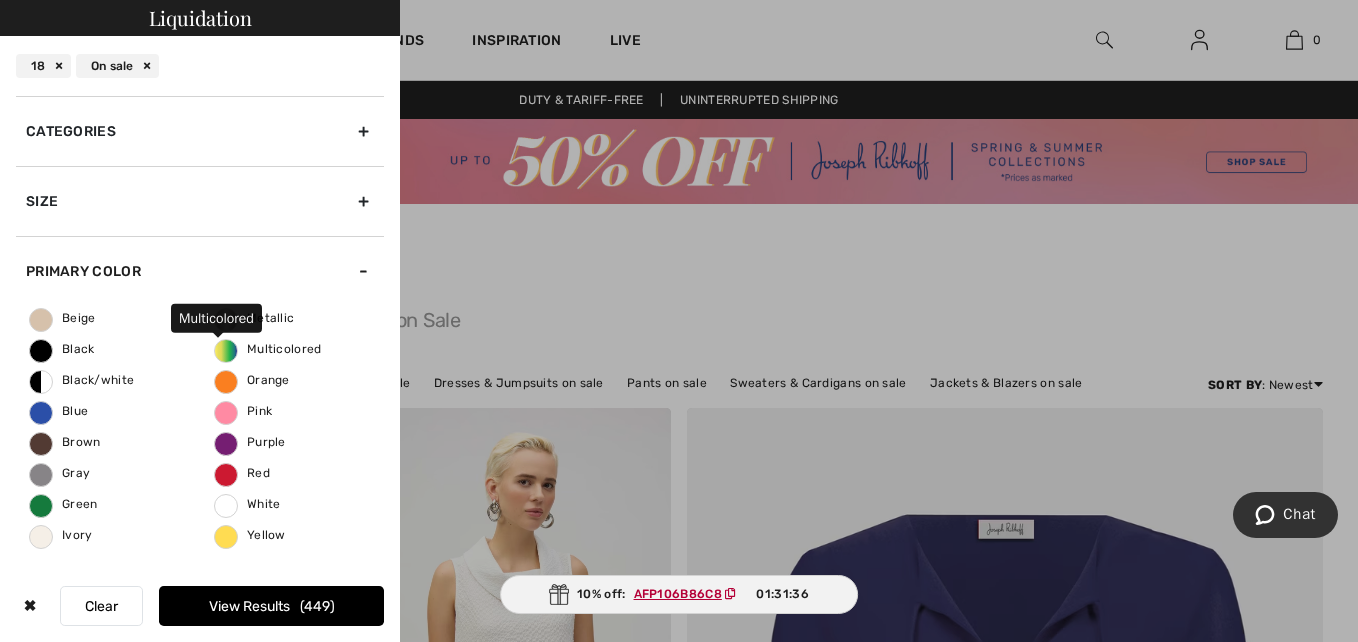 click on "Multicolored" at bounding box center [268, 349] 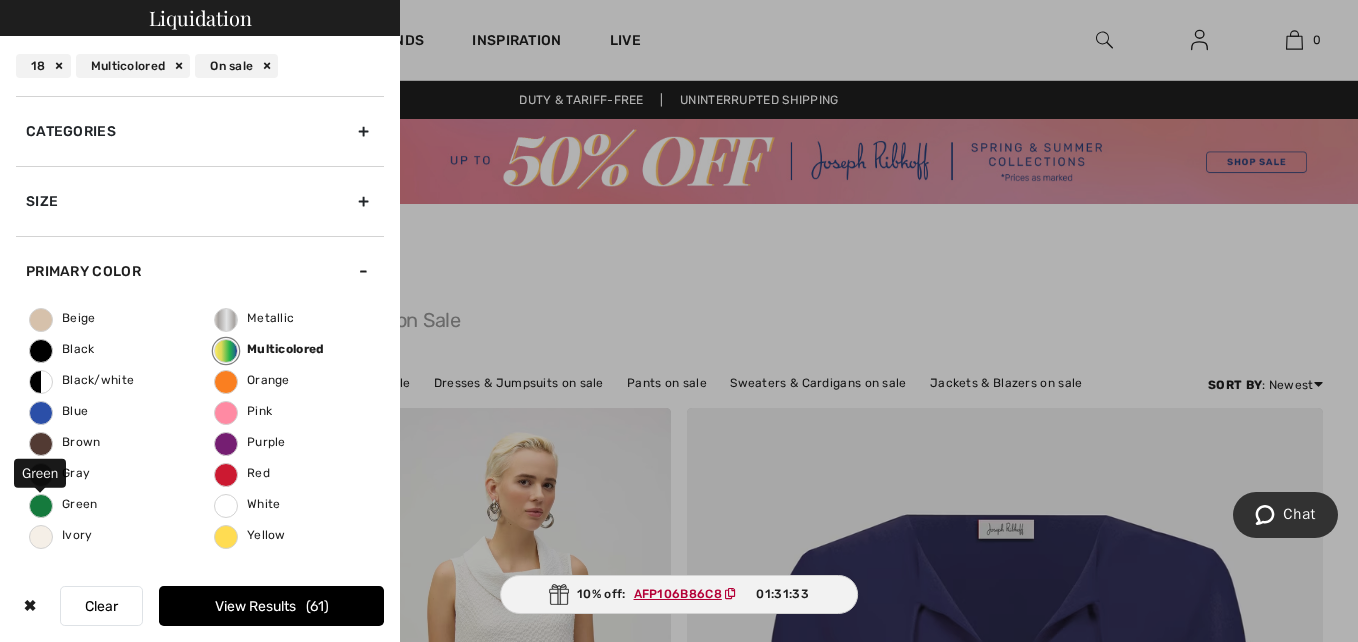 click on "Green" at bounding box center (64, 504) 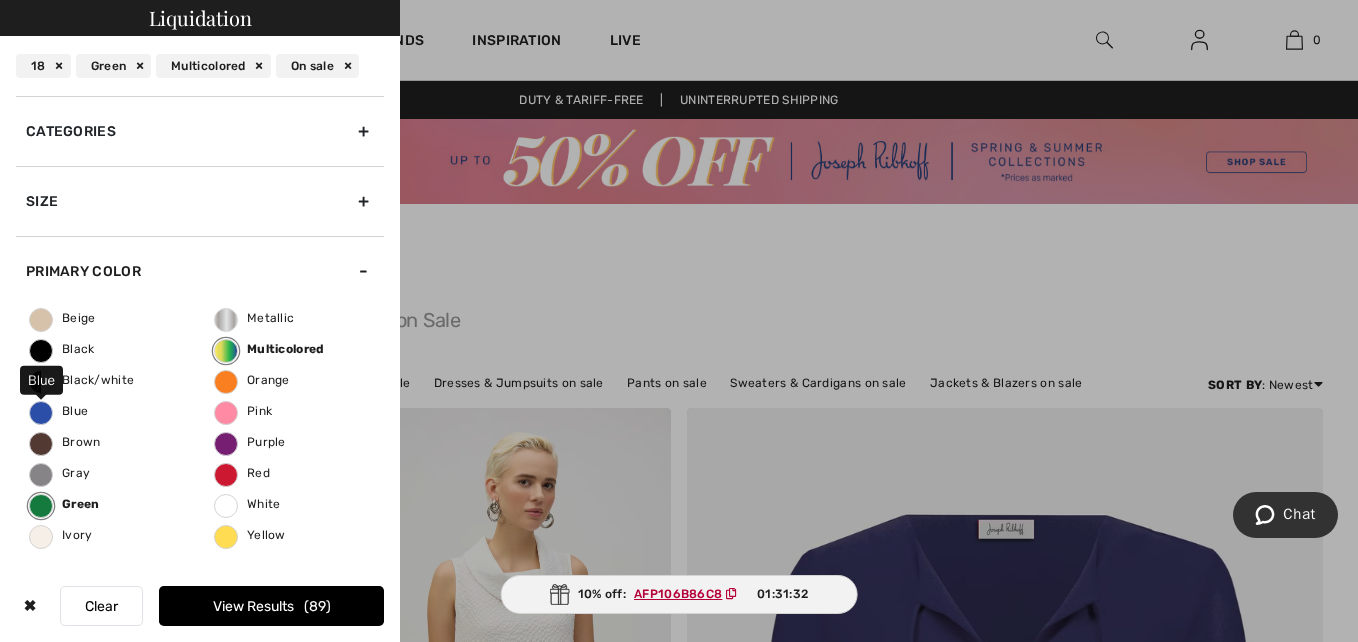 click on "Blue" at bounding box center (59, 411) 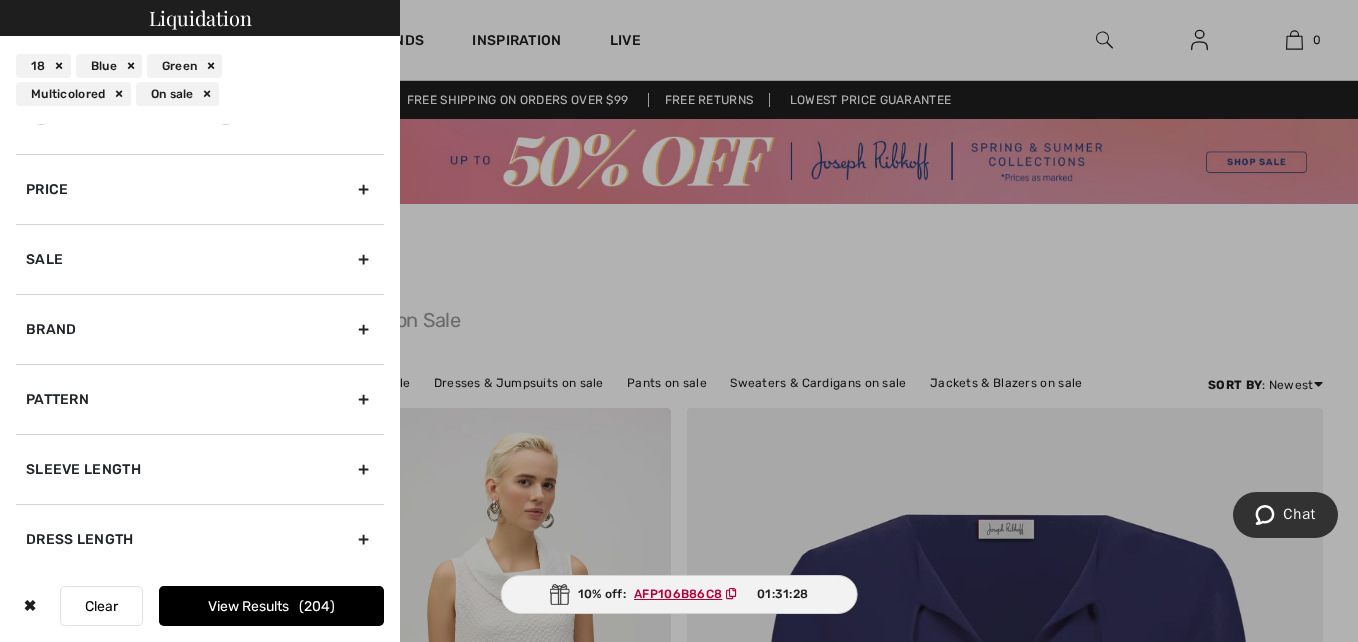scroll, scrollTop: 500, scrollLeft: 0, axis: vertical 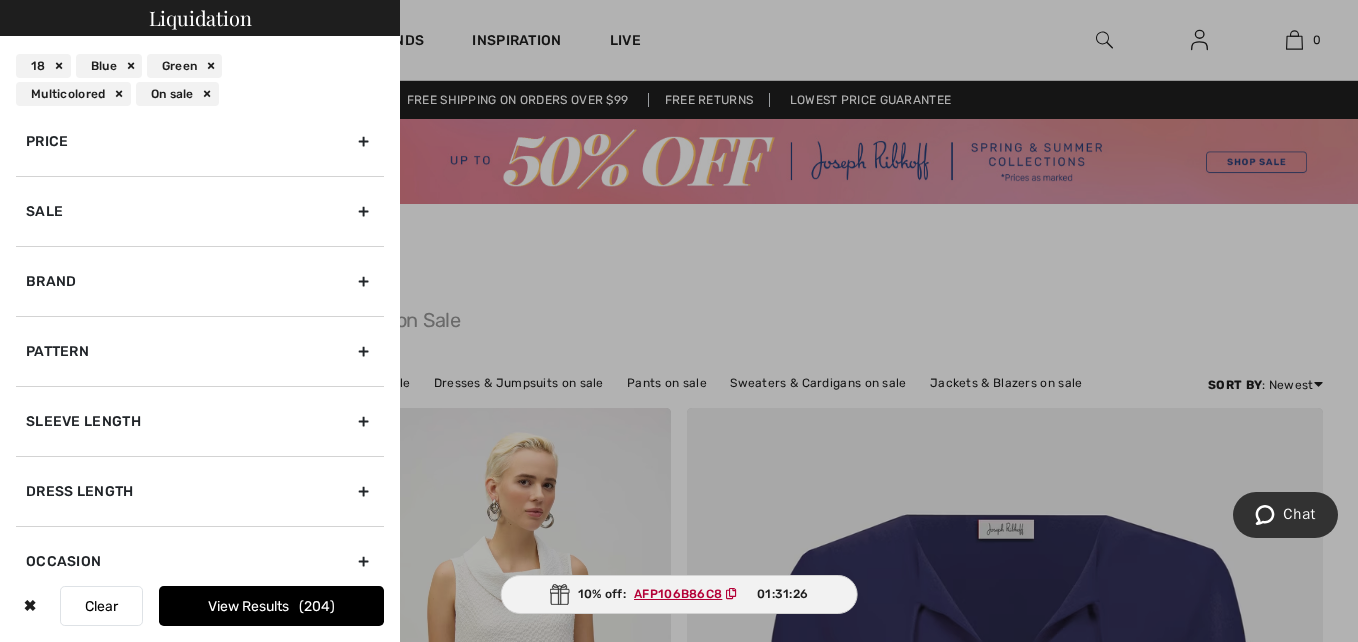 click on "Pattern" at bounding box center [200, 351] 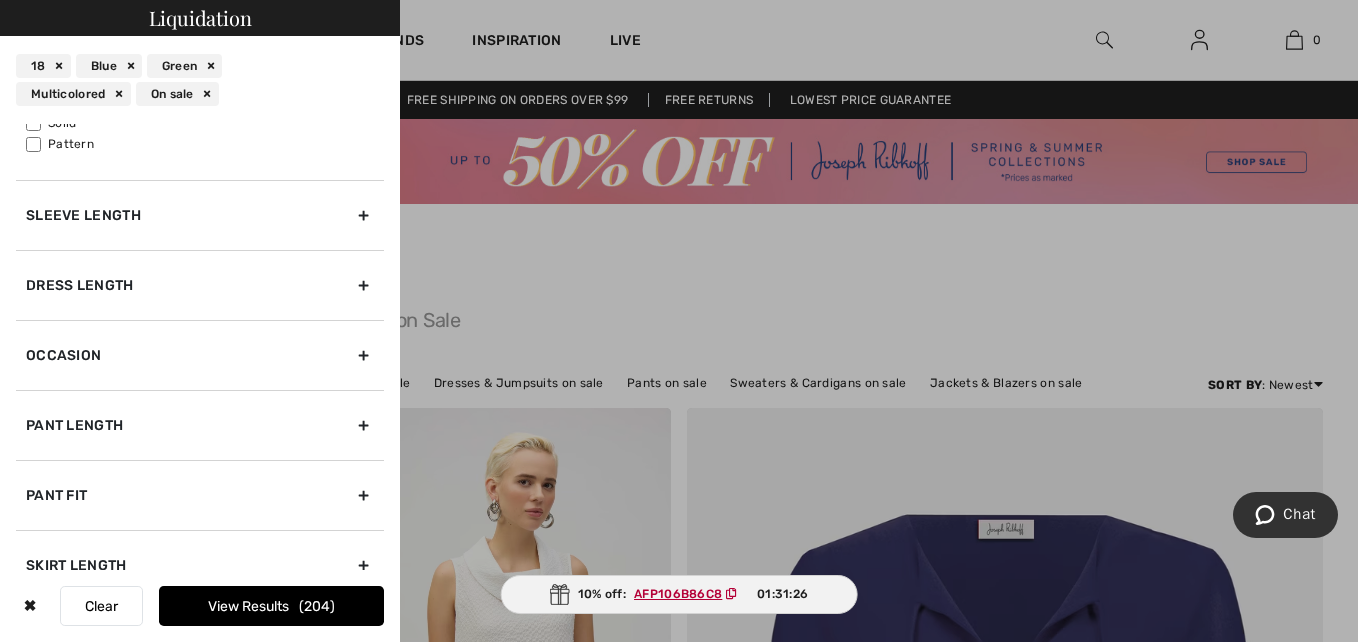 scroll, scrollTop: 228, scrollLeft: 0, axis: vertical 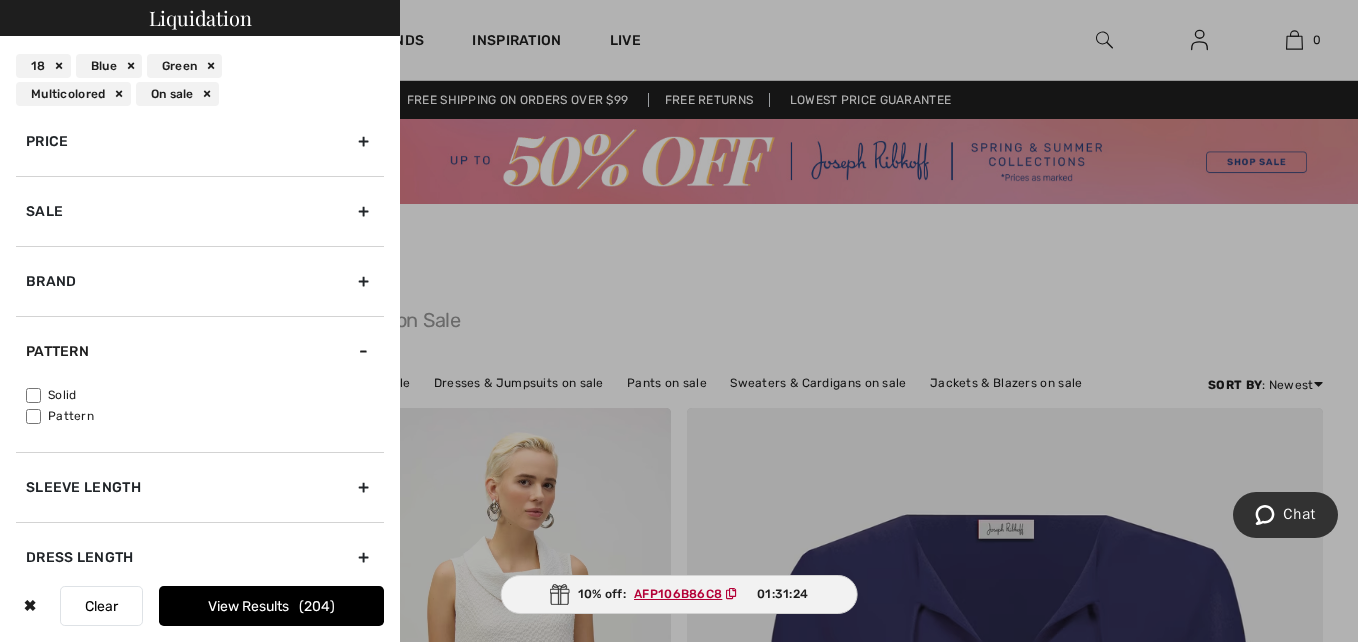 click on "Pattern" at bounding box center (33, 416) 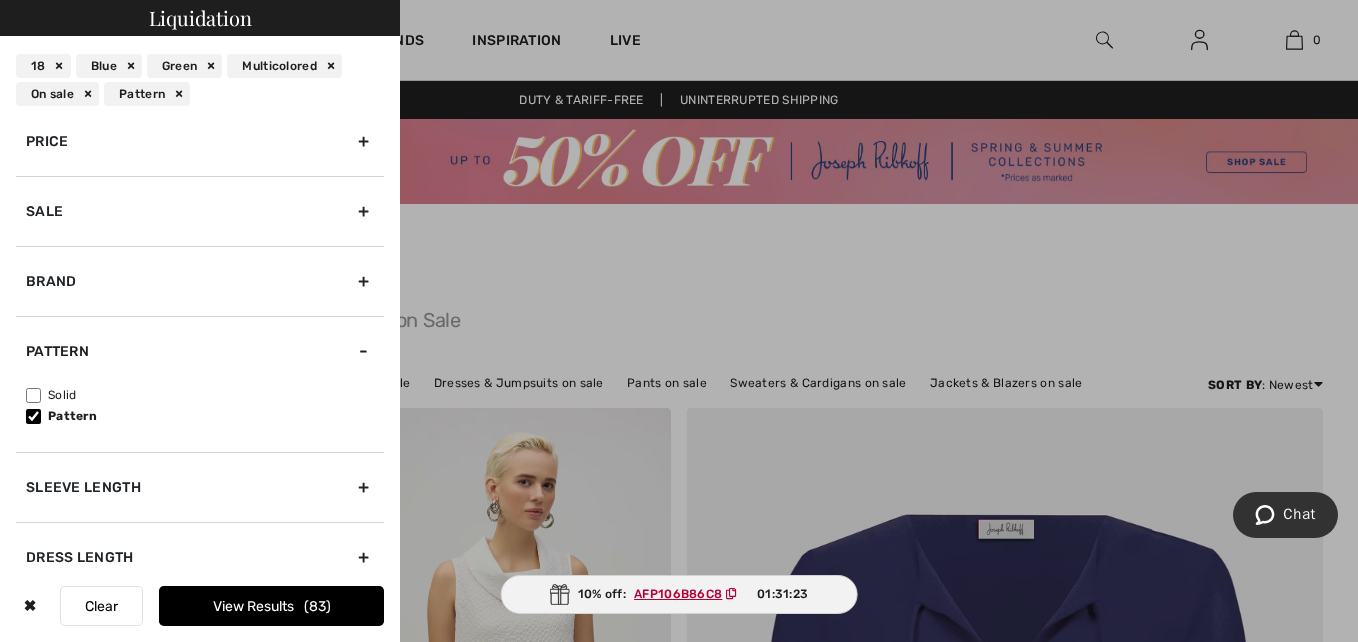 click on "View Results 83" at bounding box center (271, 606) 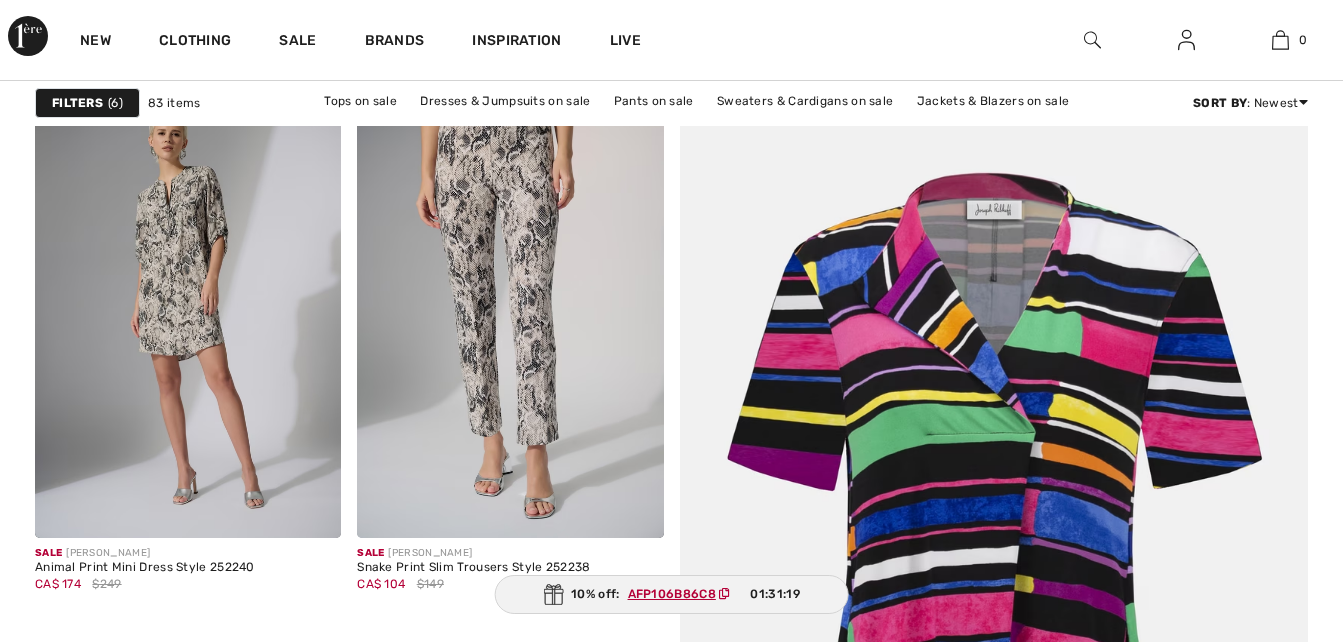 scroll, scrollTop: 300, scrollLeft: 0, axis: vertical 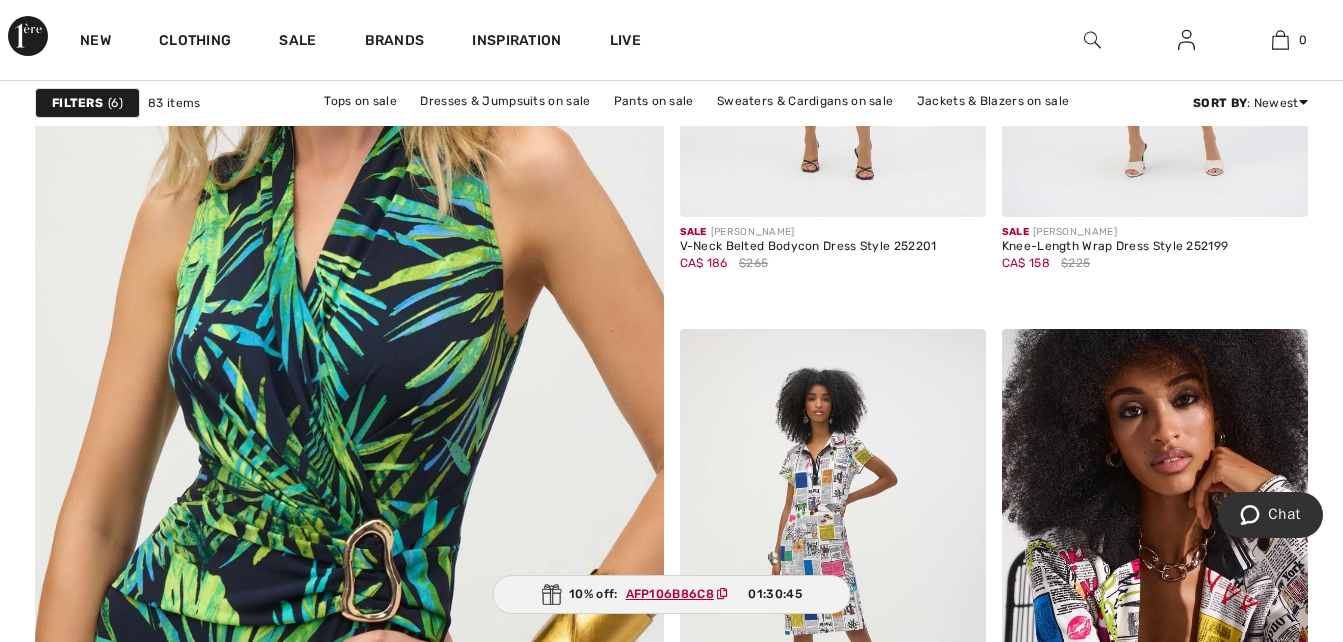 click at bounding box center (349, 322) 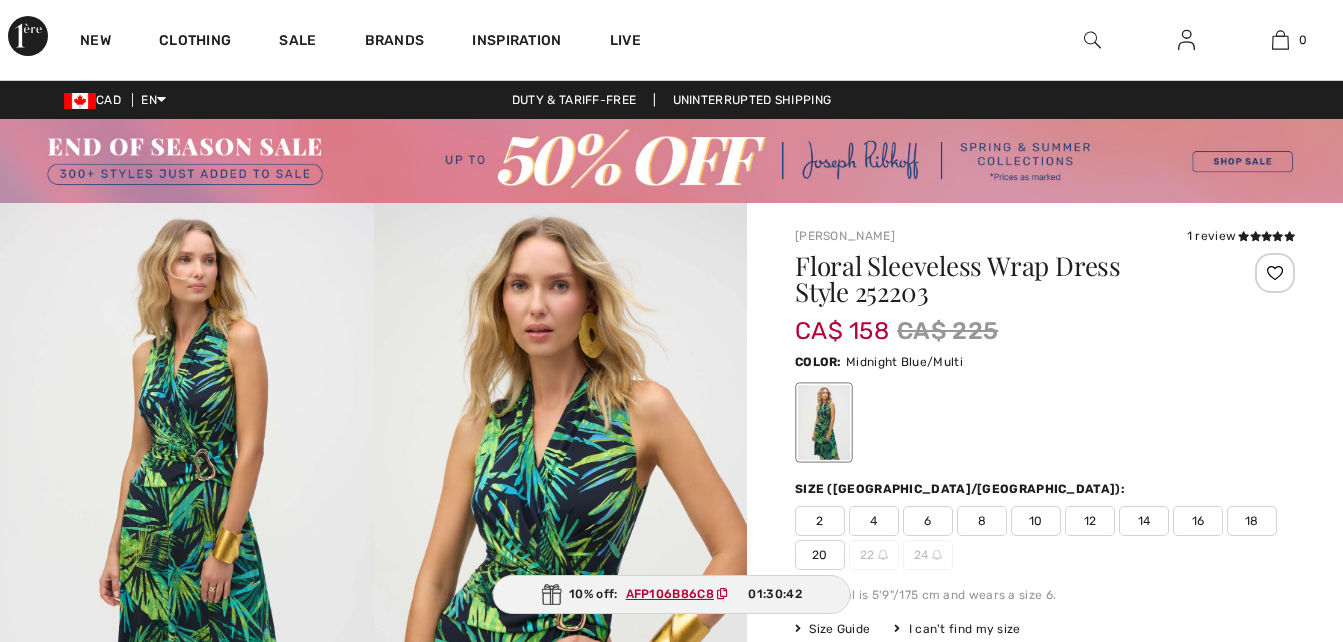 scroll, scrollTop: 0, scrollLeft: 0, axis: both 